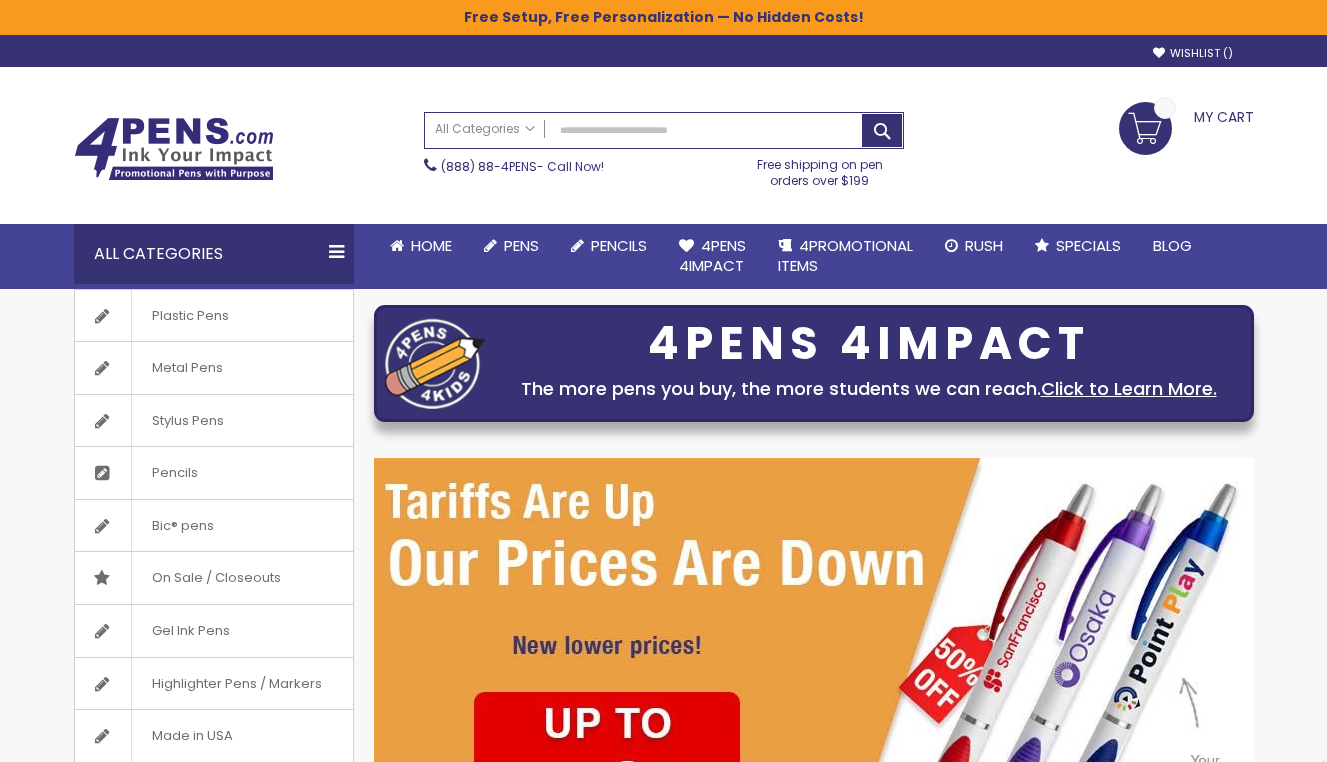 scroll, scrollTop: 0, scrollLeft: 0, axis: both 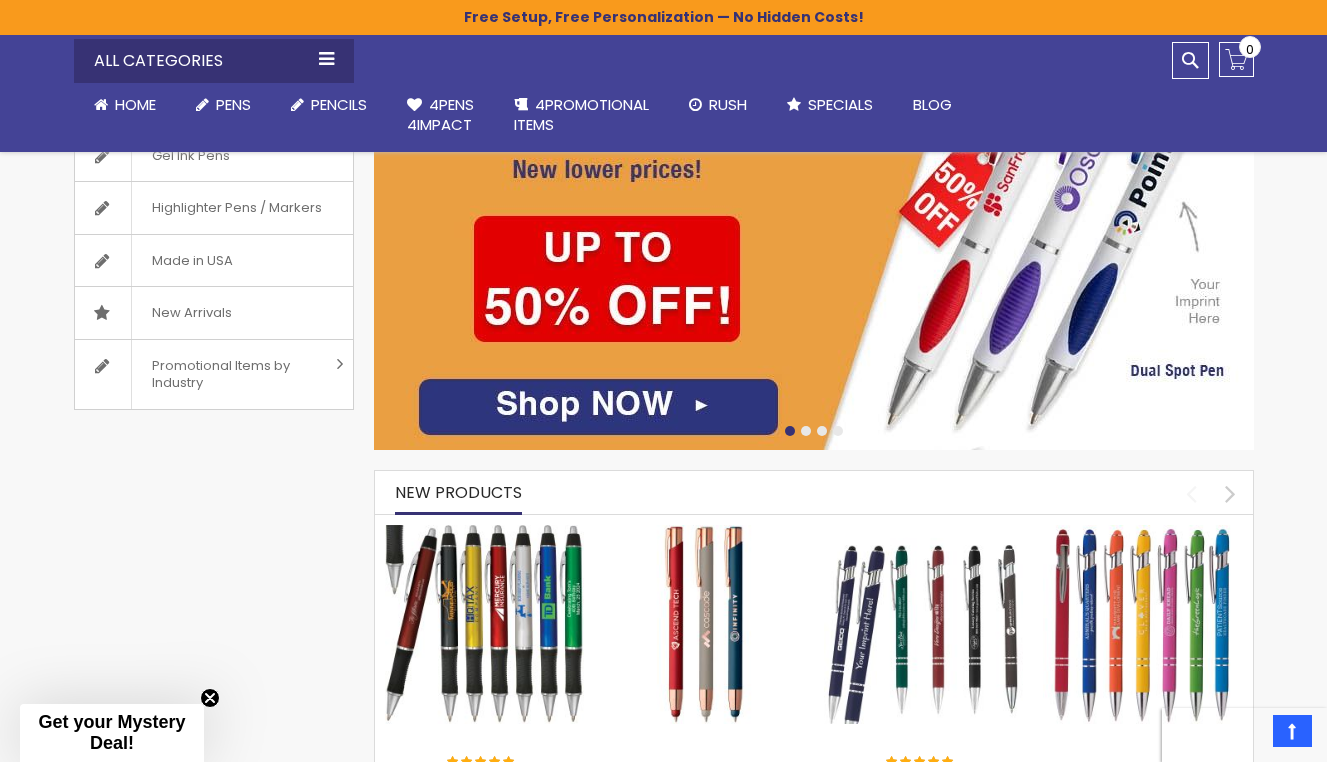 click at bounding box center (814, 216) 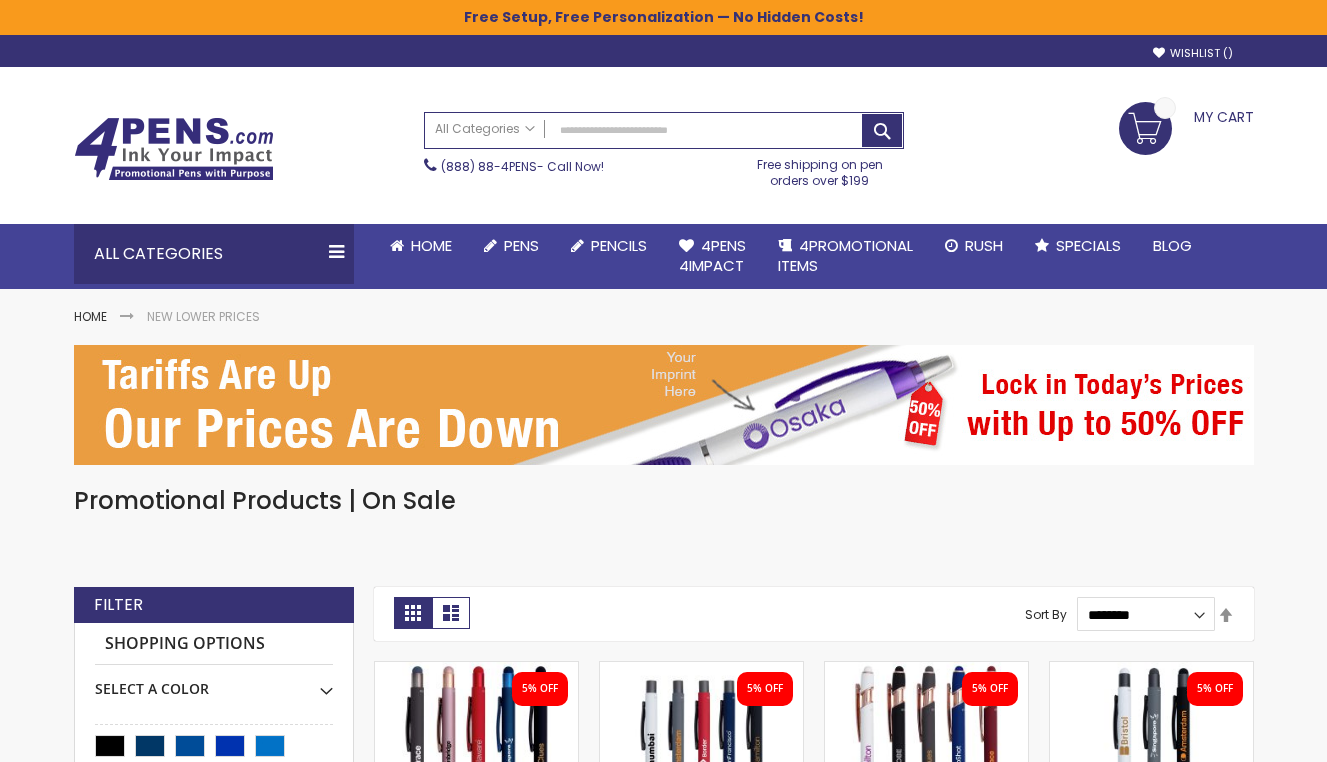 scroll, scrollTop: 0, scrollLeft: 0, axis: both 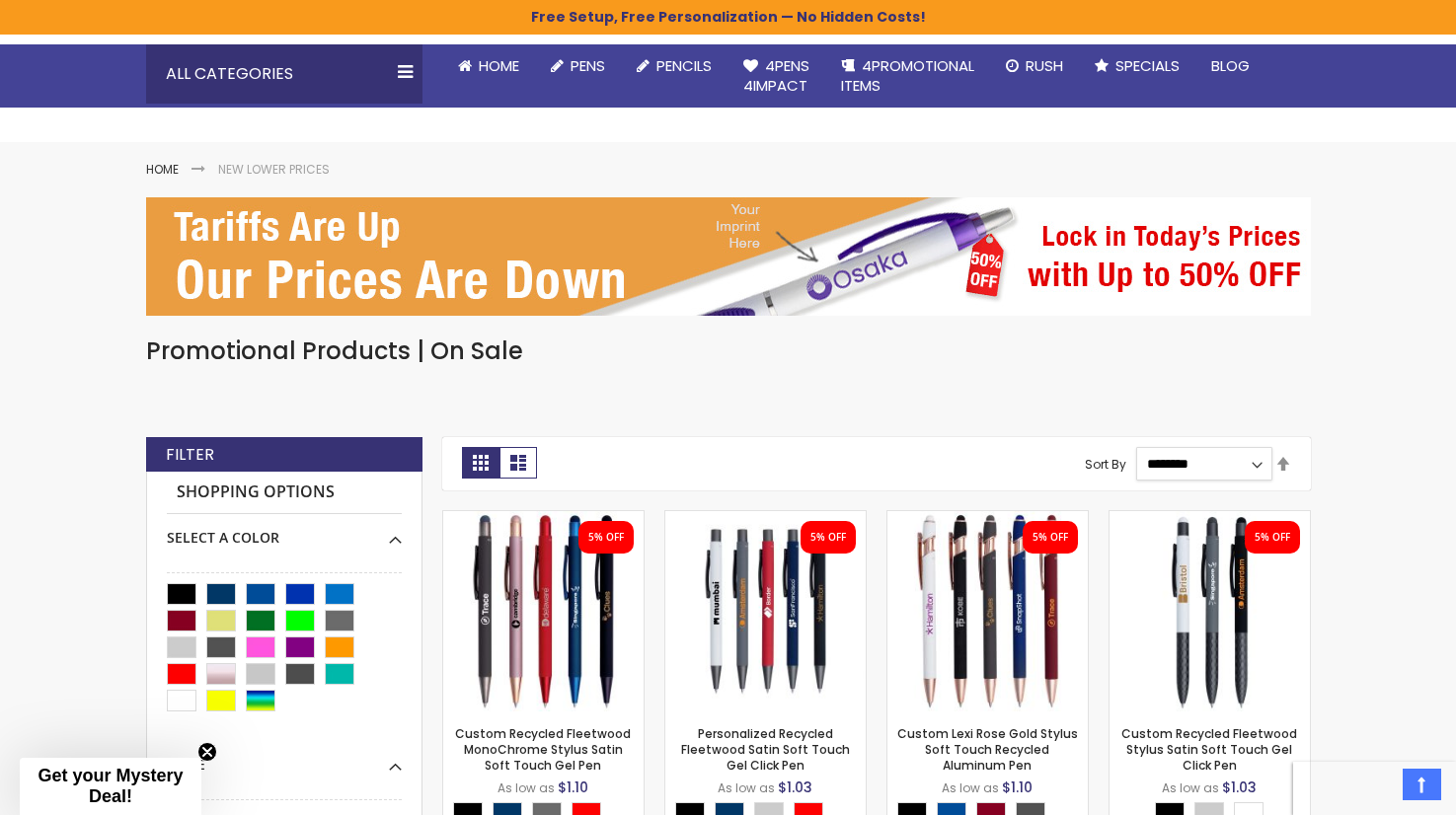 click on "**********" at bounding box center [1204, 464] 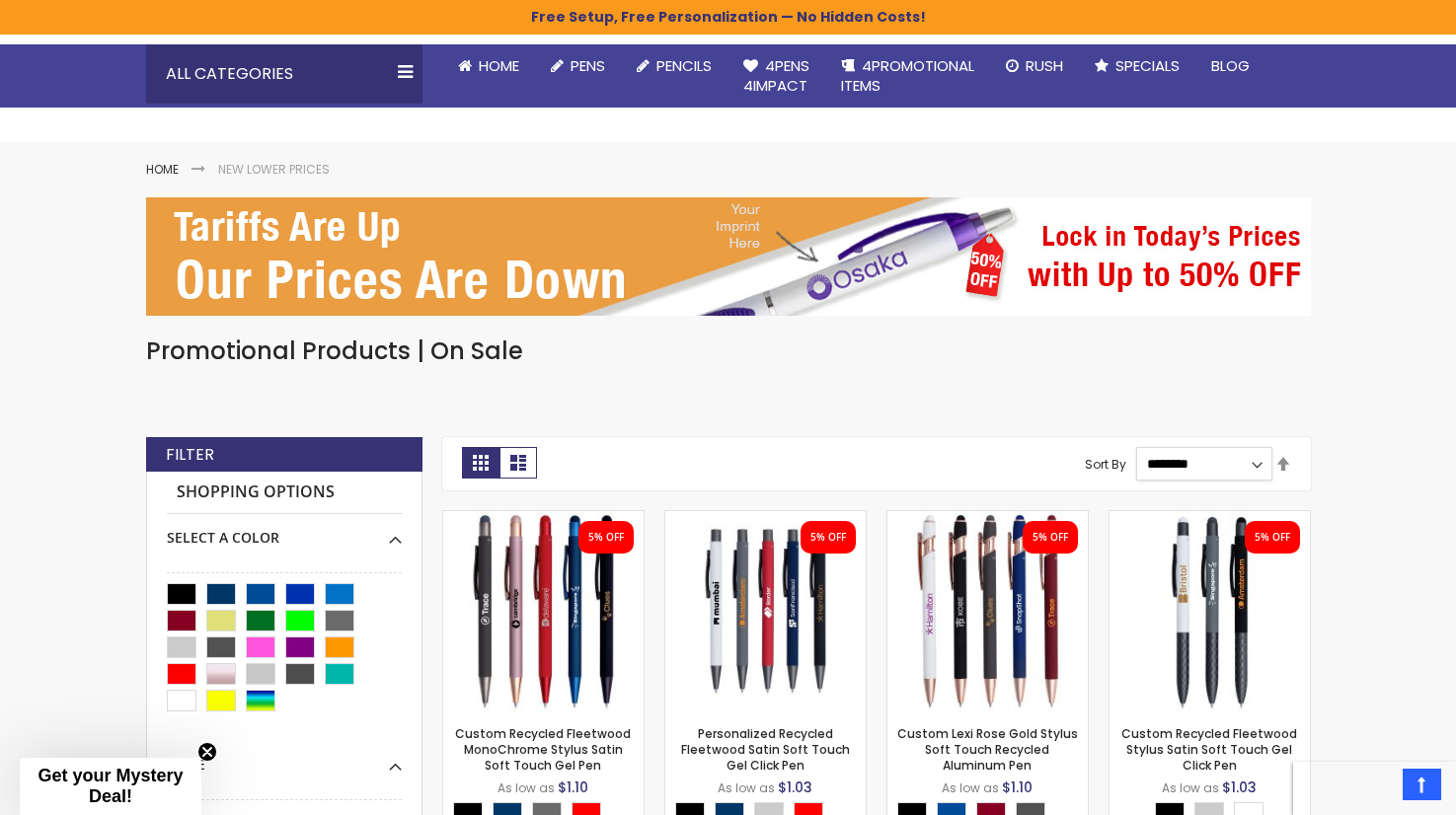 select on "*****" 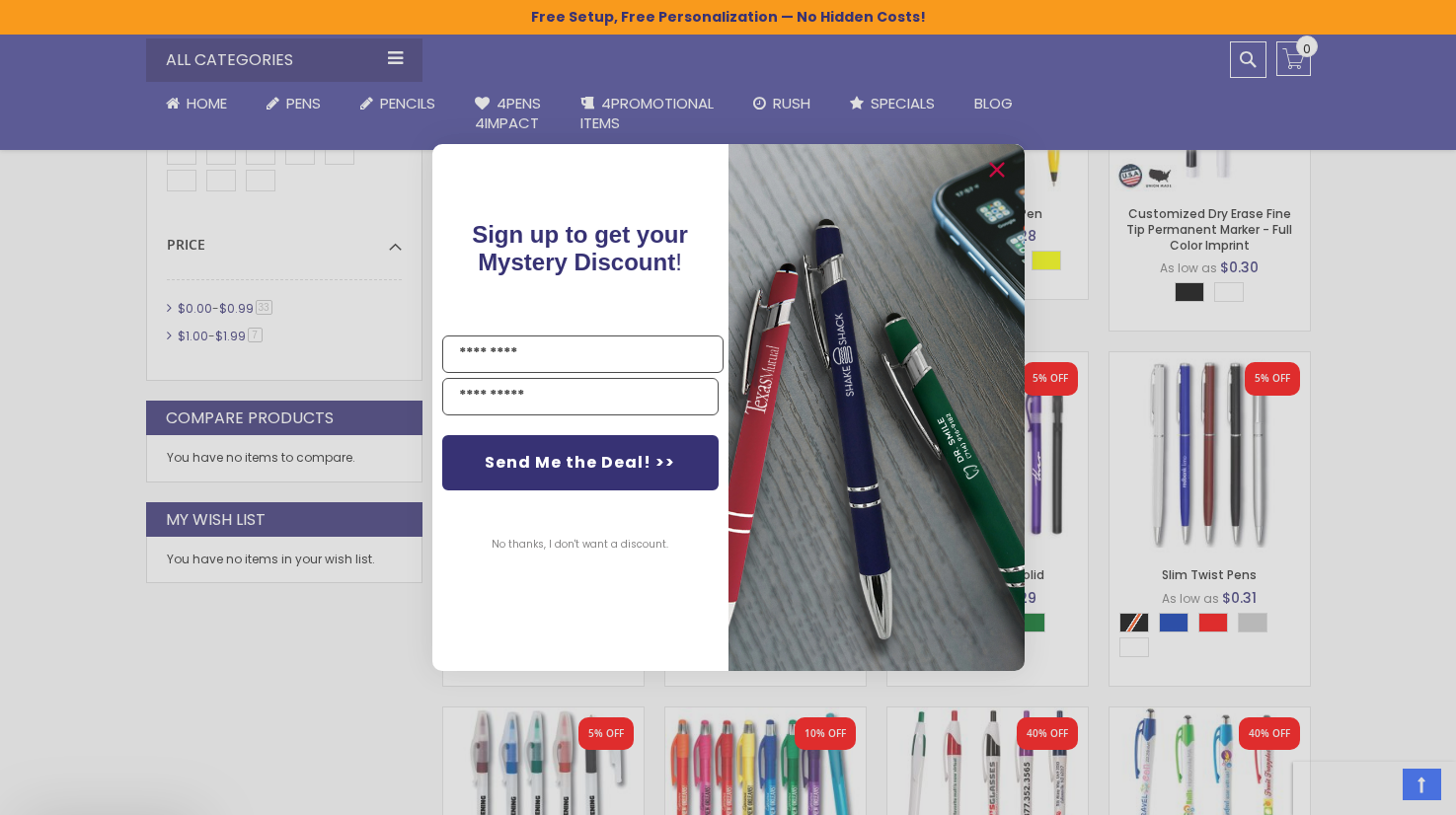 scroll, scrollTop: 1021, scrollLeft: 0, axis: vertical 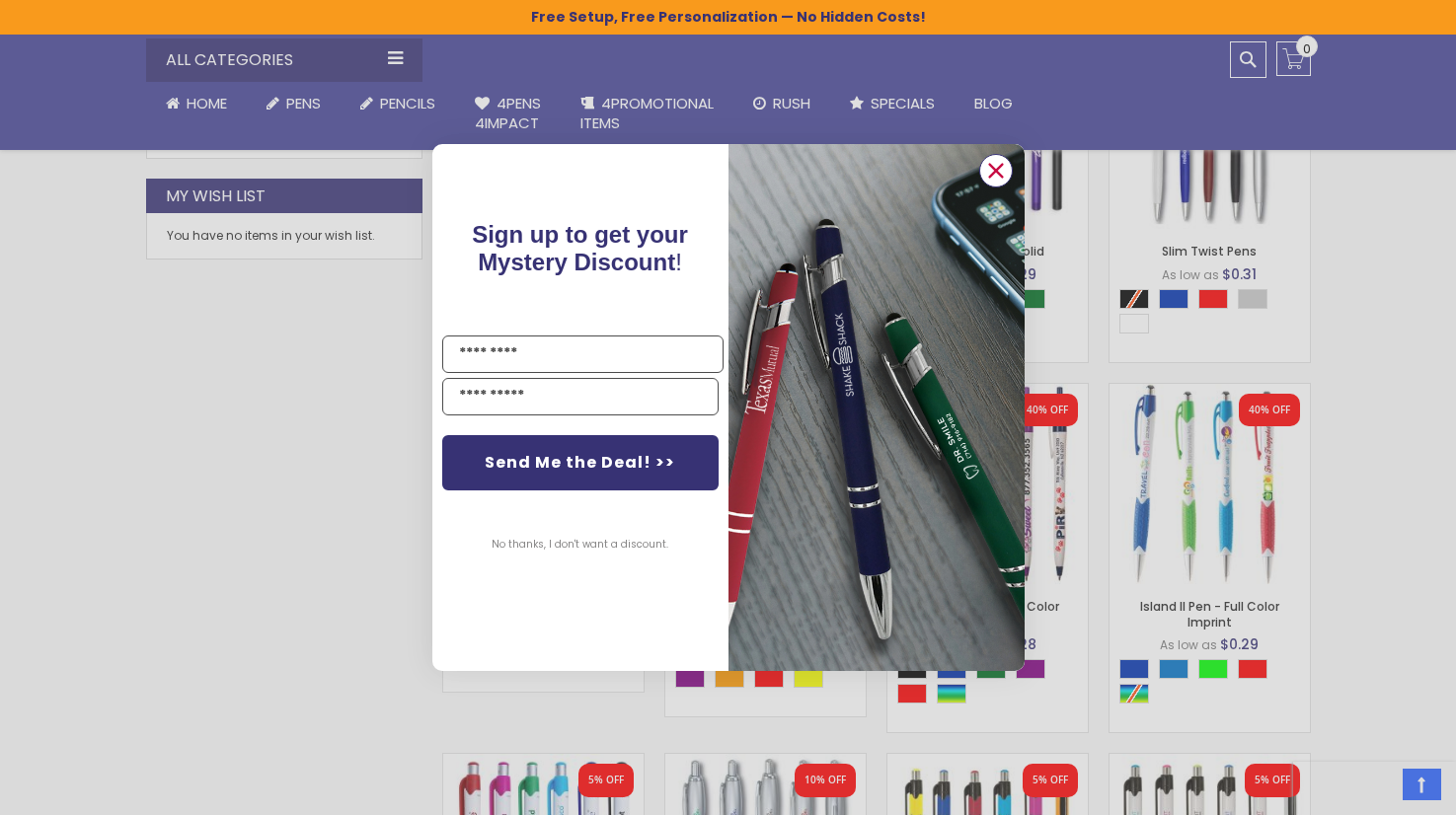 click 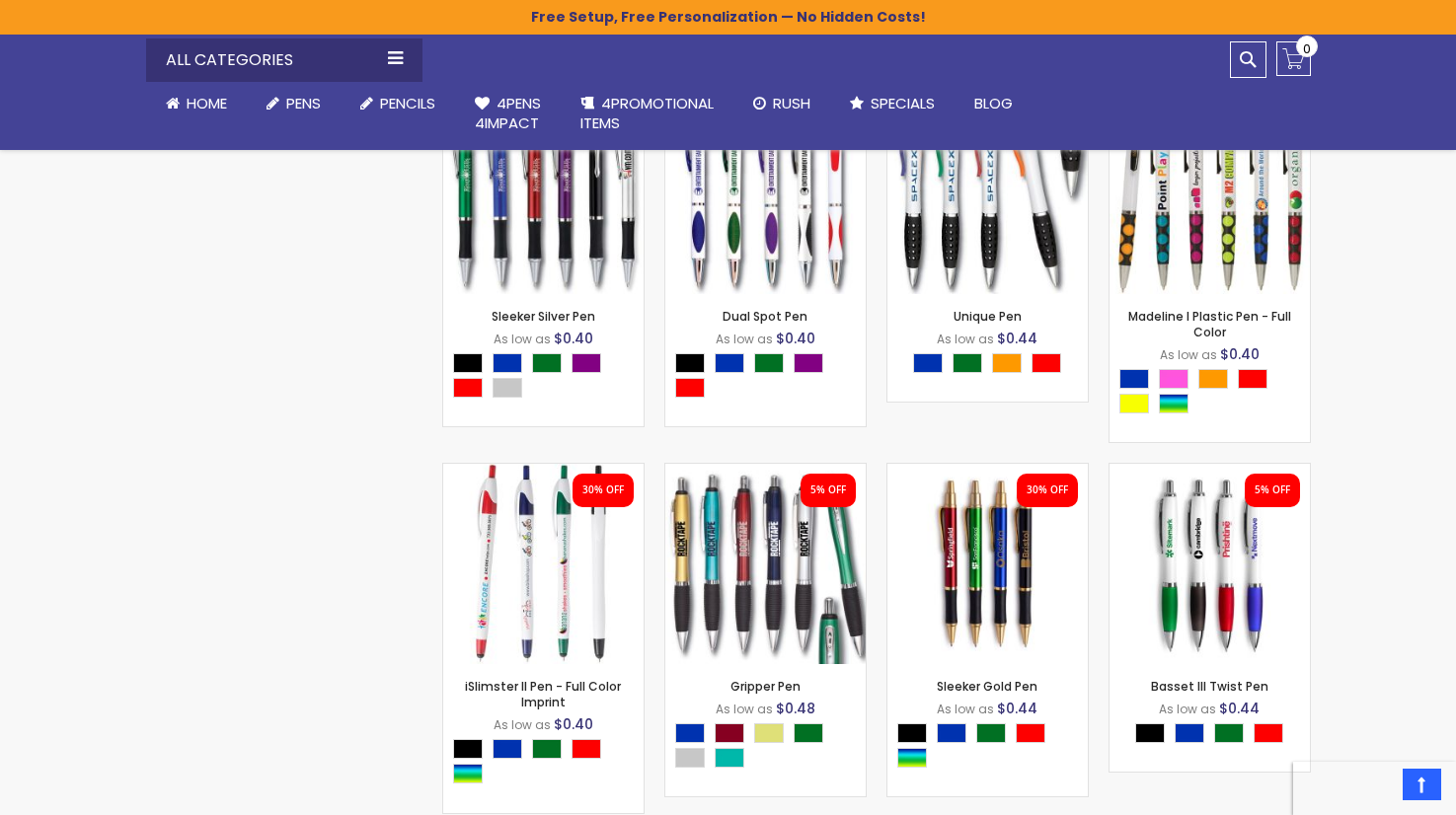 scroll, scrollTop: 2127, scrollLeft: 0, axis: vertical 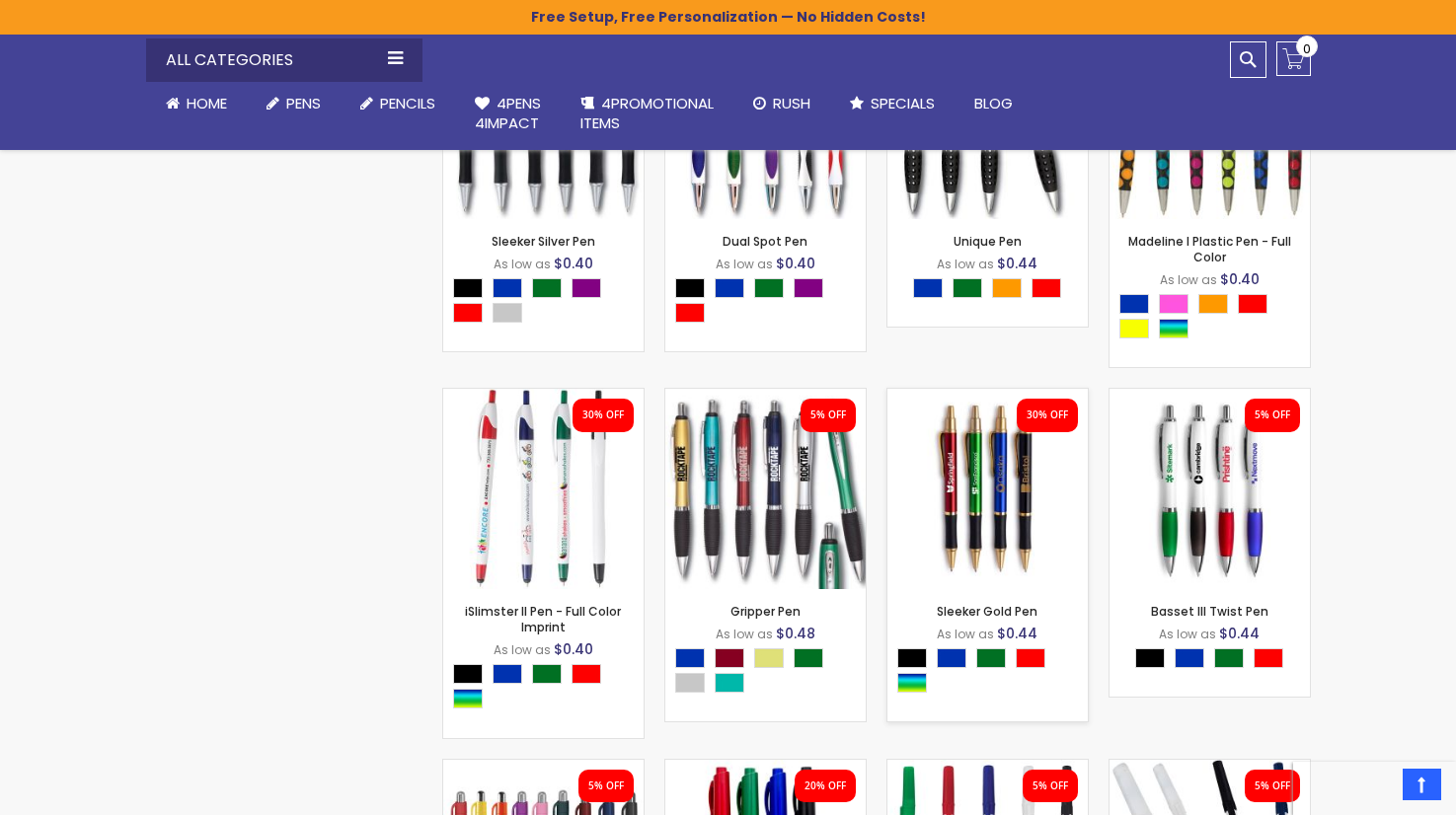 click at bounding box center [987, 488] 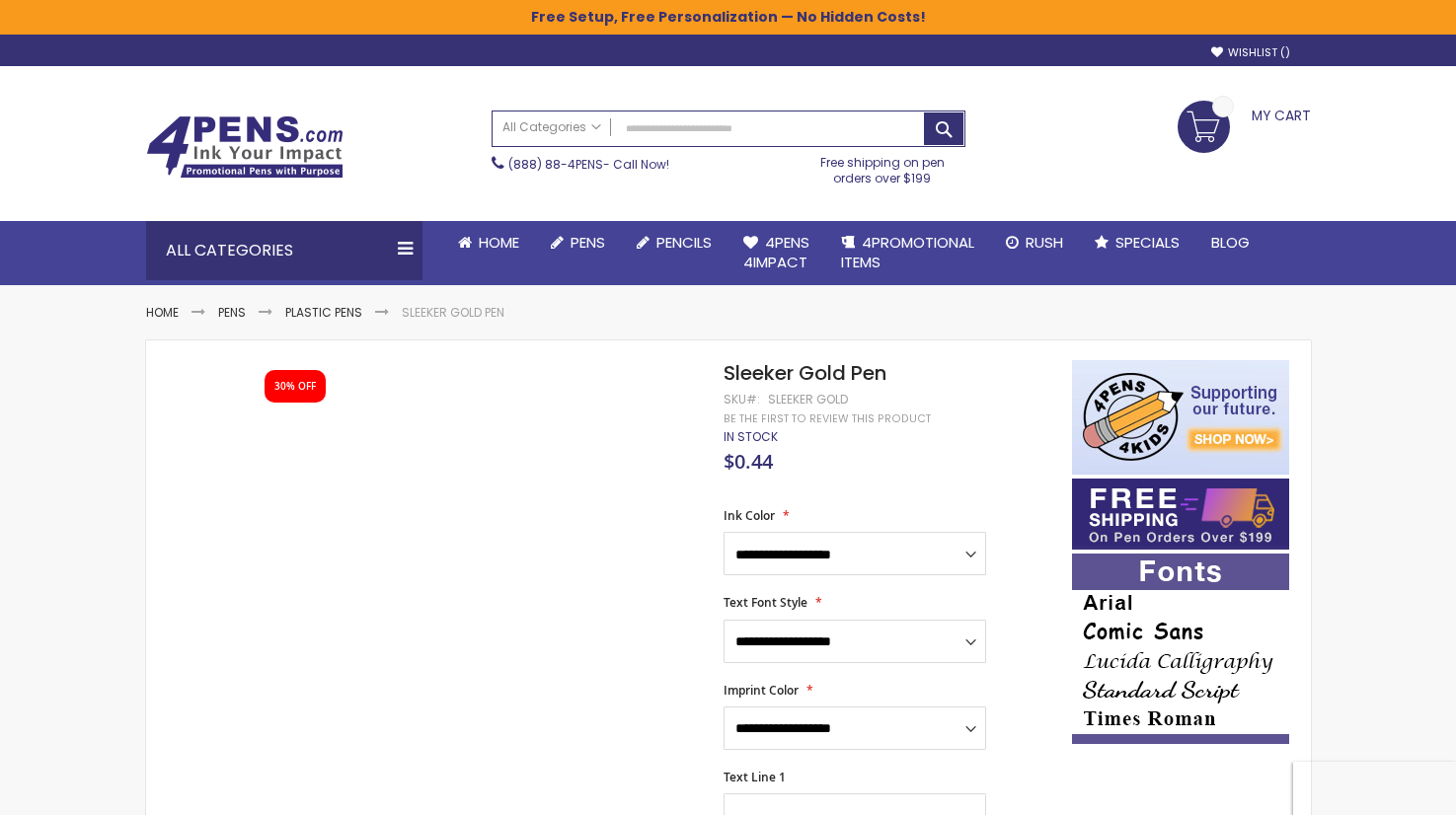 scroll, scrollTop: 0, scrollLeft: 0, axis: both 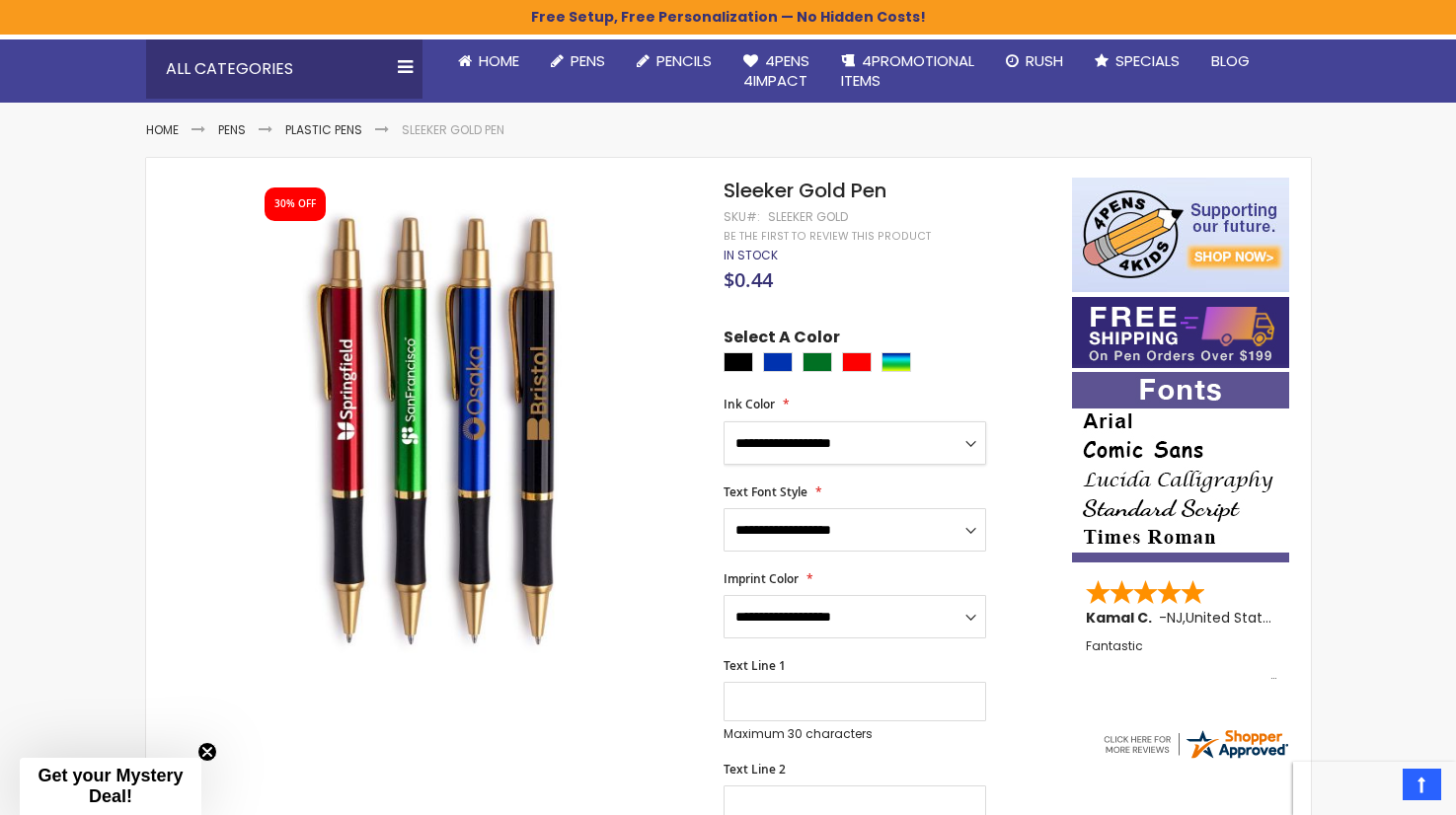 click on "**********" at bounding box center [855, 443] 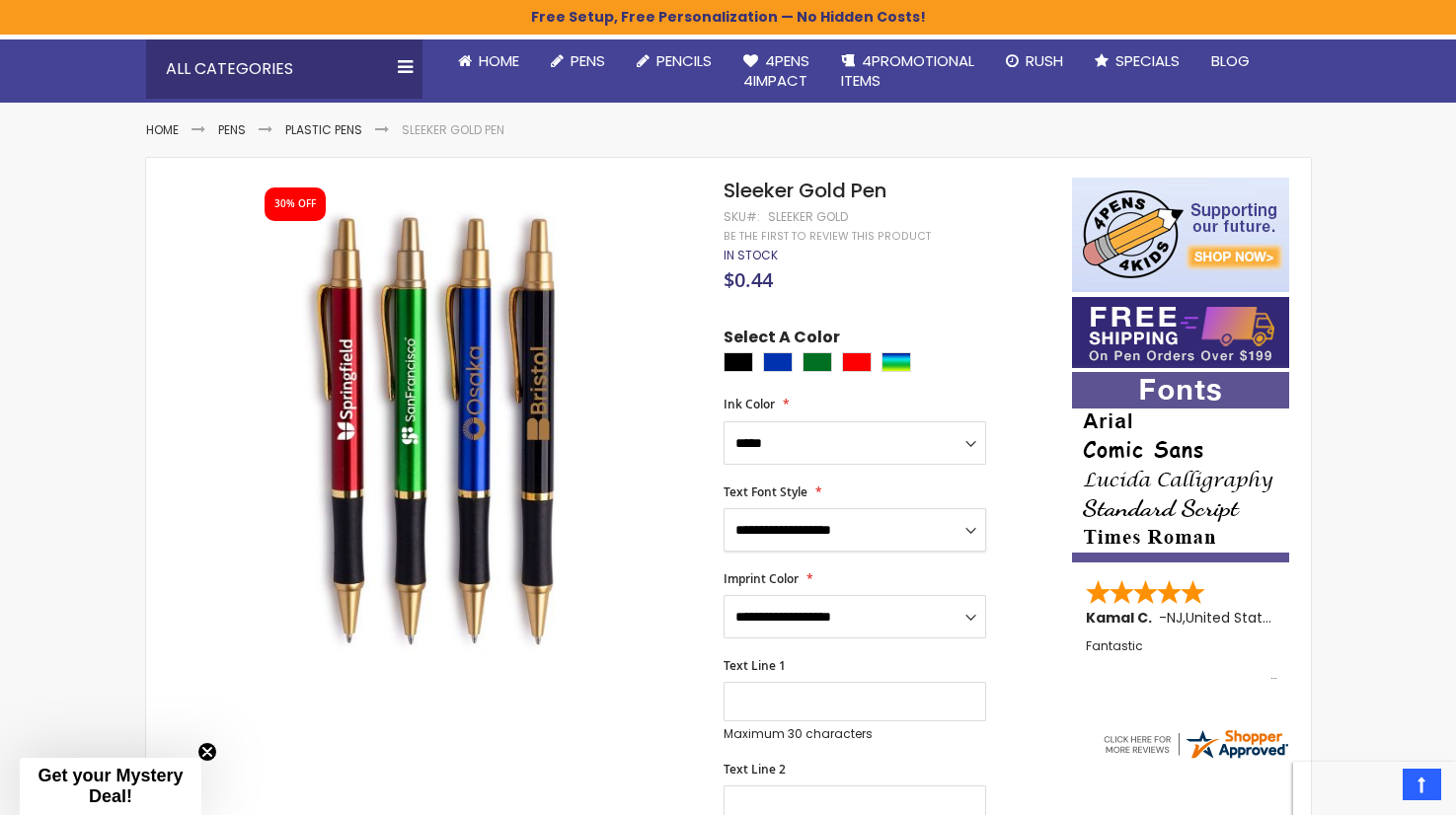 click on "**********" at bounding box center [855, 530] 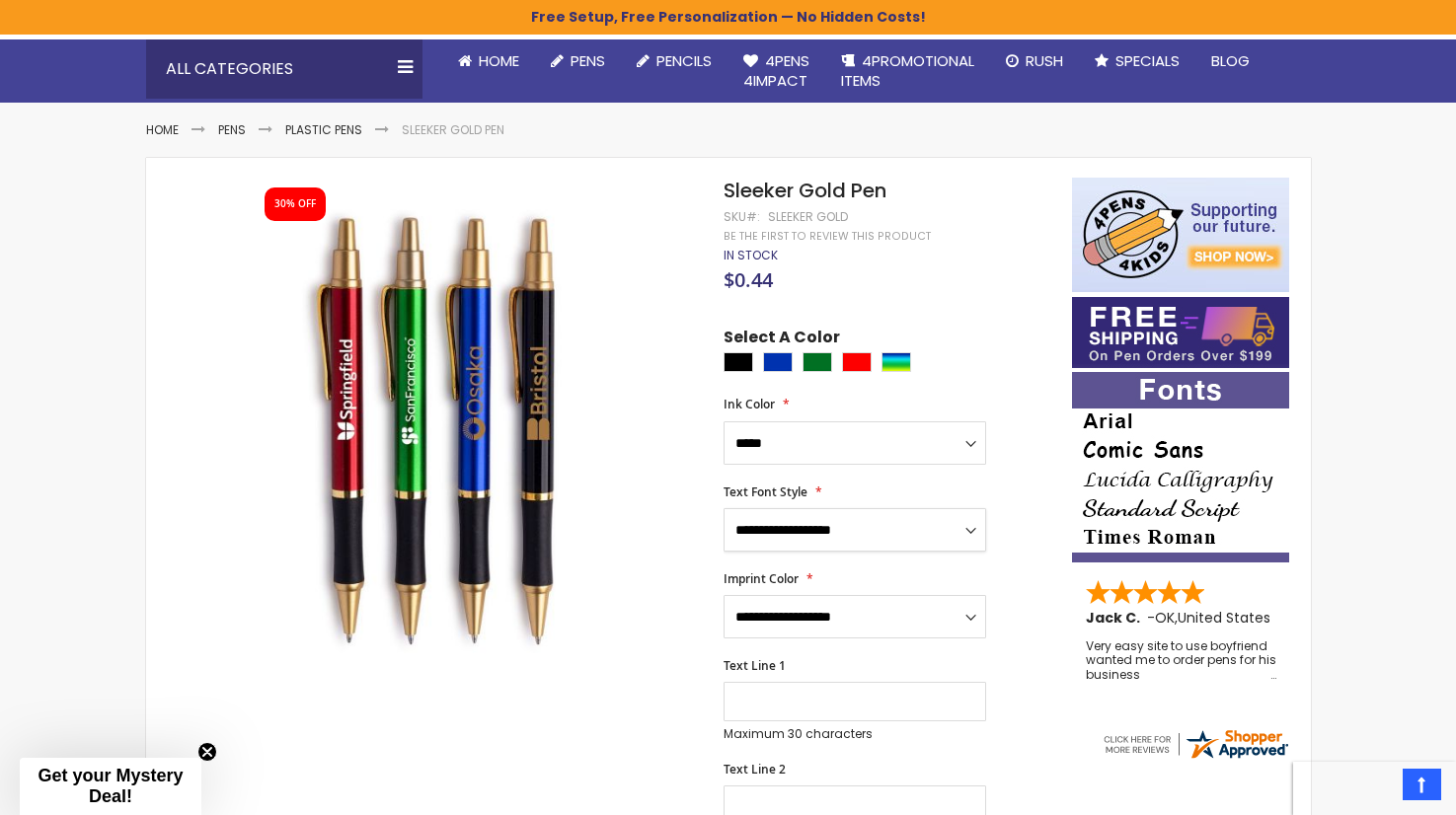 select on "***" 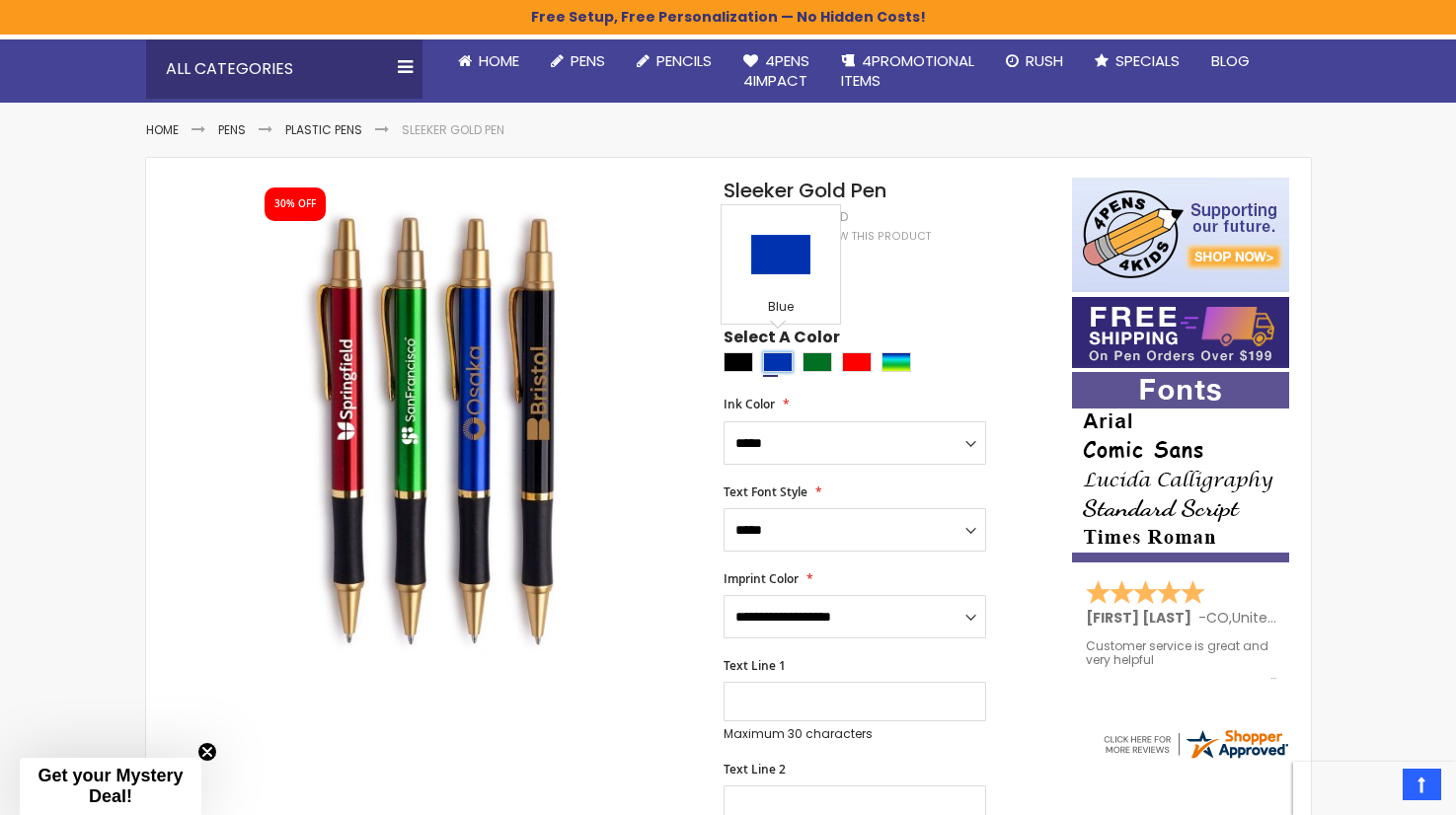 click at bounding box center [778, 362] 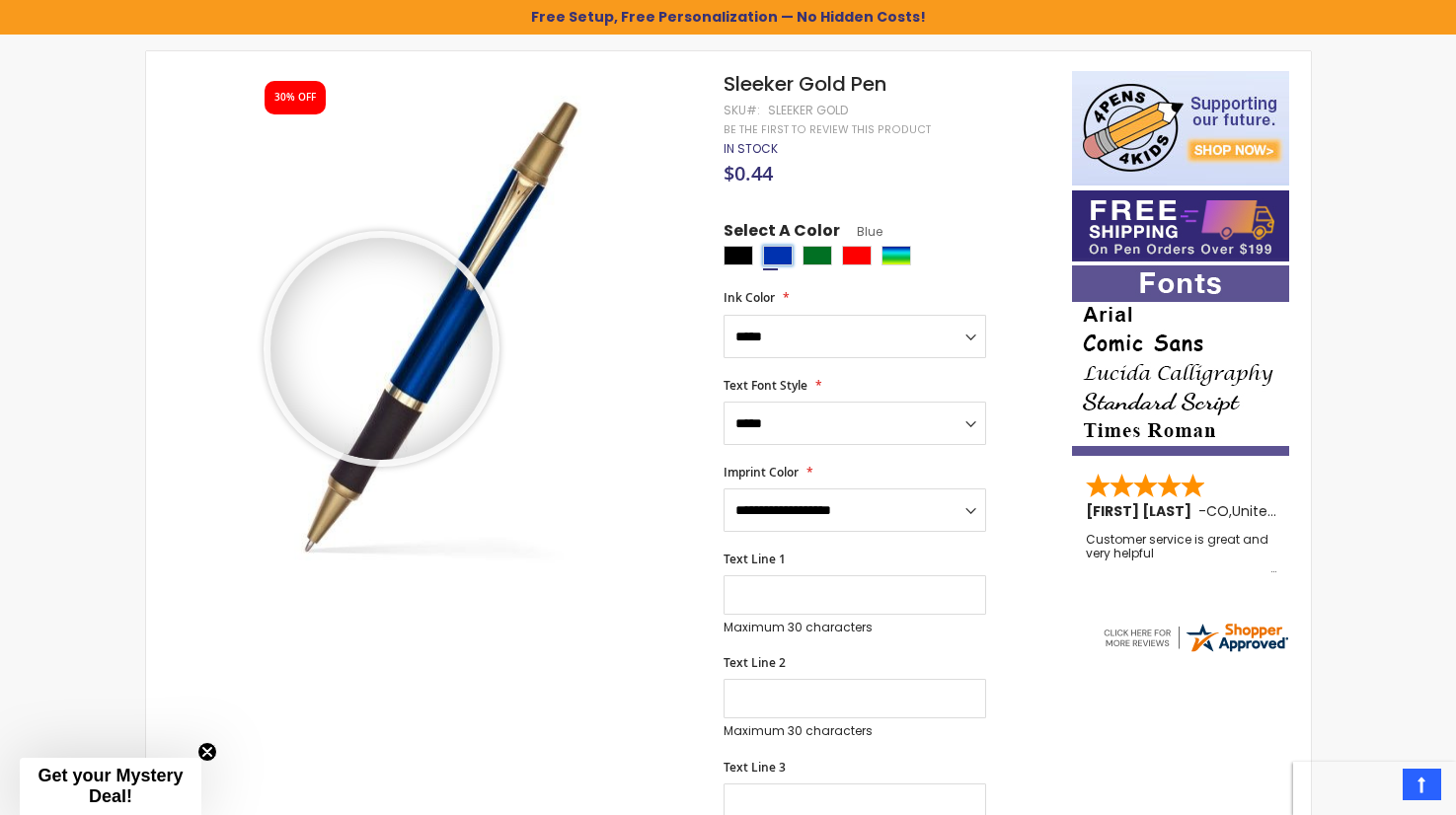 scroll, scrollTop: 247, scrollLeft: 0, axis: vertical 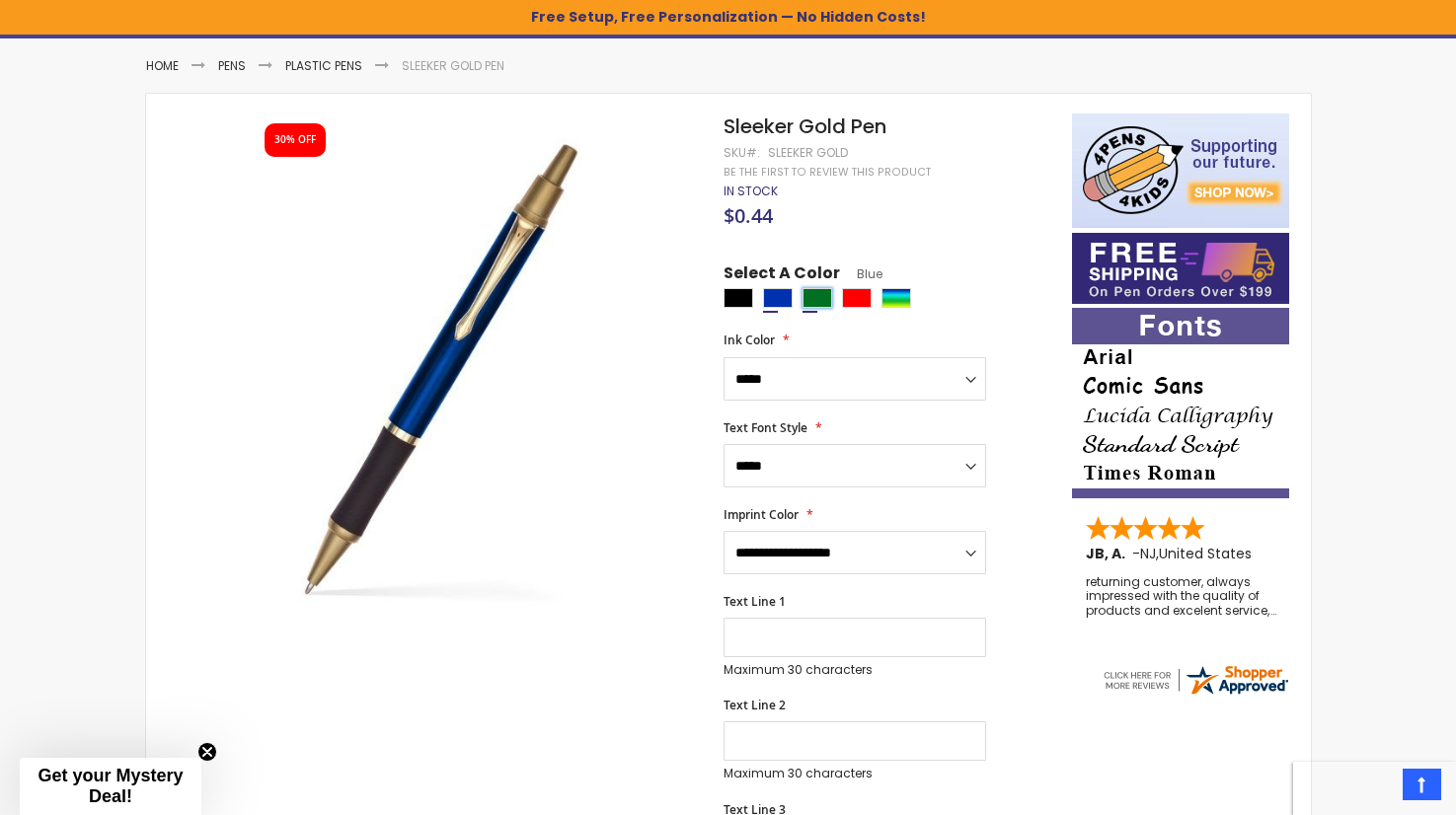 click at bounding box center (817, 298) 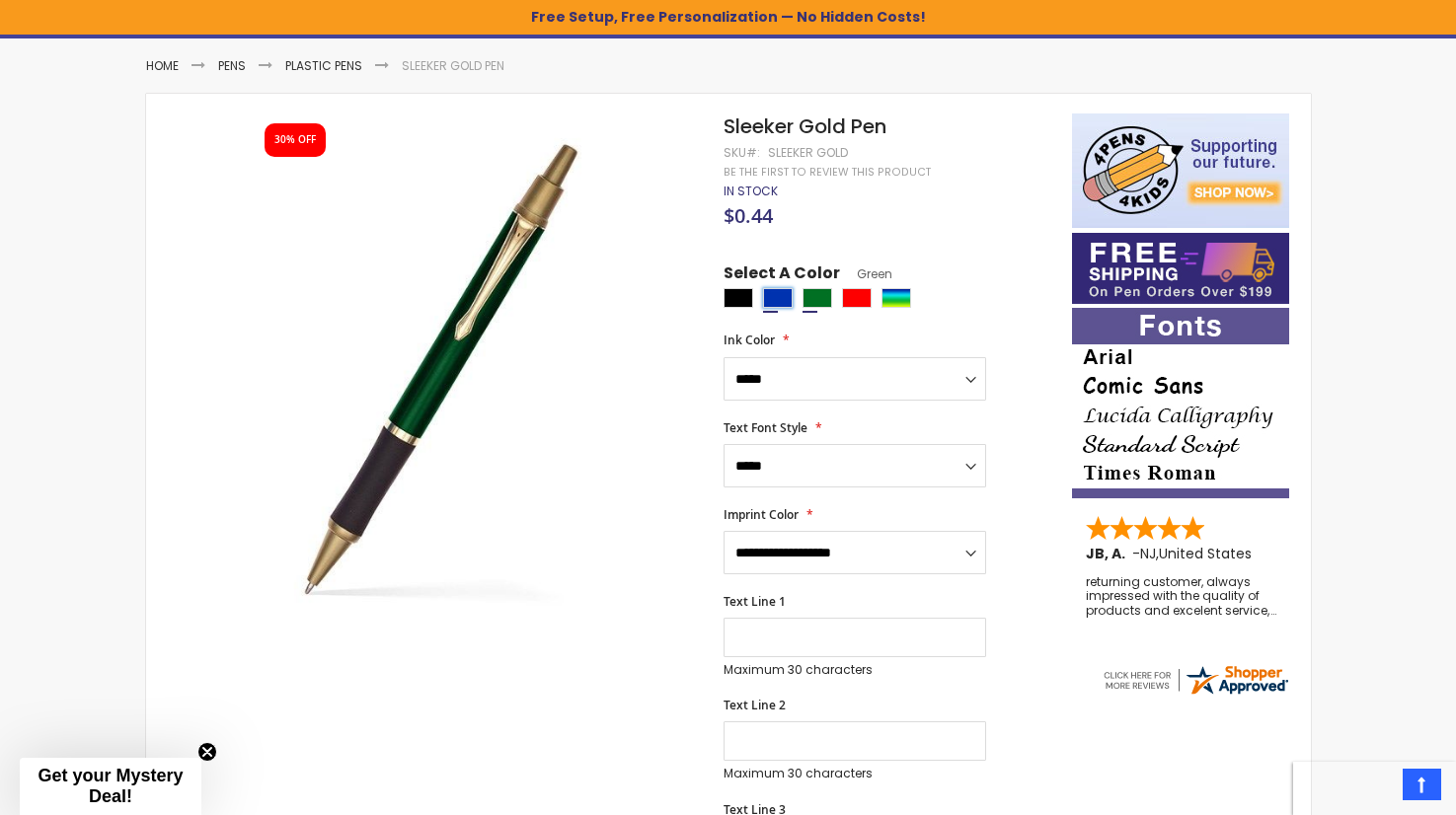 click at bounding box center [778, 298] 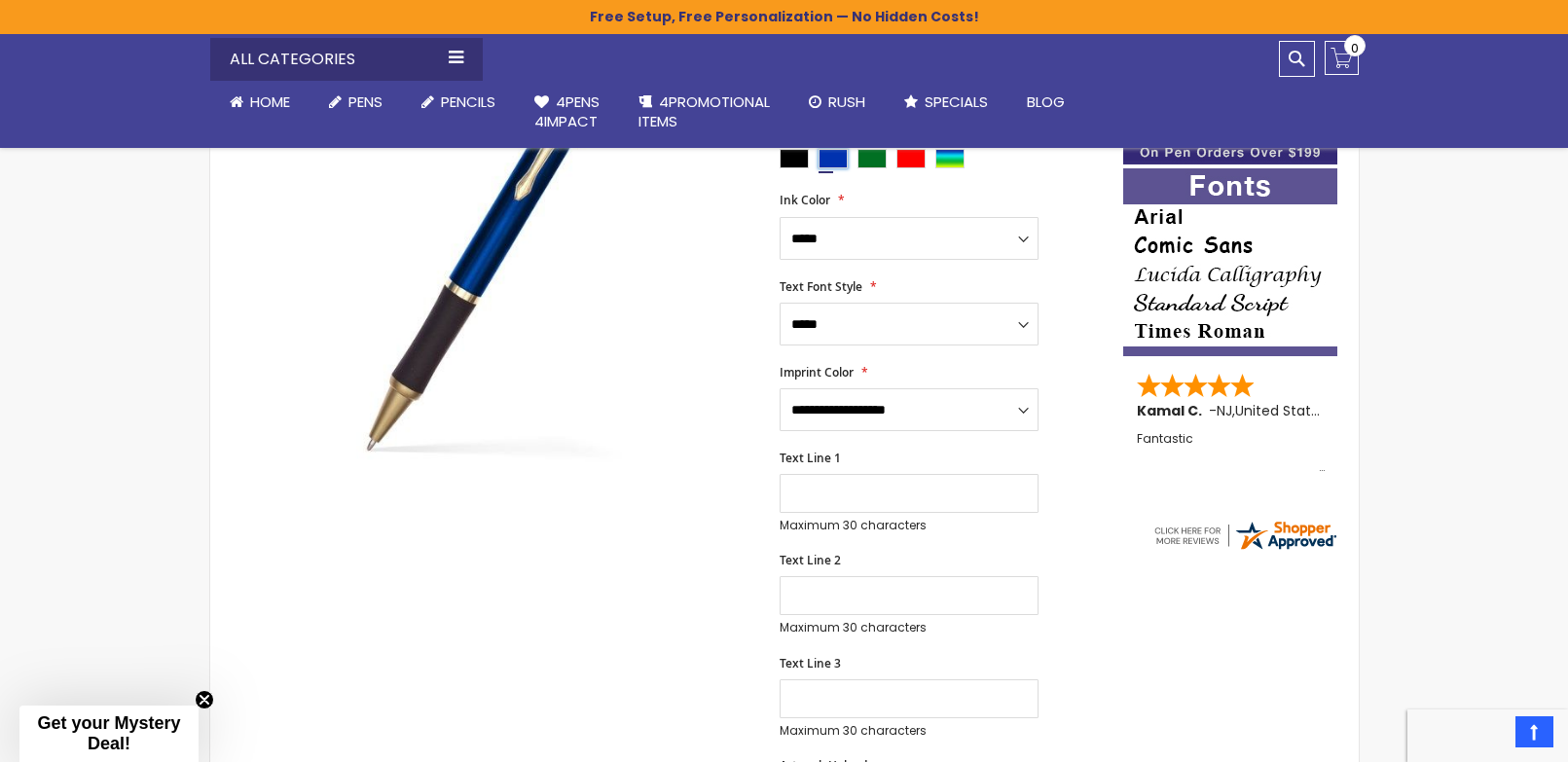 scroll, scrollTop: 428, scrollLeft: 0, axis: vertical 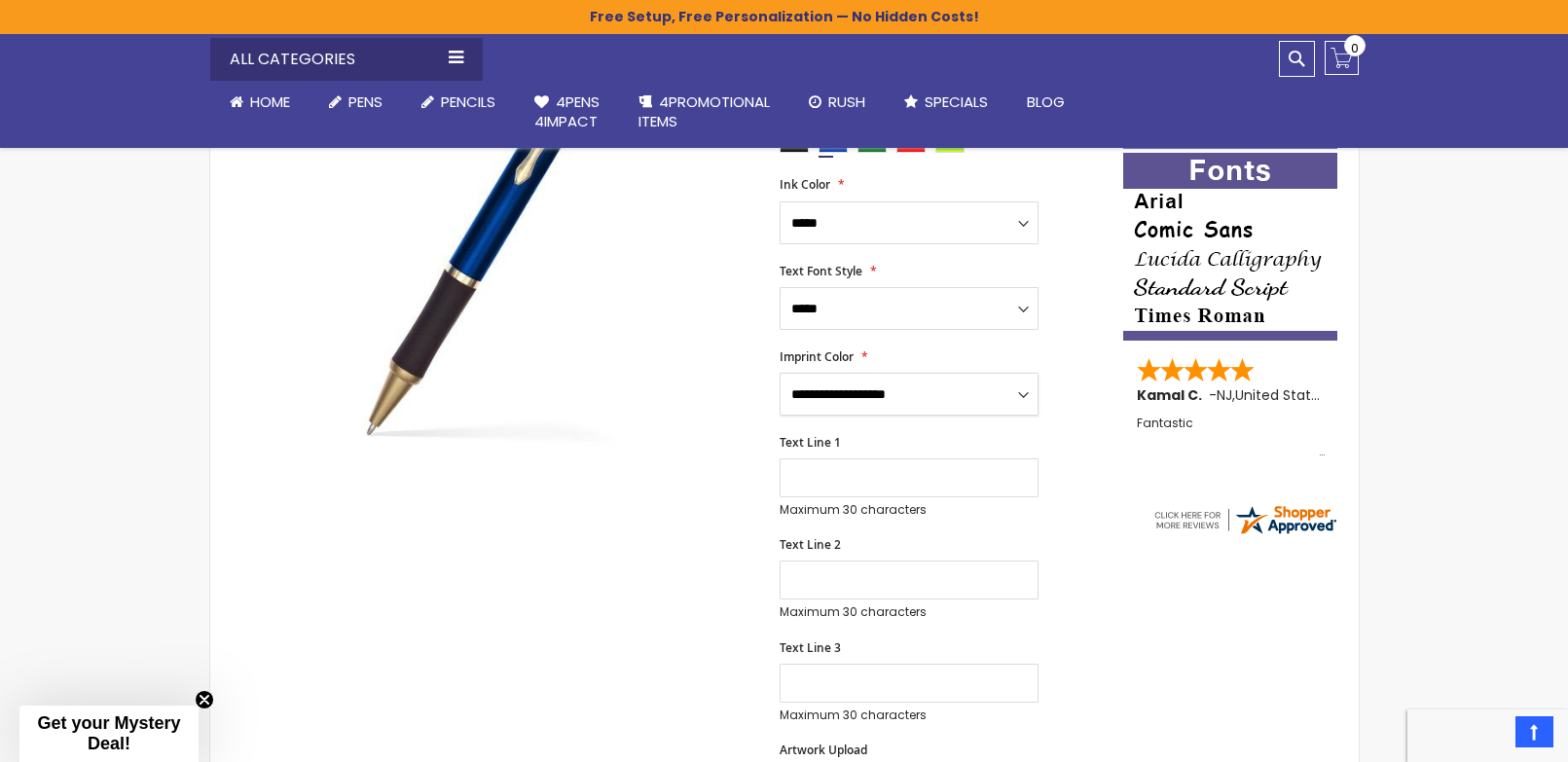 click on "**********" at bounding box center [909, 394] 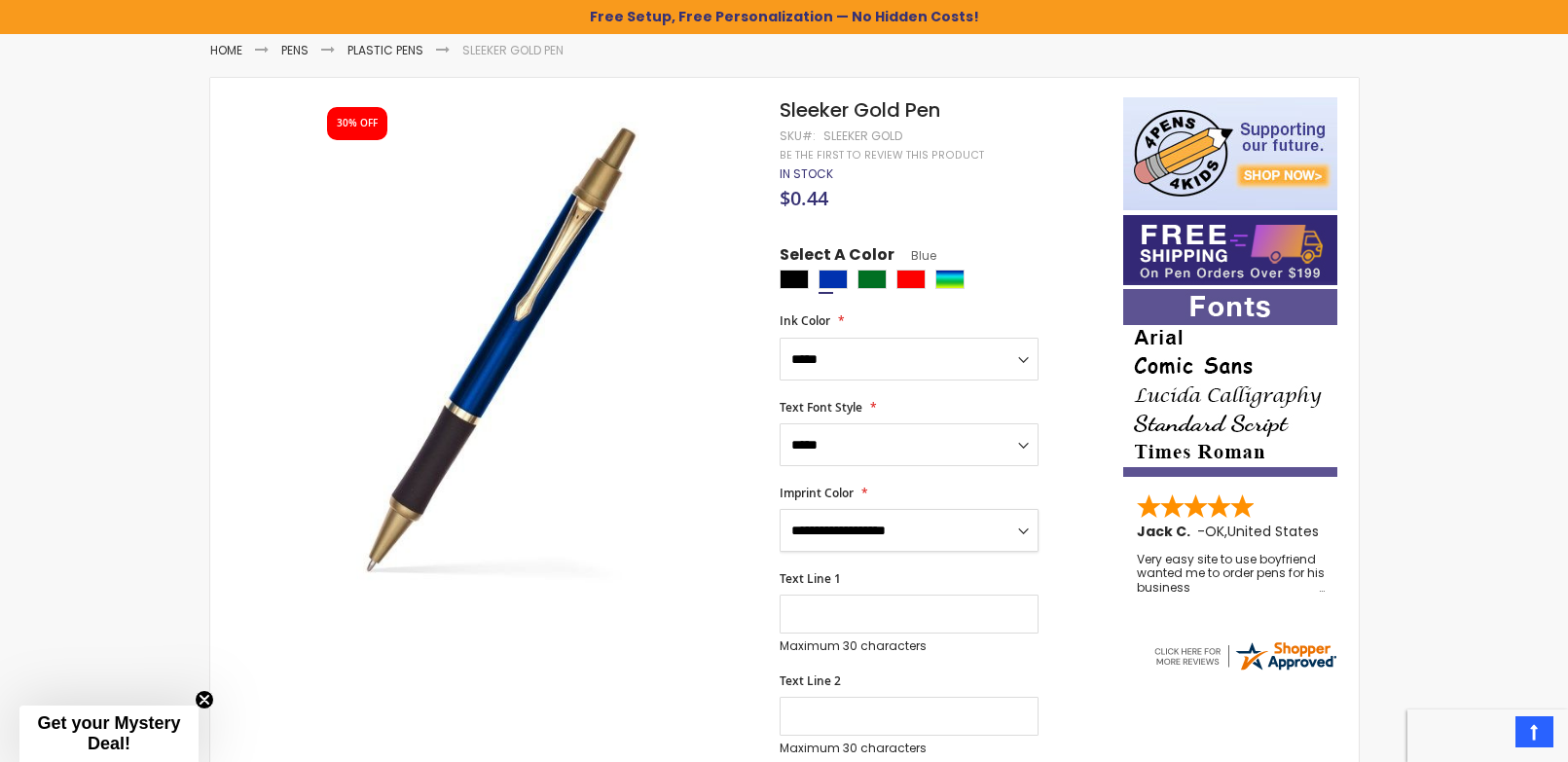 scroll, scrollTop: 297, scrollLeft: 0, axis: vertical 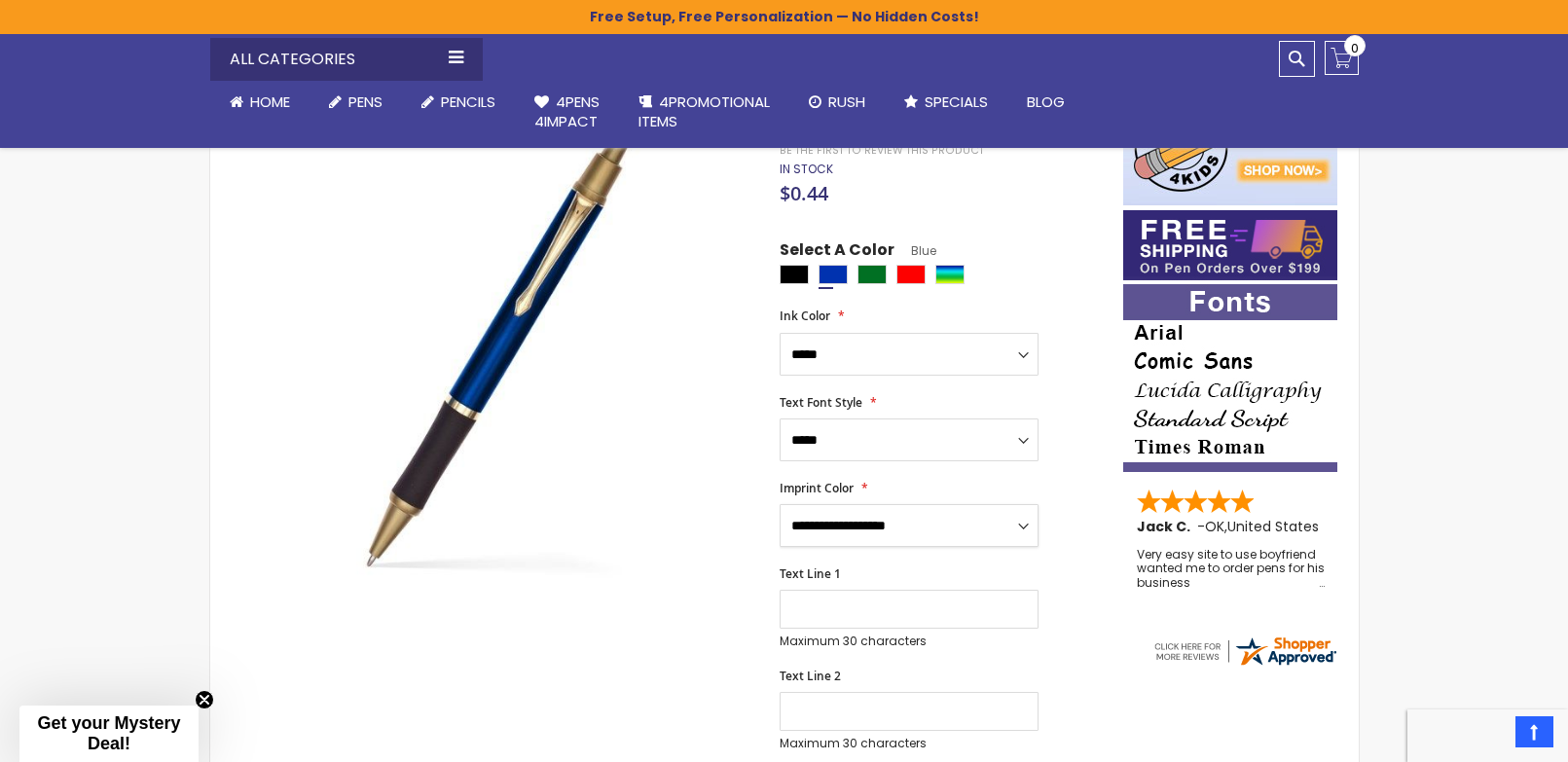 click on "**********" at bounding box center [909, 526] 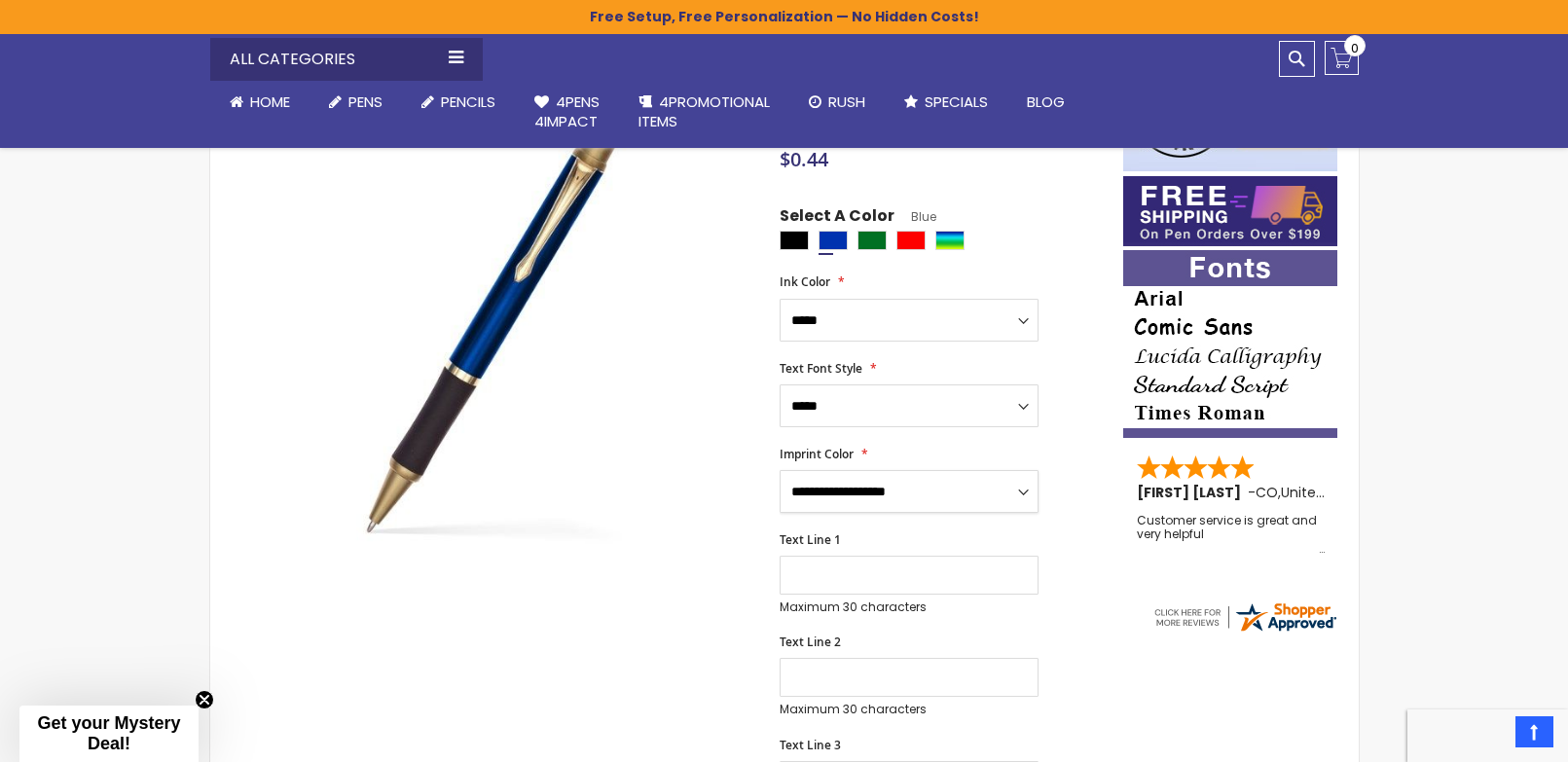 scroll, scrollTop: 338, scrollLeft: 0, axis: vertical 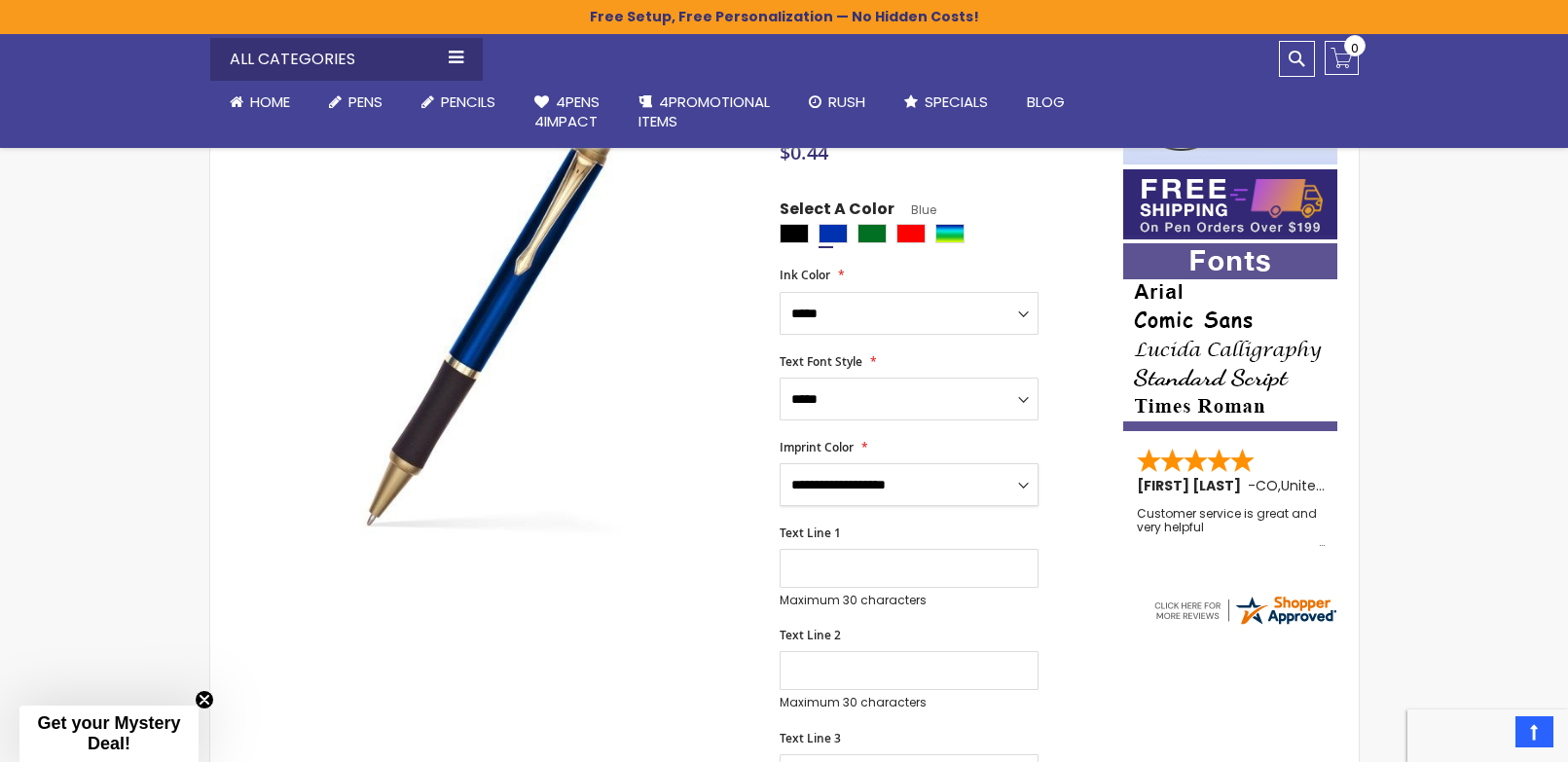 click on "**********" at bounding box center (909, 485) 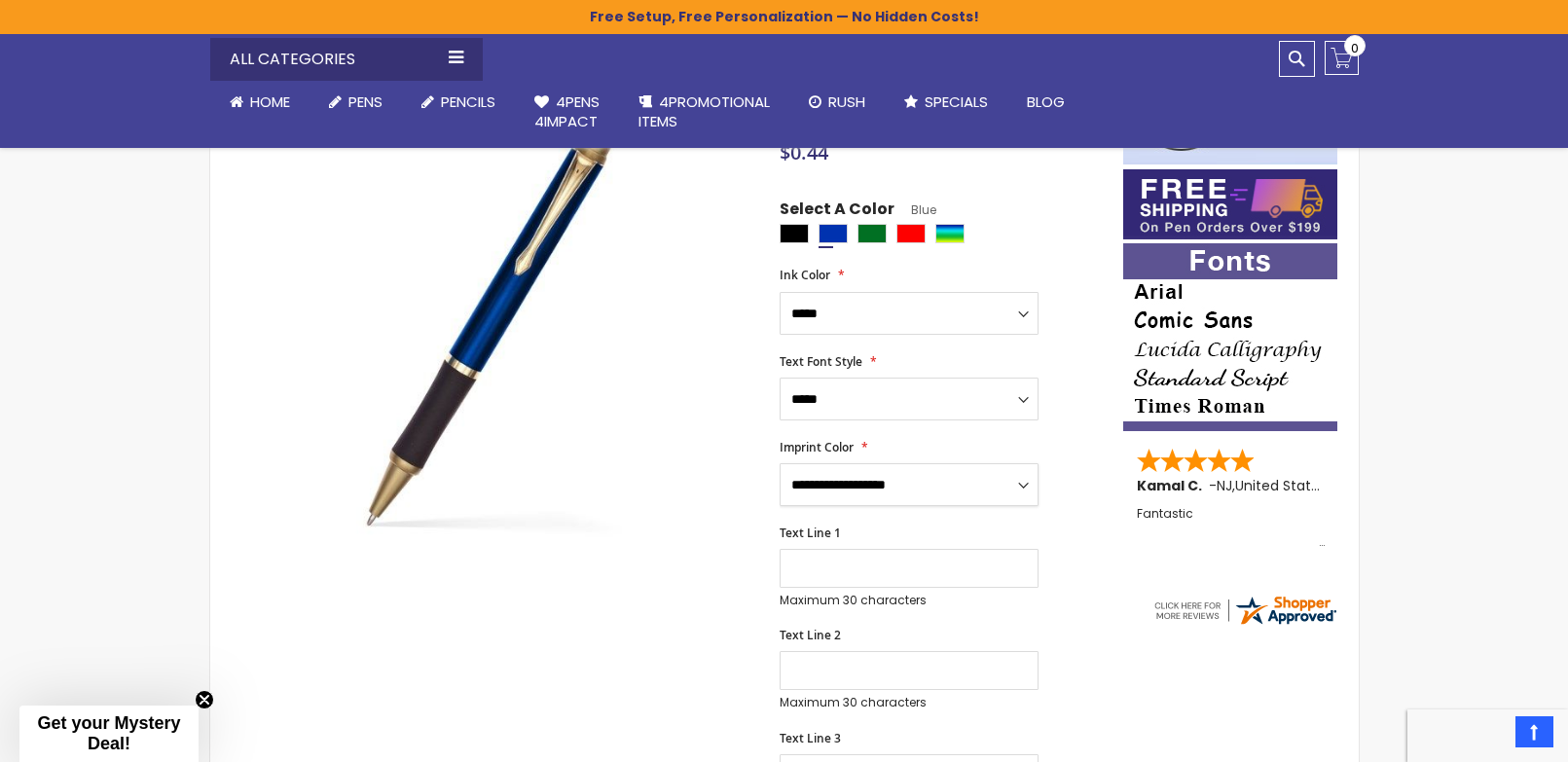 select on "***" 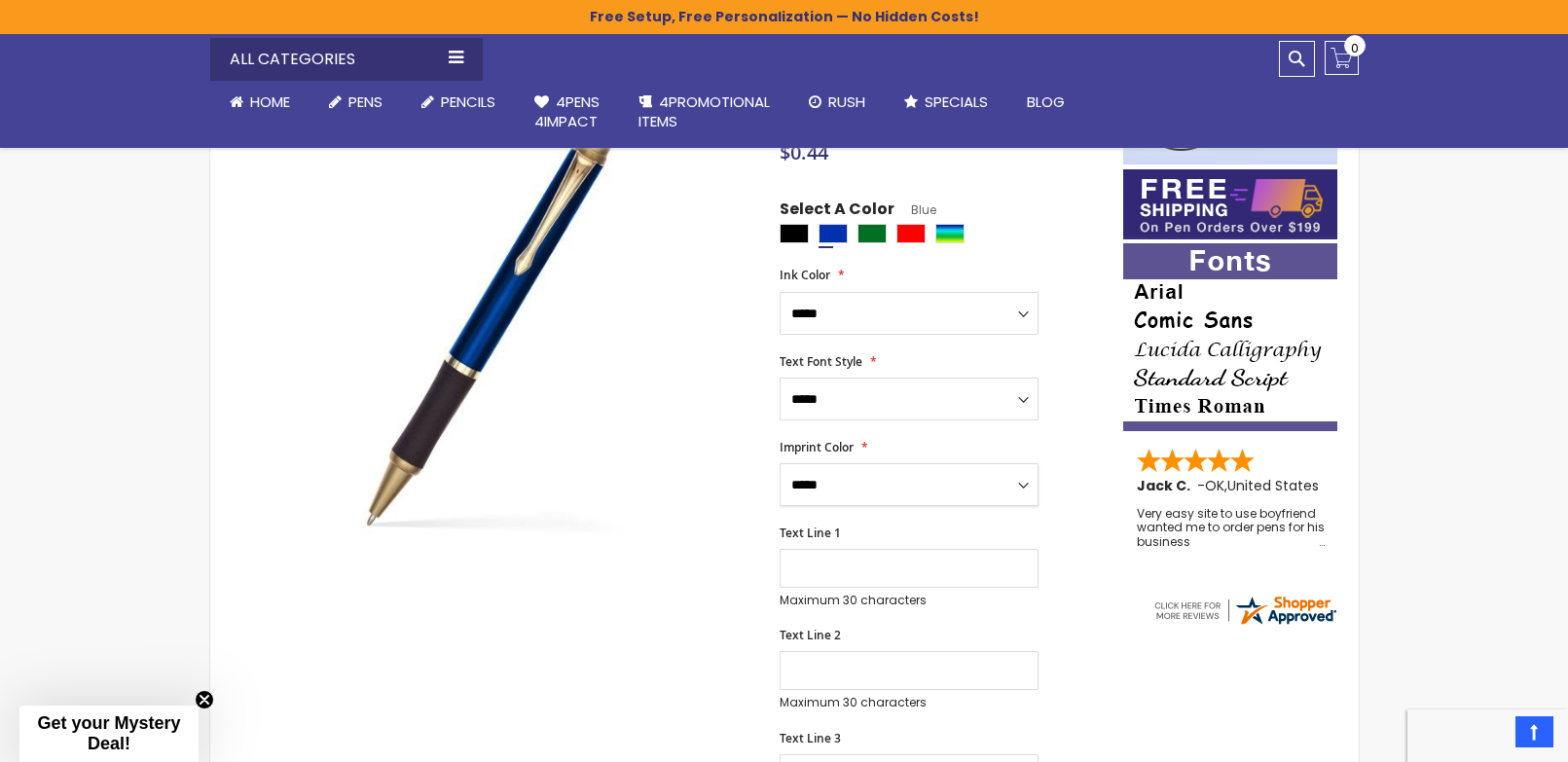 scroll, scrollTop: 279, scrollLeft: 0, axis: vertical 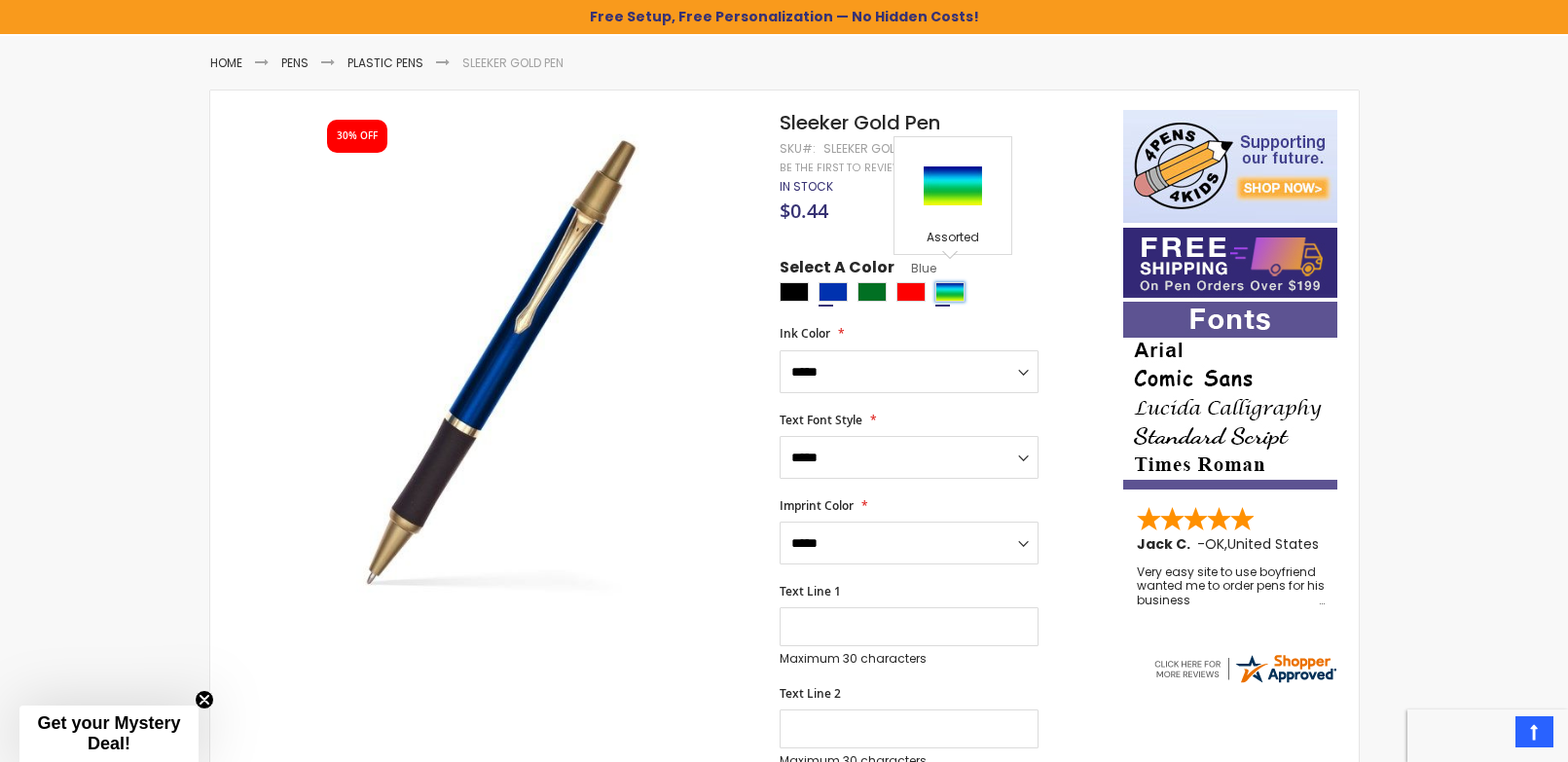 click at bounding box center (950, 292) 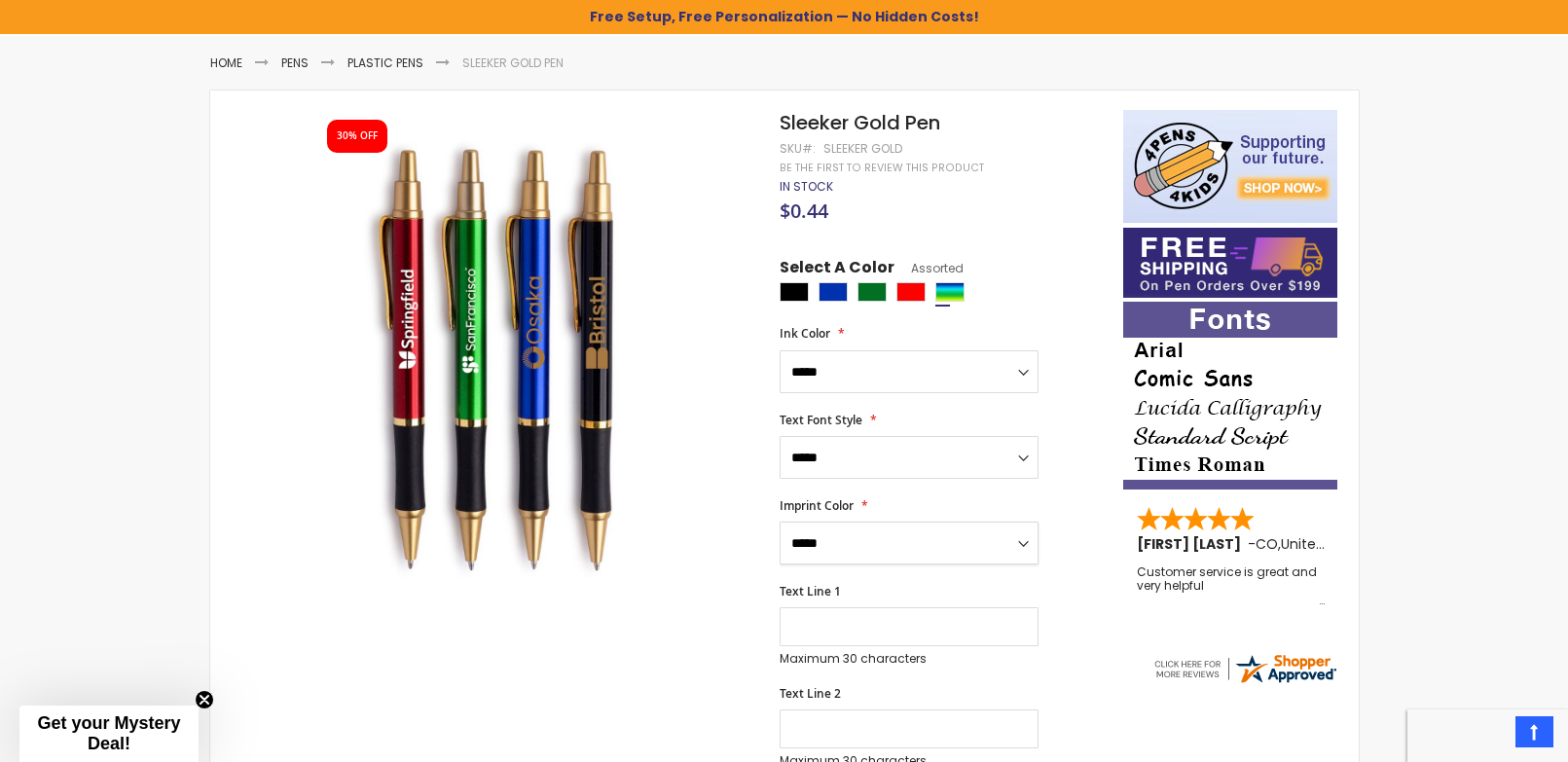 click on "**********" at bounding box center [909, 543] 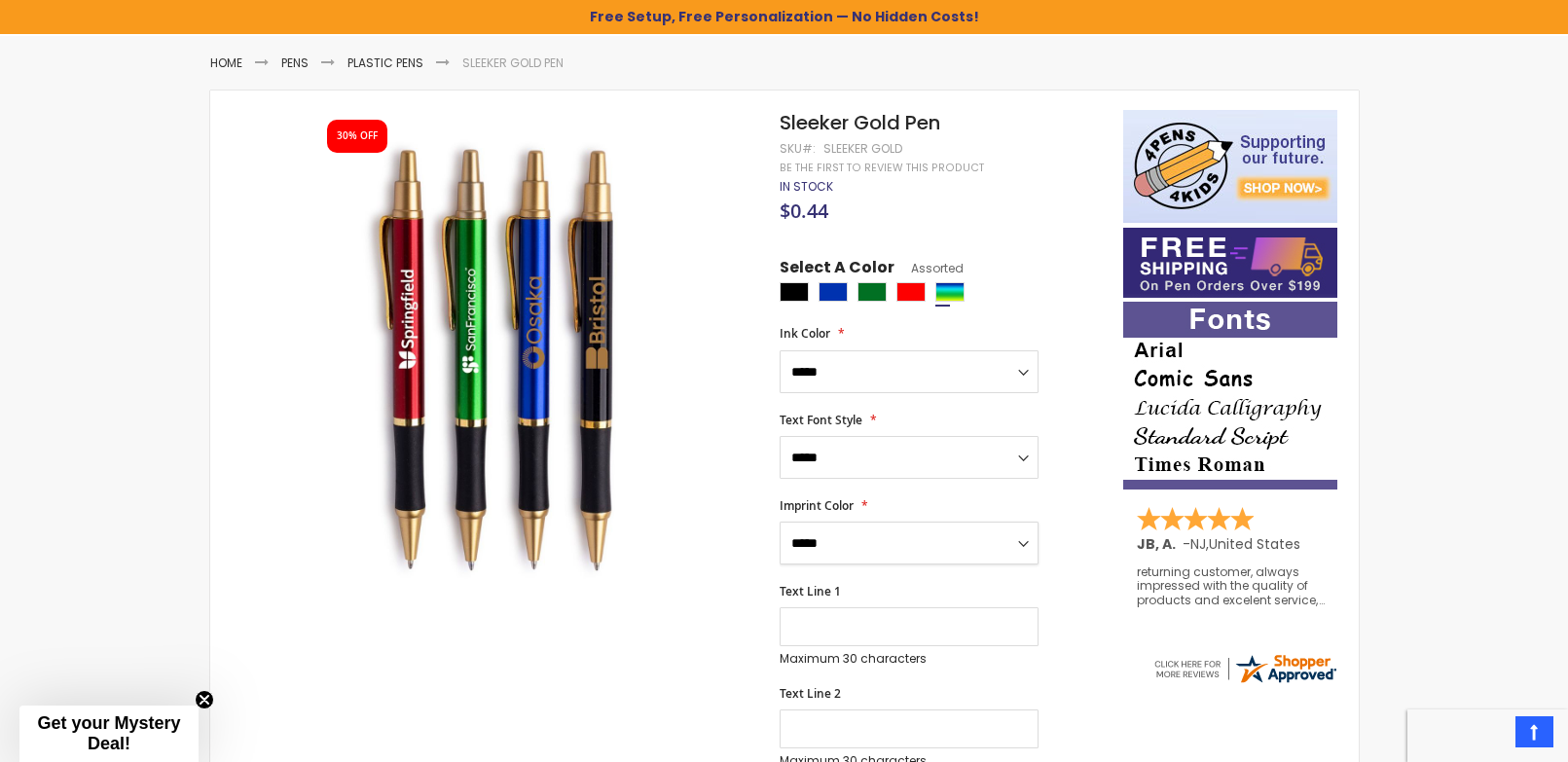 click on "**********" at bounding box center [909, 543] 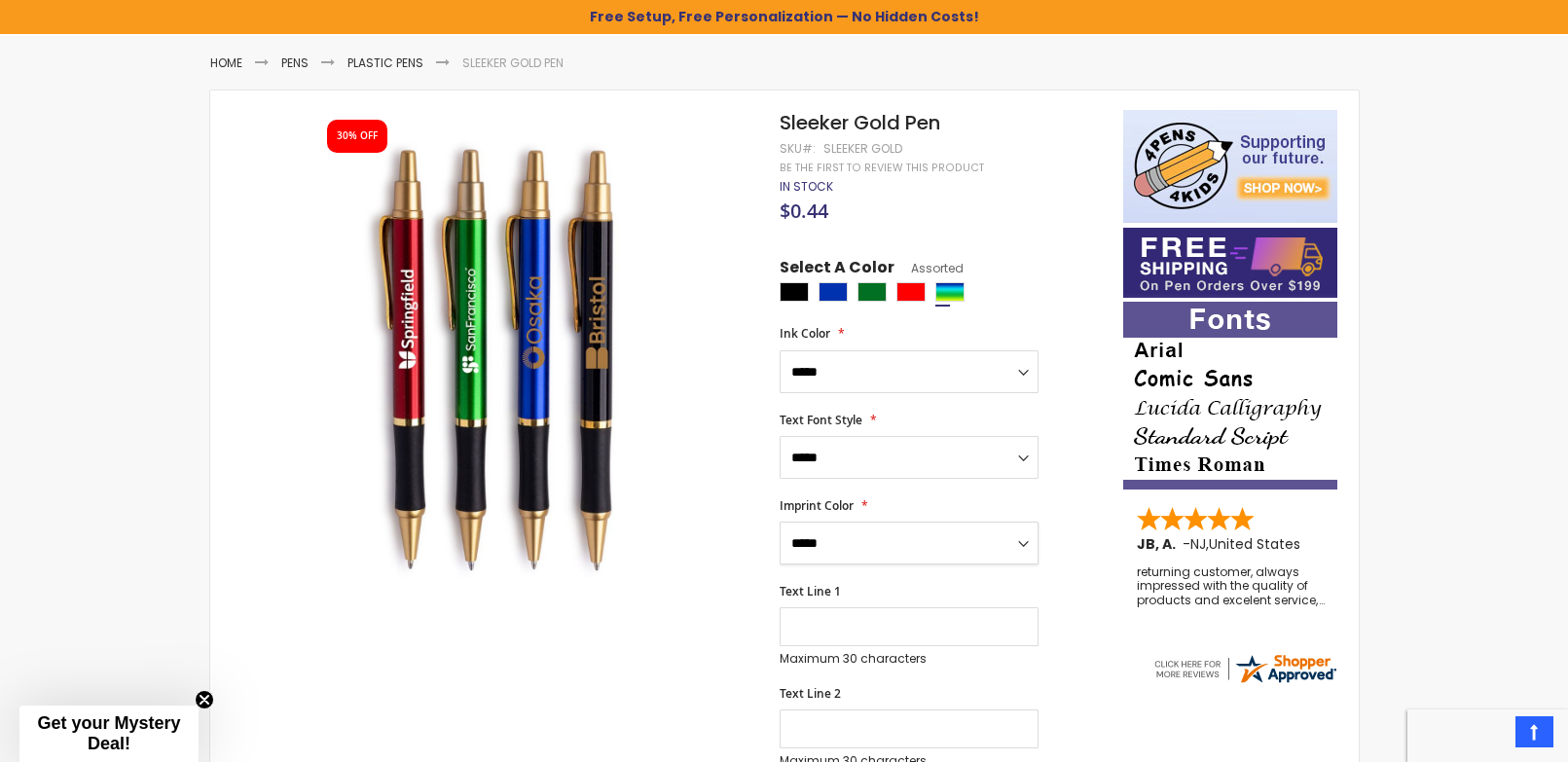 select on "***" 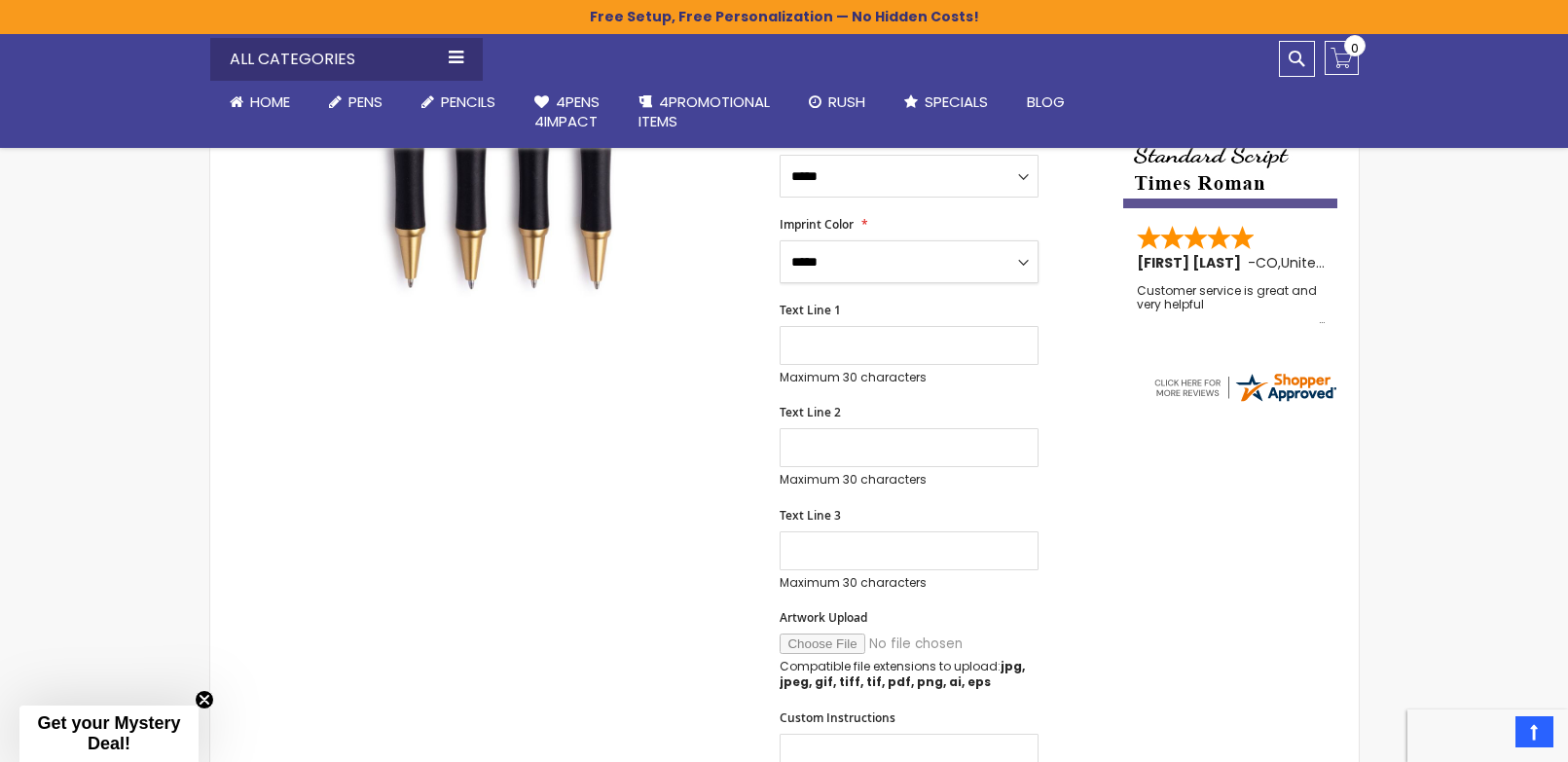 scroll, scrollTop: 544, scrollLeft: 0, axis: vertical 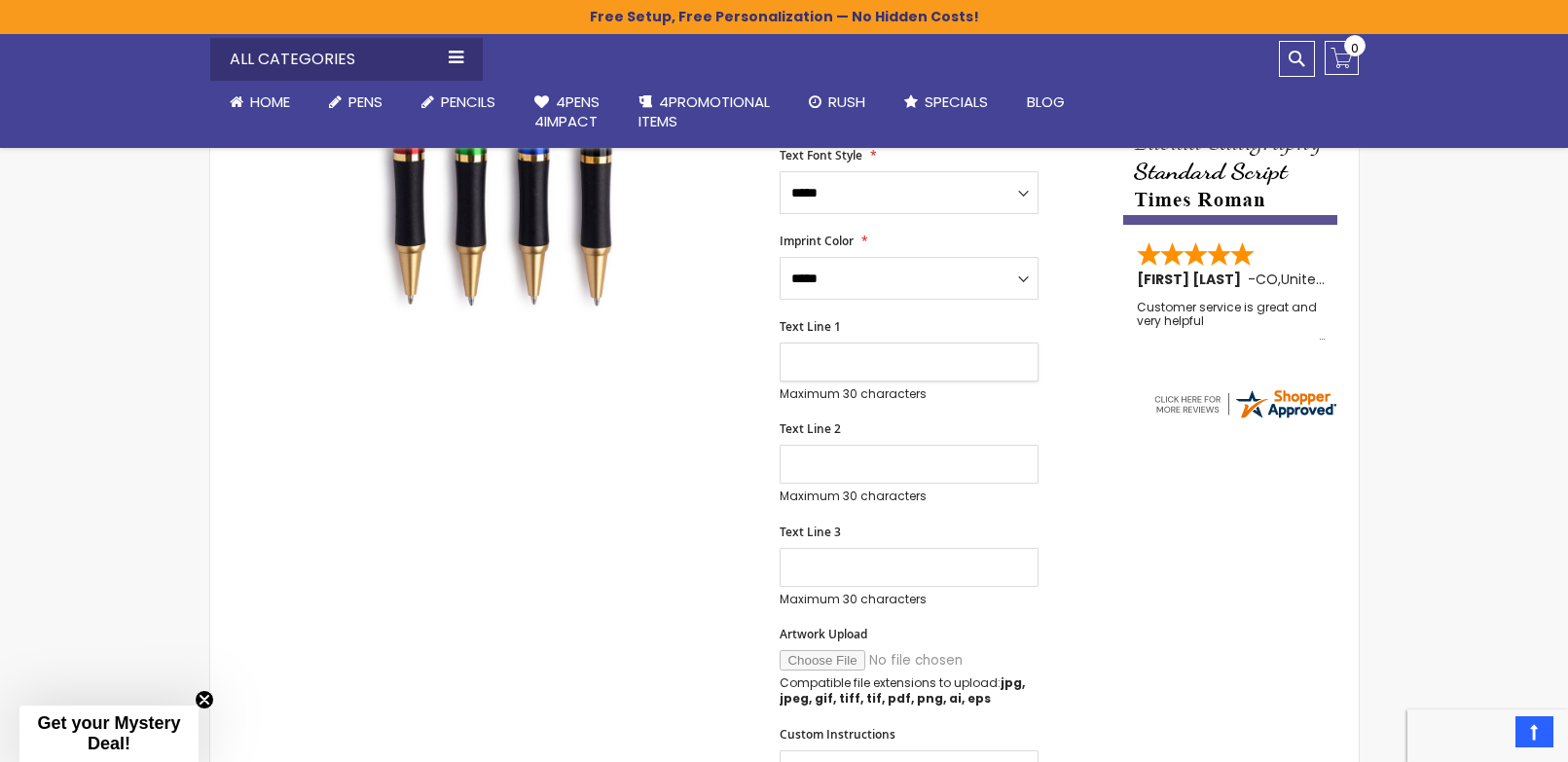 click on "Text Line 1" at bounding box center [909, 362] 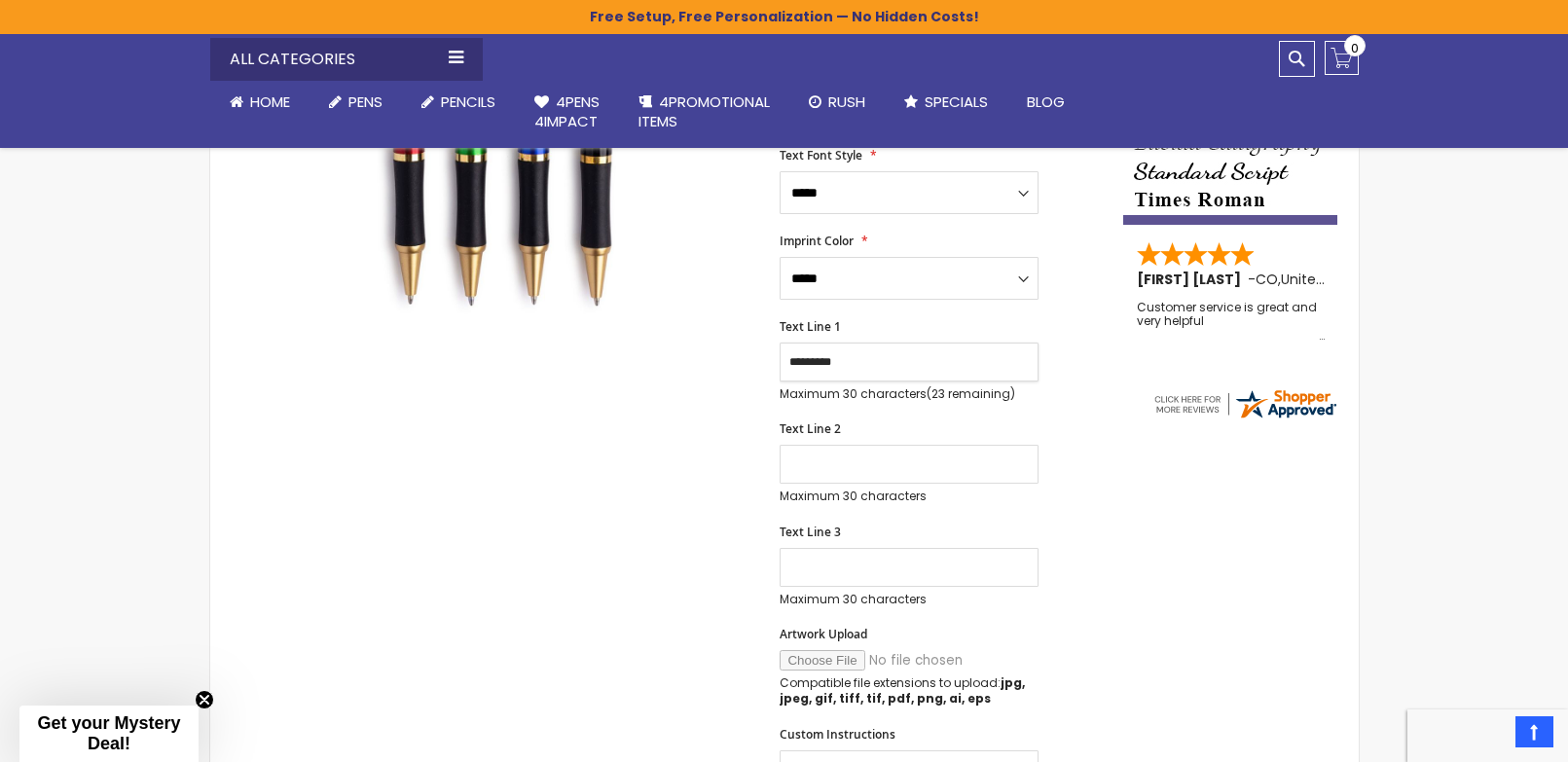 type on "**********" 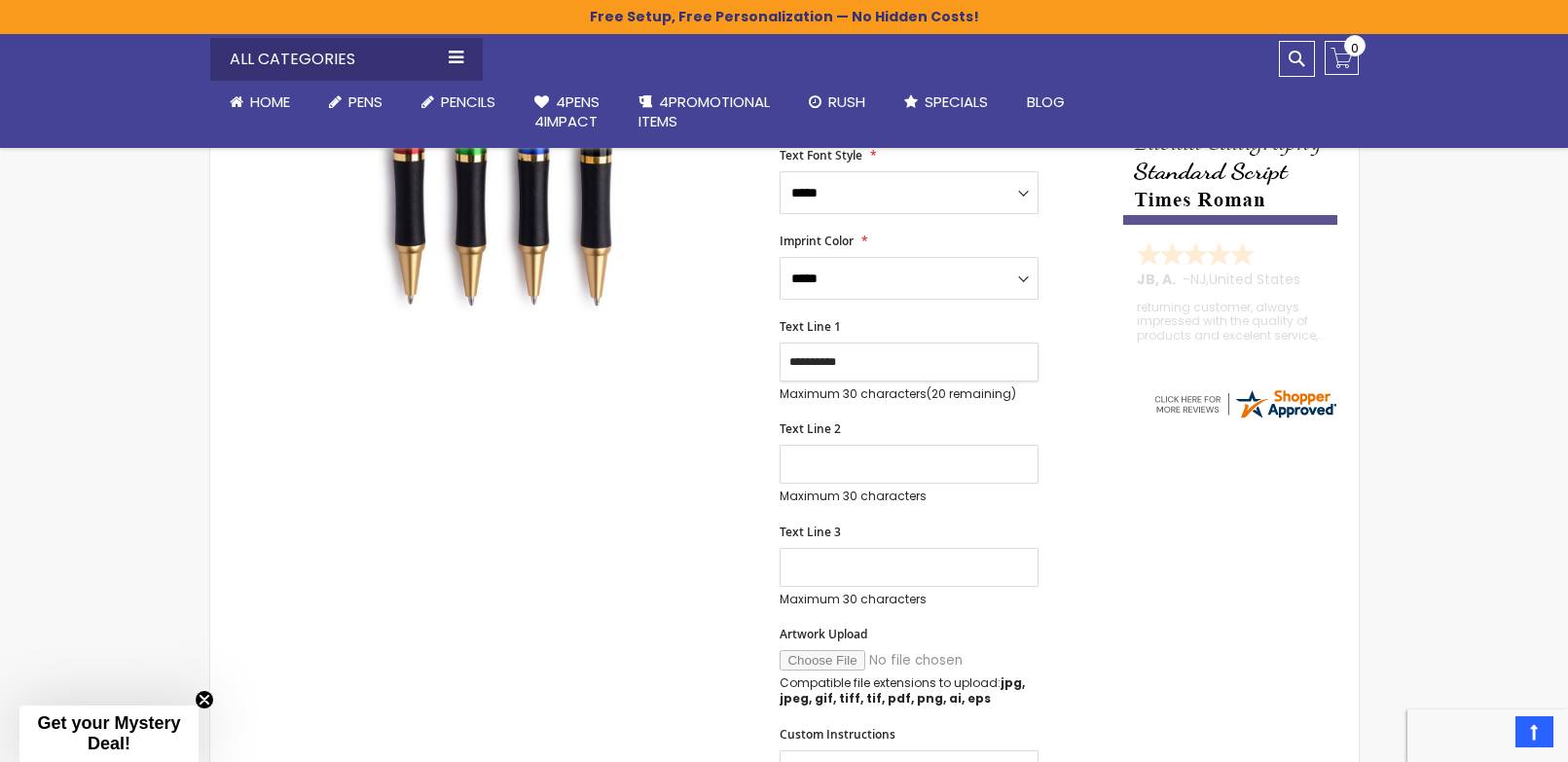 drag, startPoint x: 884, startPoint y: 356, endPoint x: 768, endPoint y: 345, distance: 116.520384 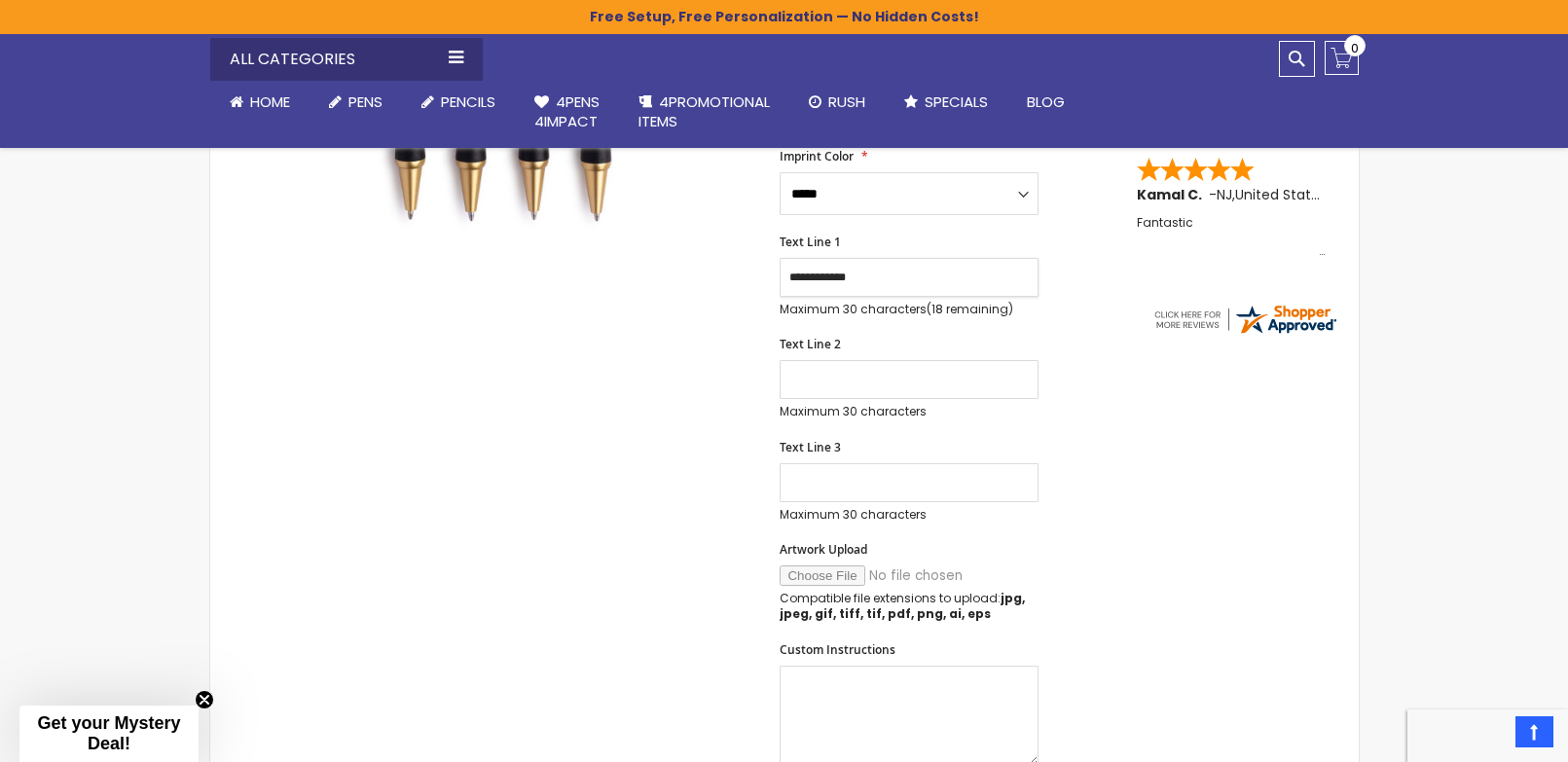 scroll, scrollTop: 668, scrollLeft: 0, axis: vertical 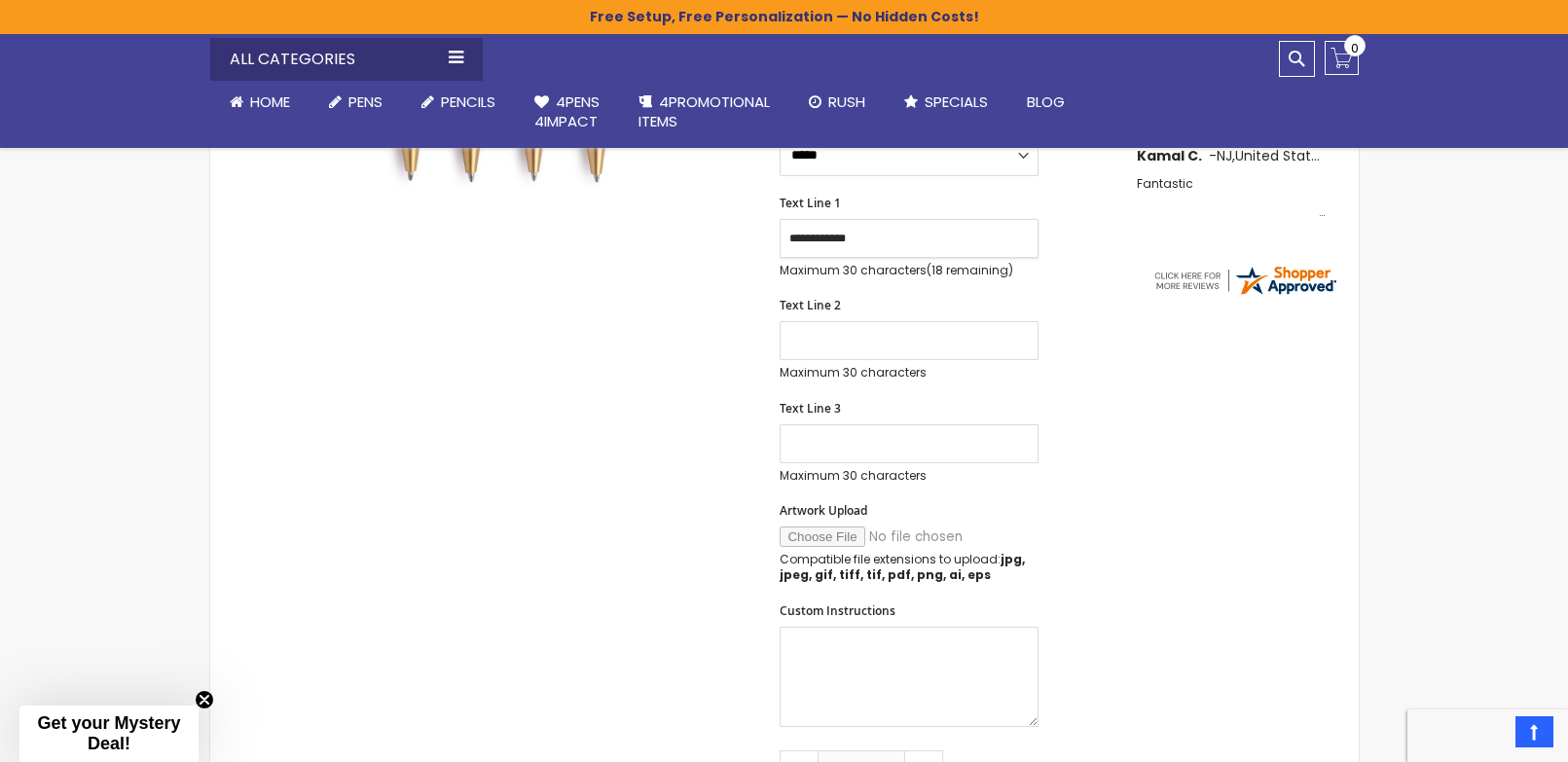type on "**********" 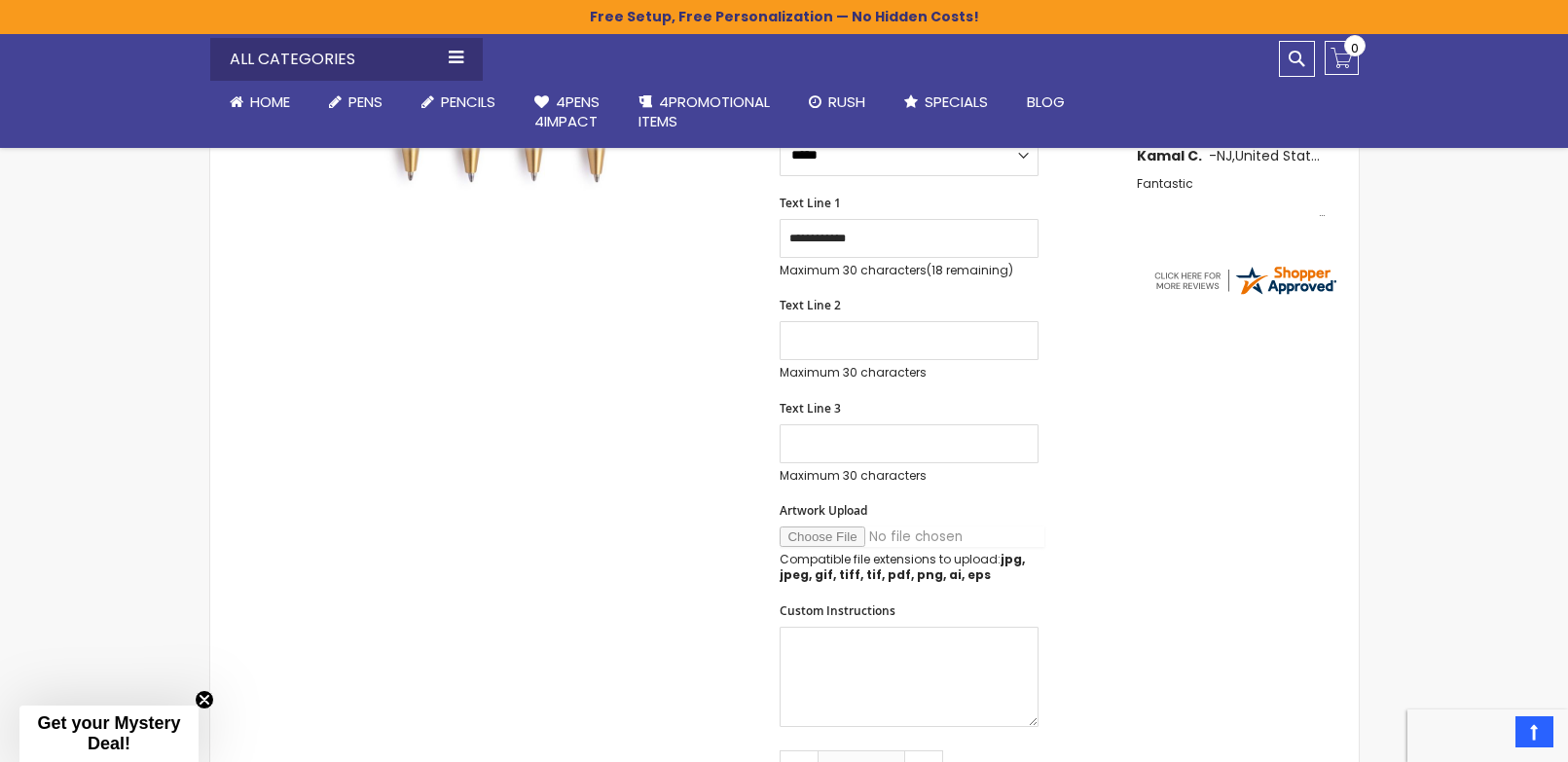 click on "Artwork Upload" at bounding box center (912, 536) 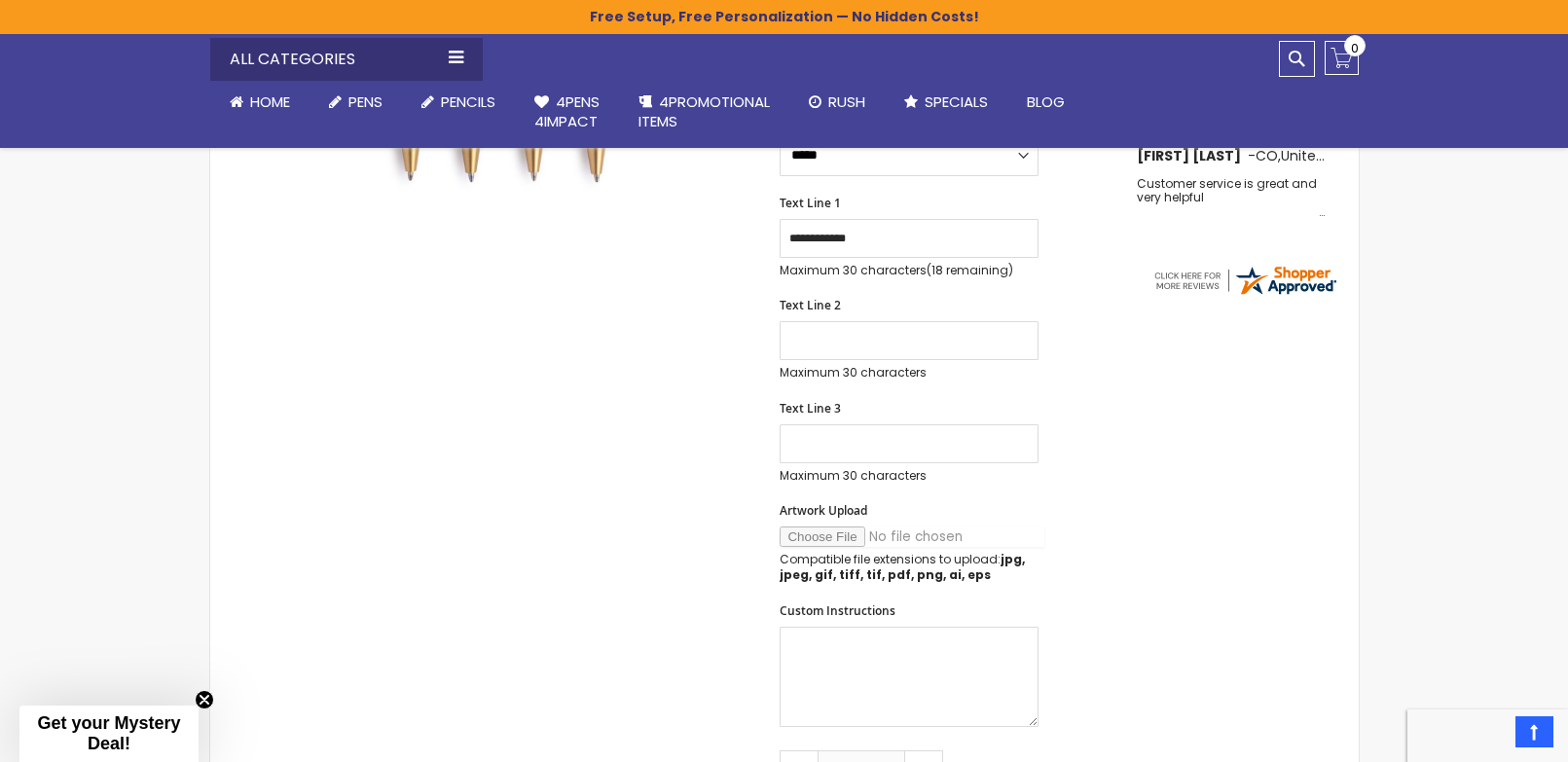 type on "**********" 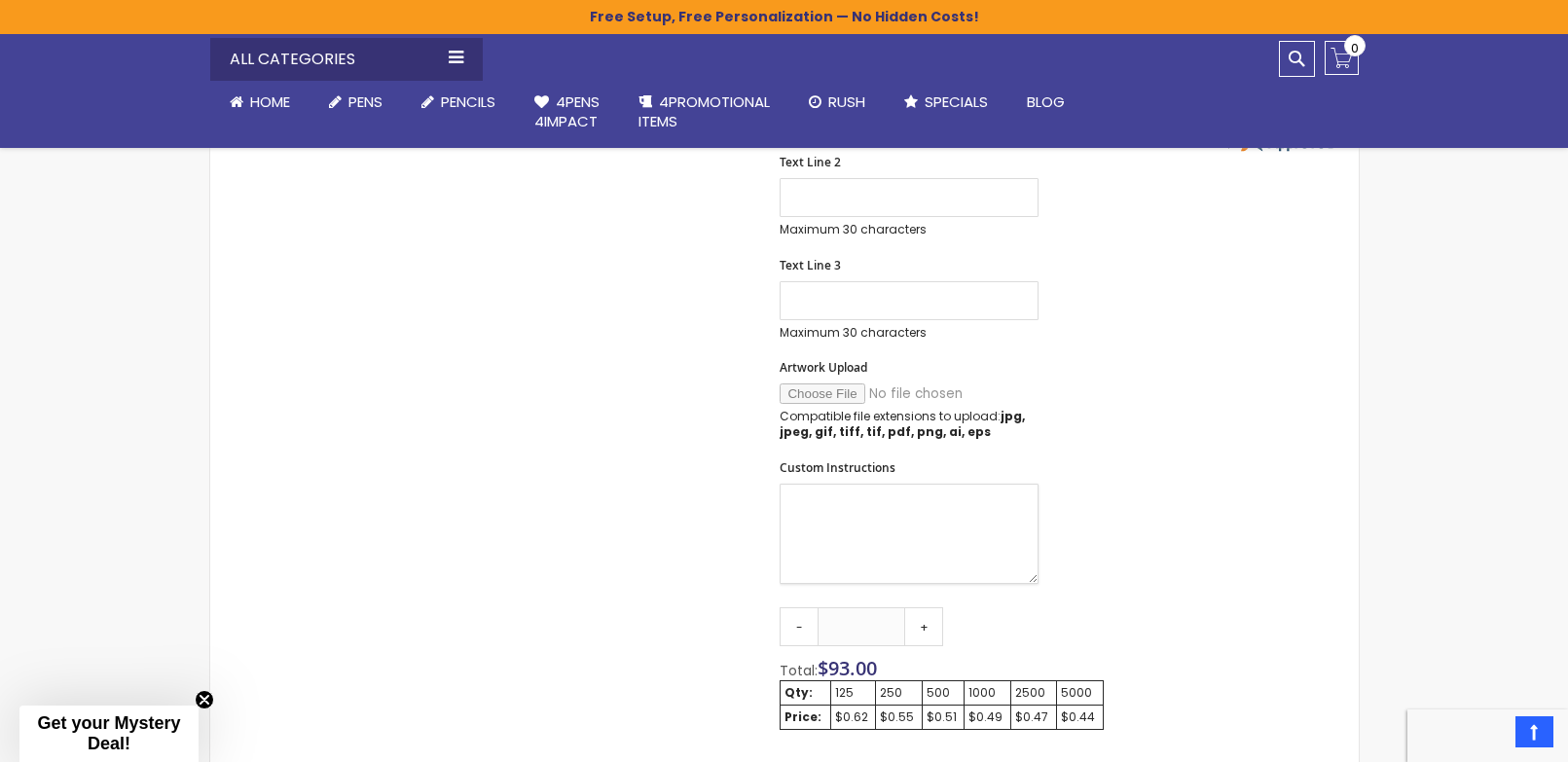 click on "Custom Instructions" at bounding box center (909, 533) 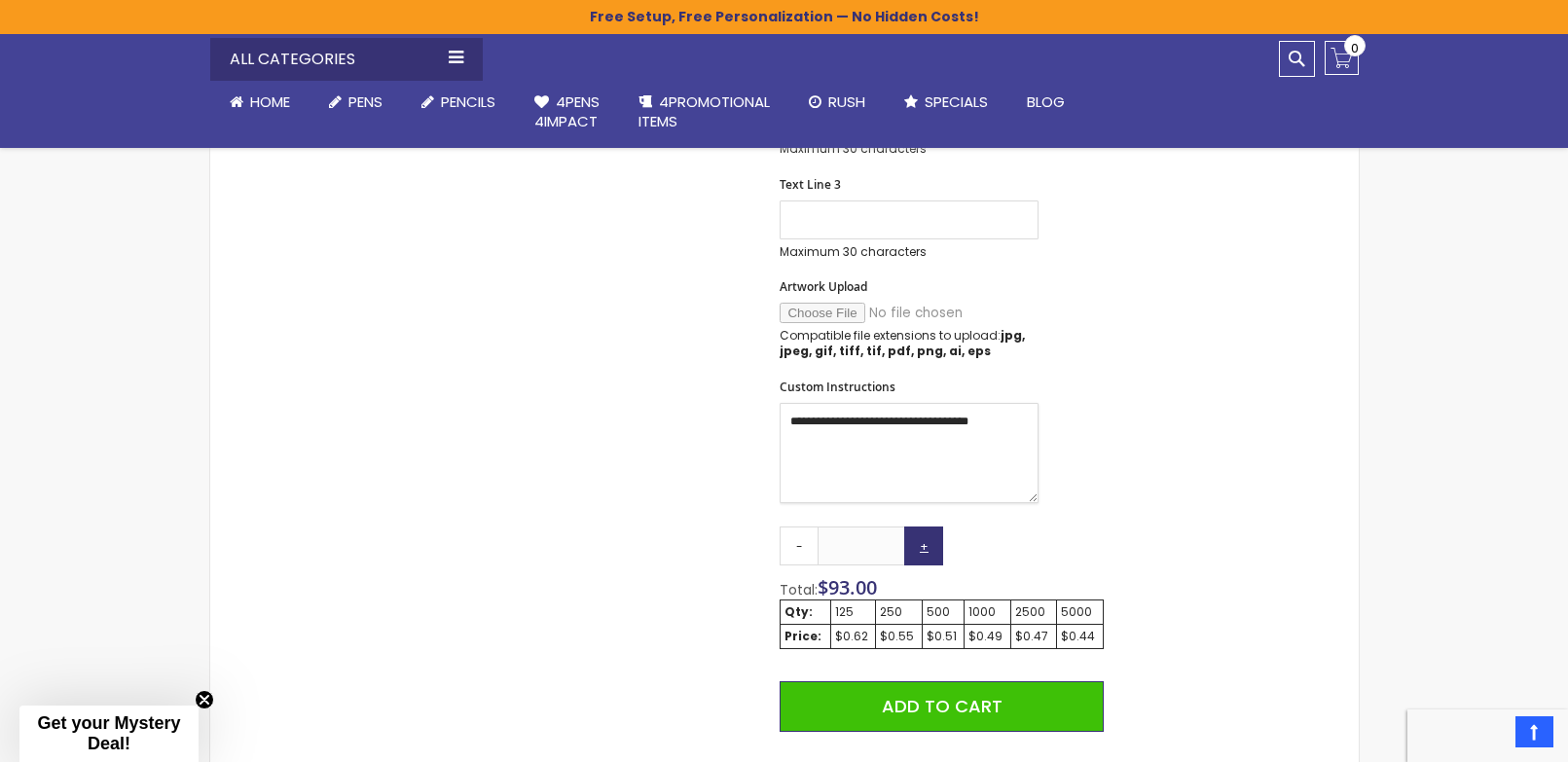scroll, scrollTop: 955, scrollLeft: 0, axis: vertical 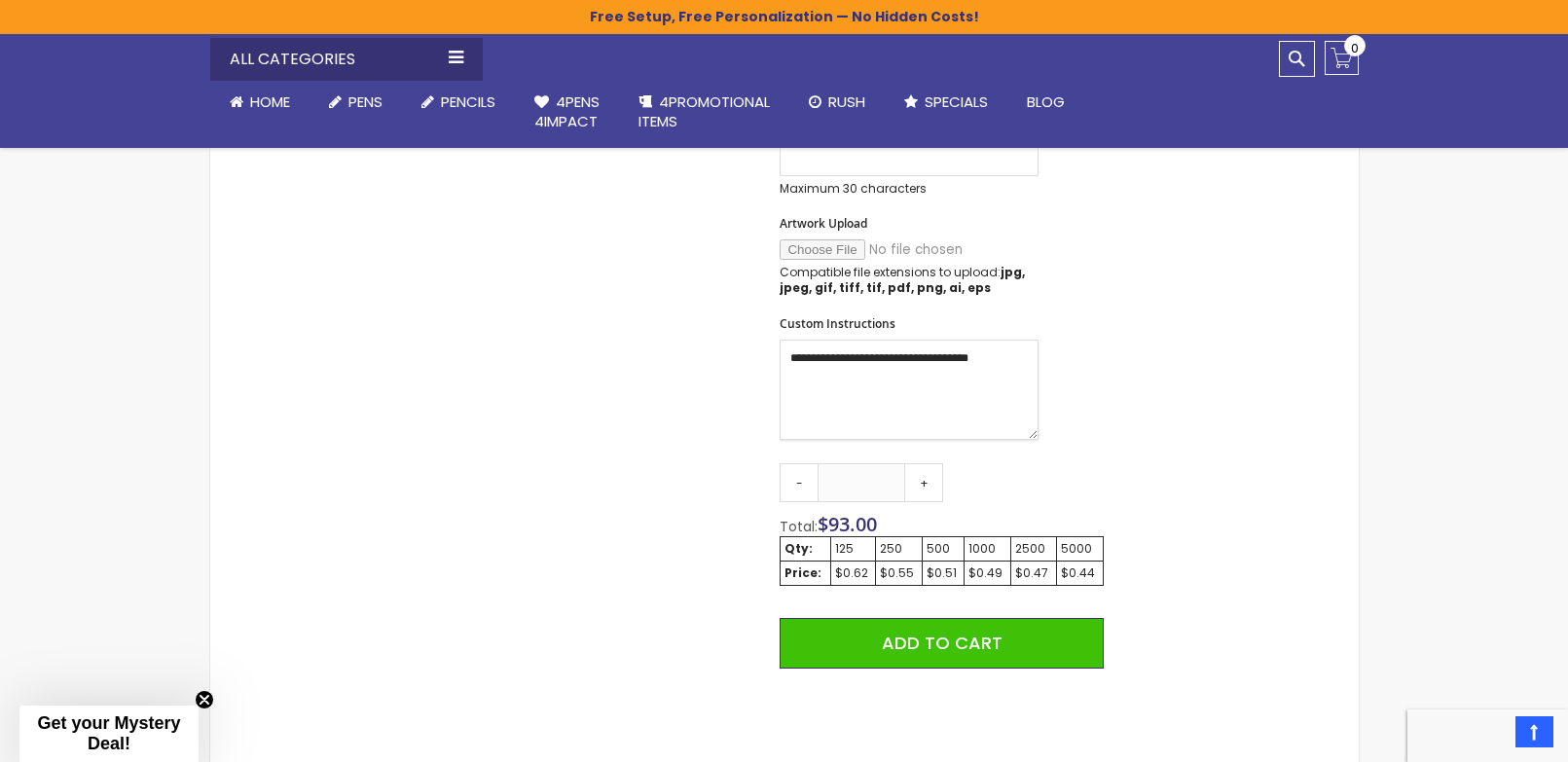 type on "**********" 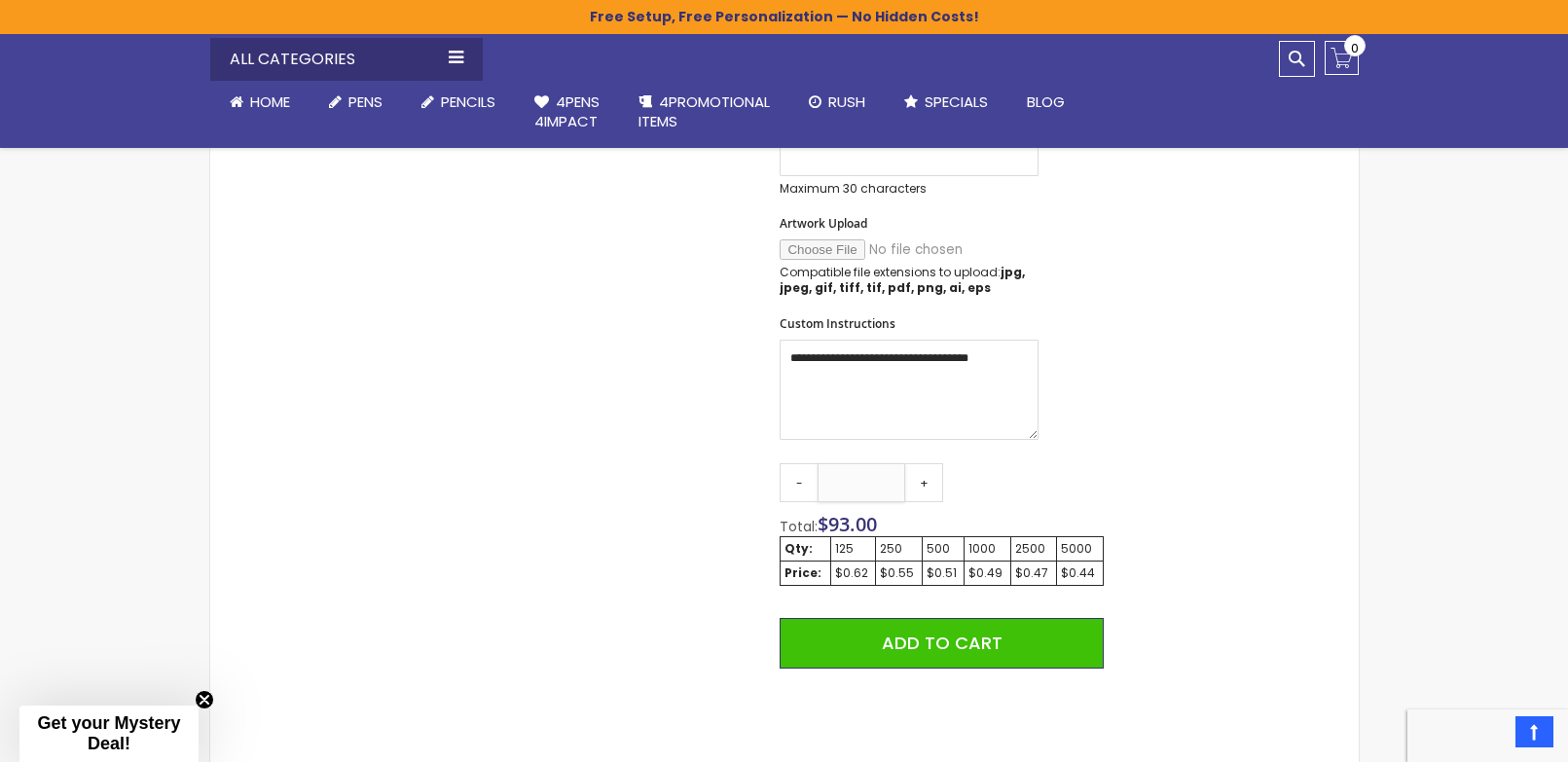 click on "***" at bounding box center [861, 483] 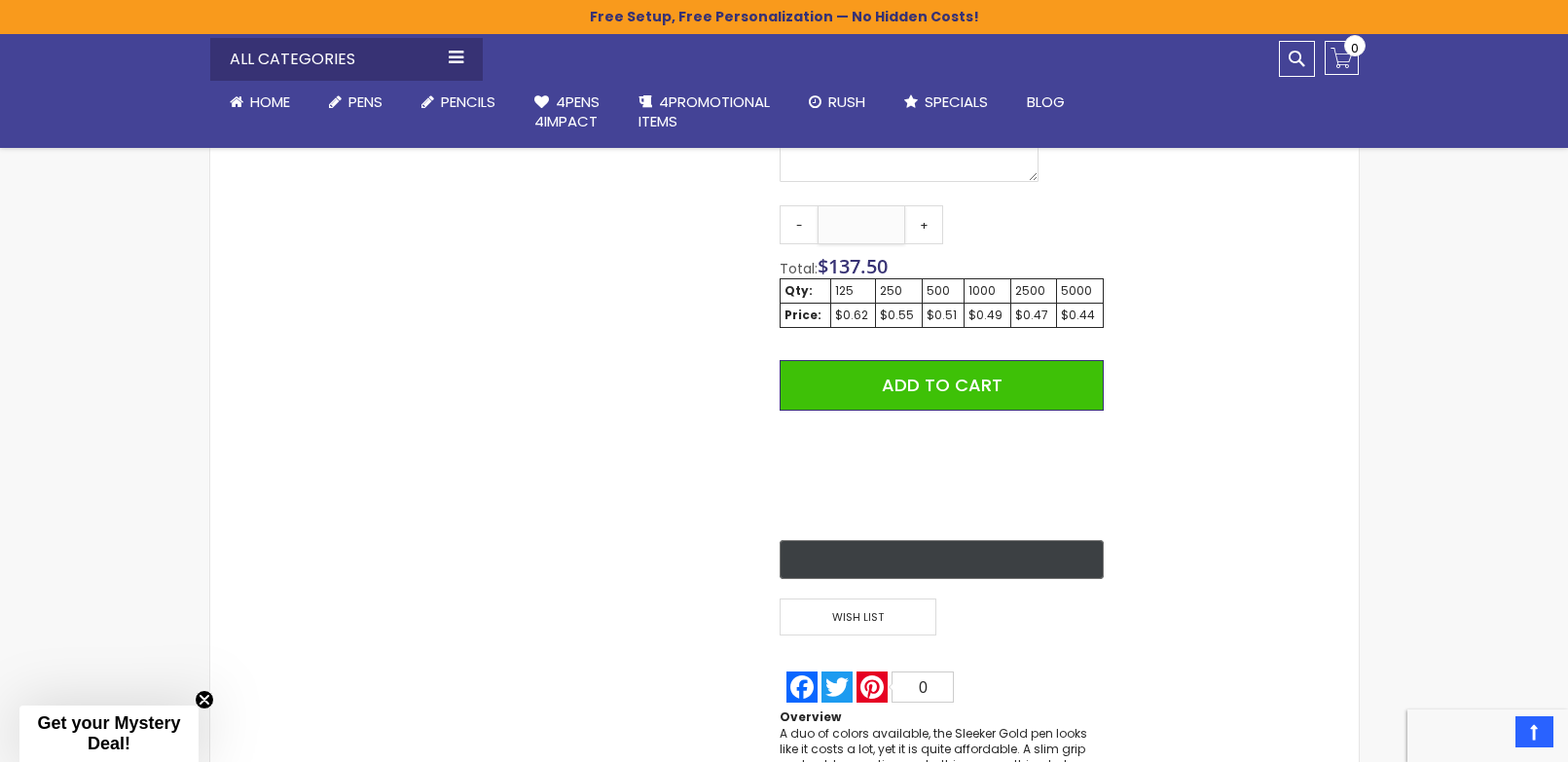 scroll, scrollTop: 1251, scrollLeft: 0, axis: vertical 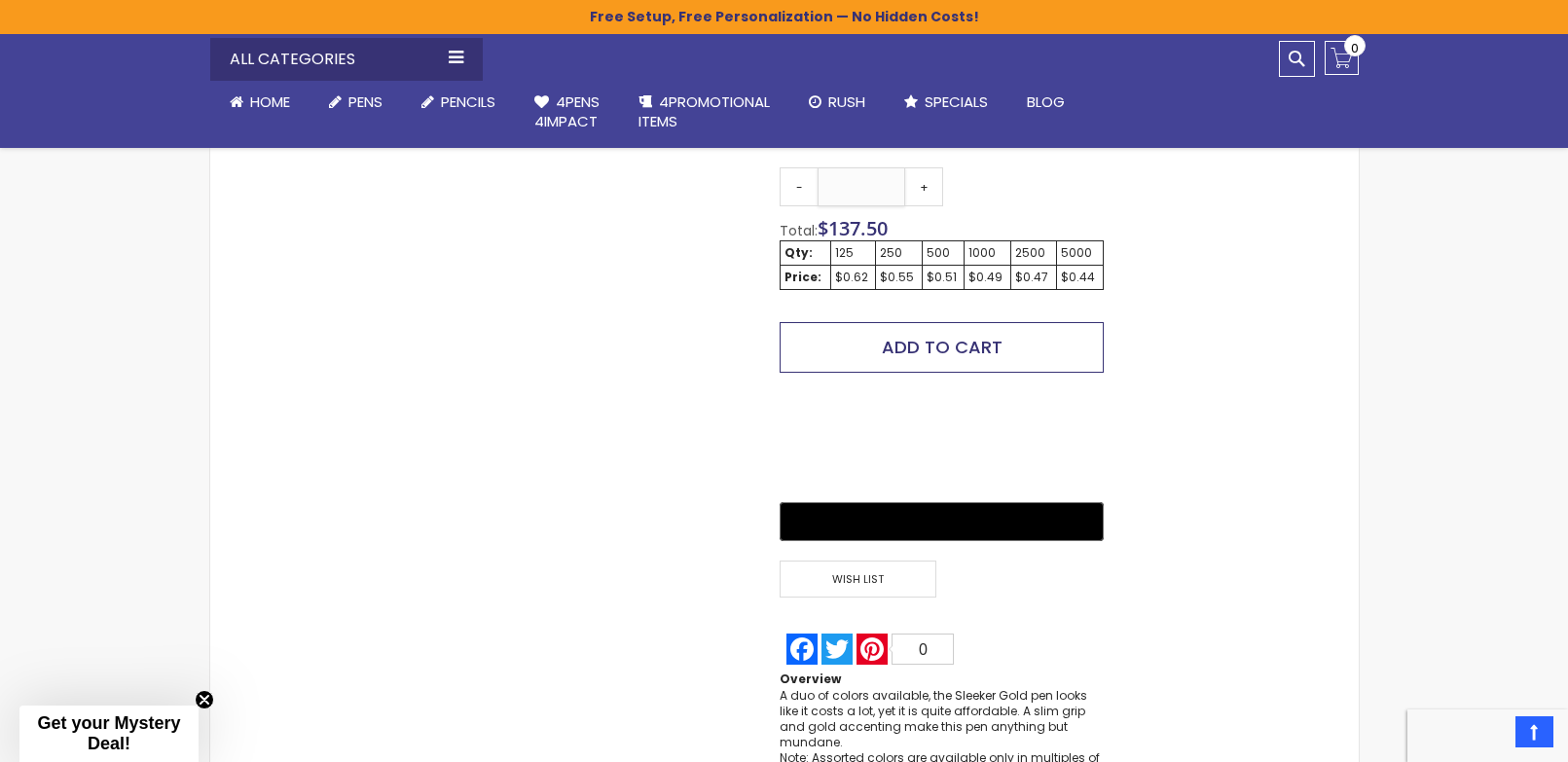 type on "***" 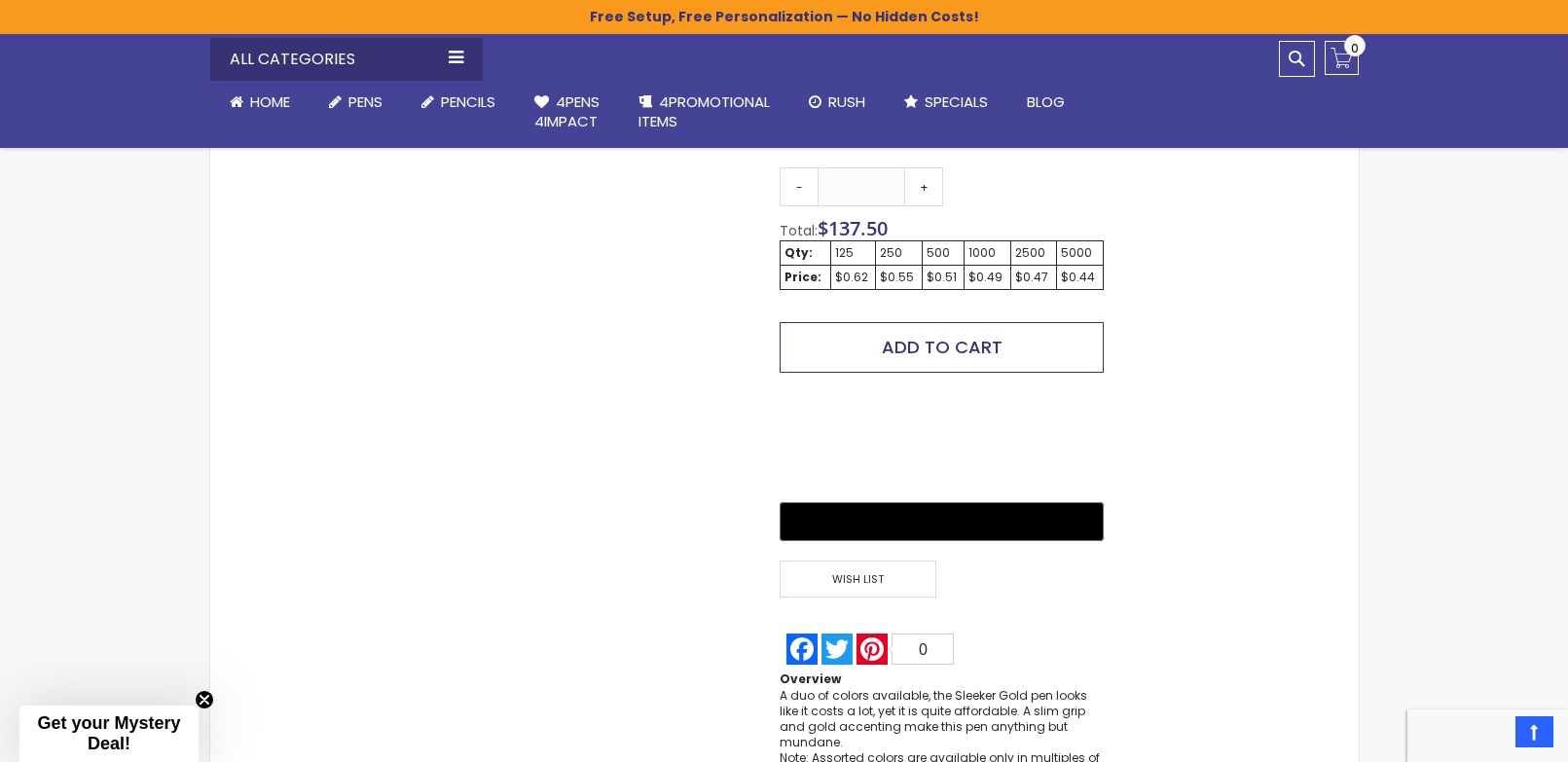 click on "Add to Cart" at bounding box center [942, 346] 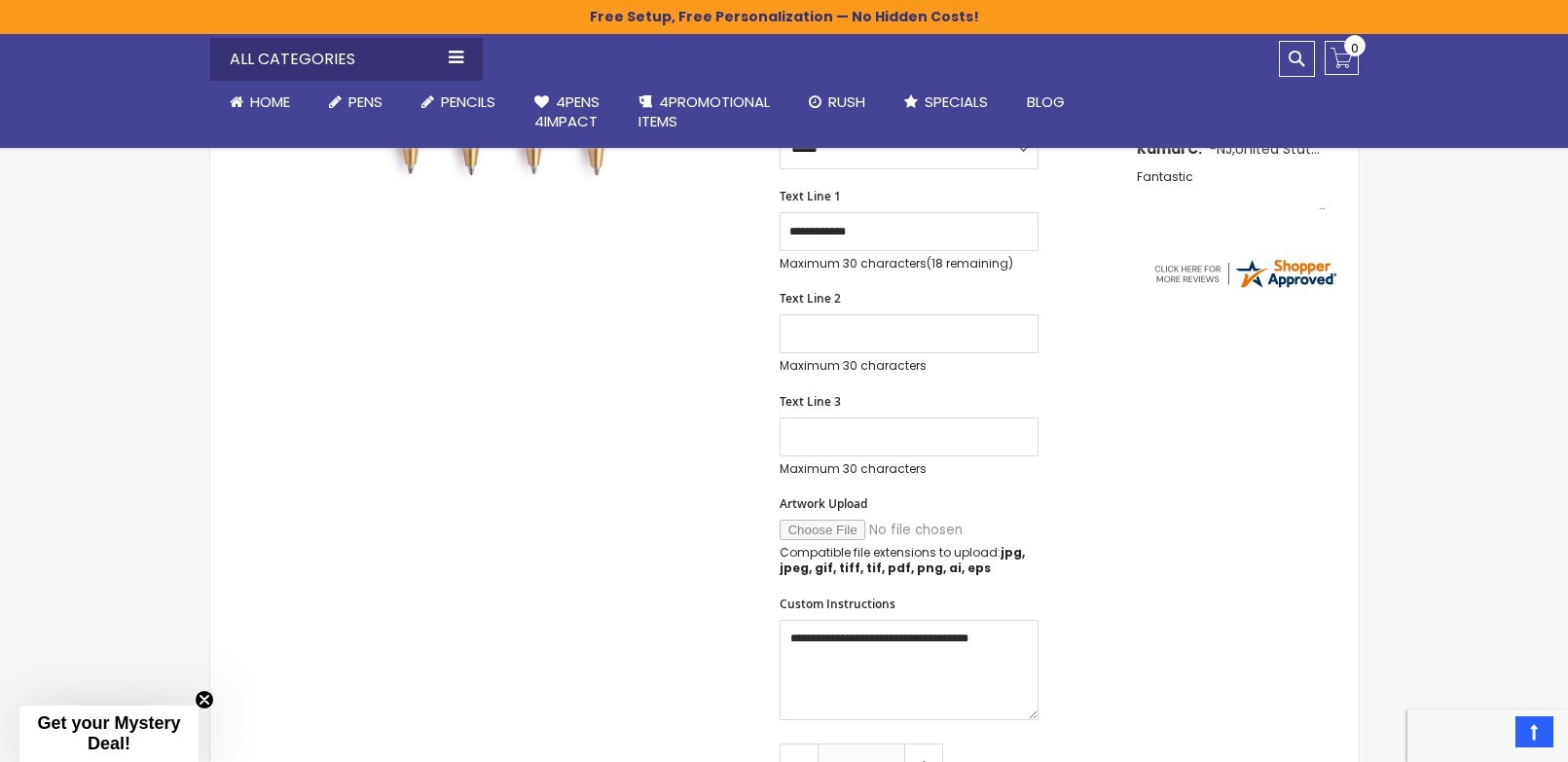 scroll, scrollTop: 503, scrollLeft: 0, axis: vertical 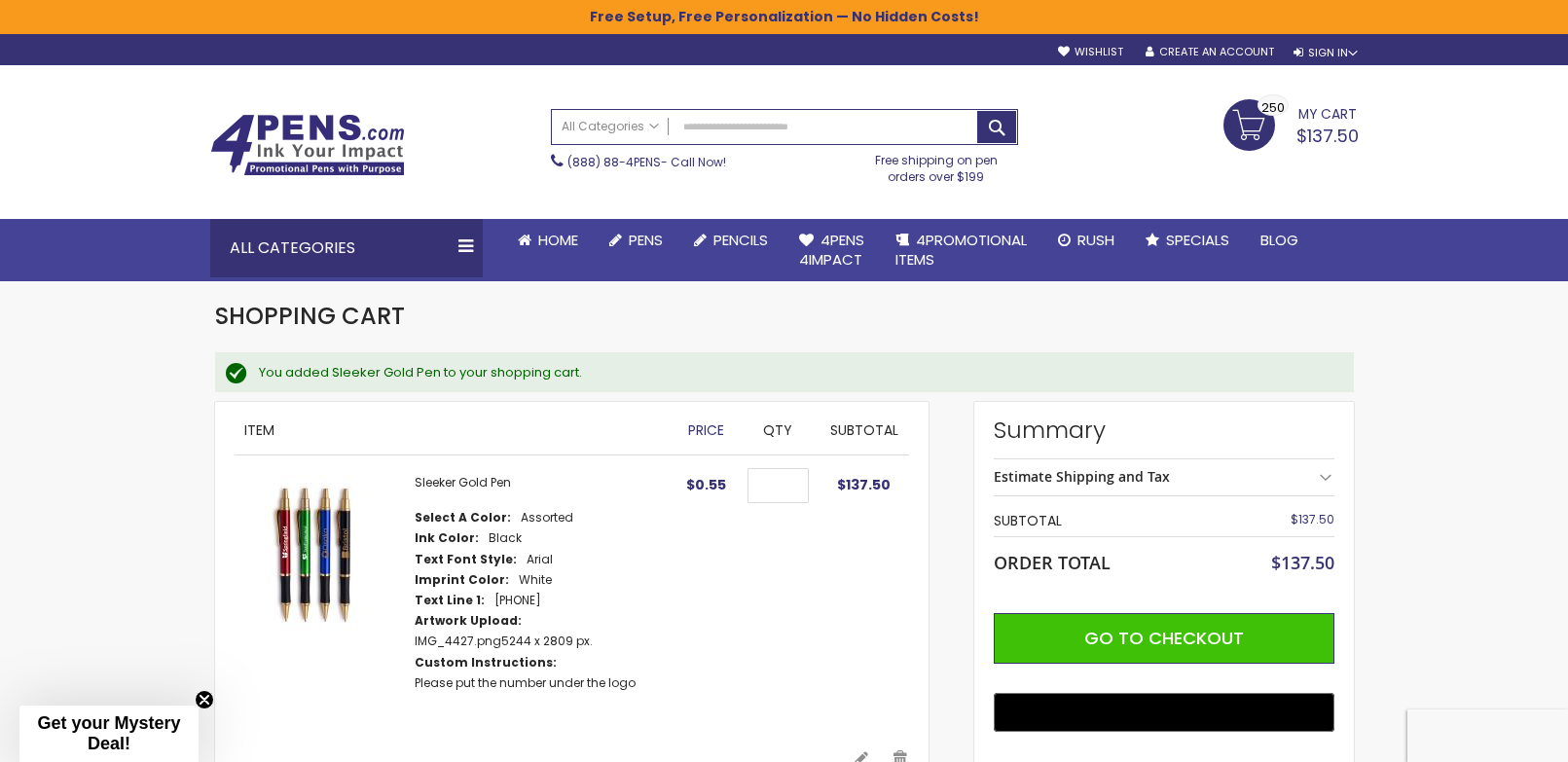 click on "Estimate Shipping and Tax" at bounding box center (1164, 477) 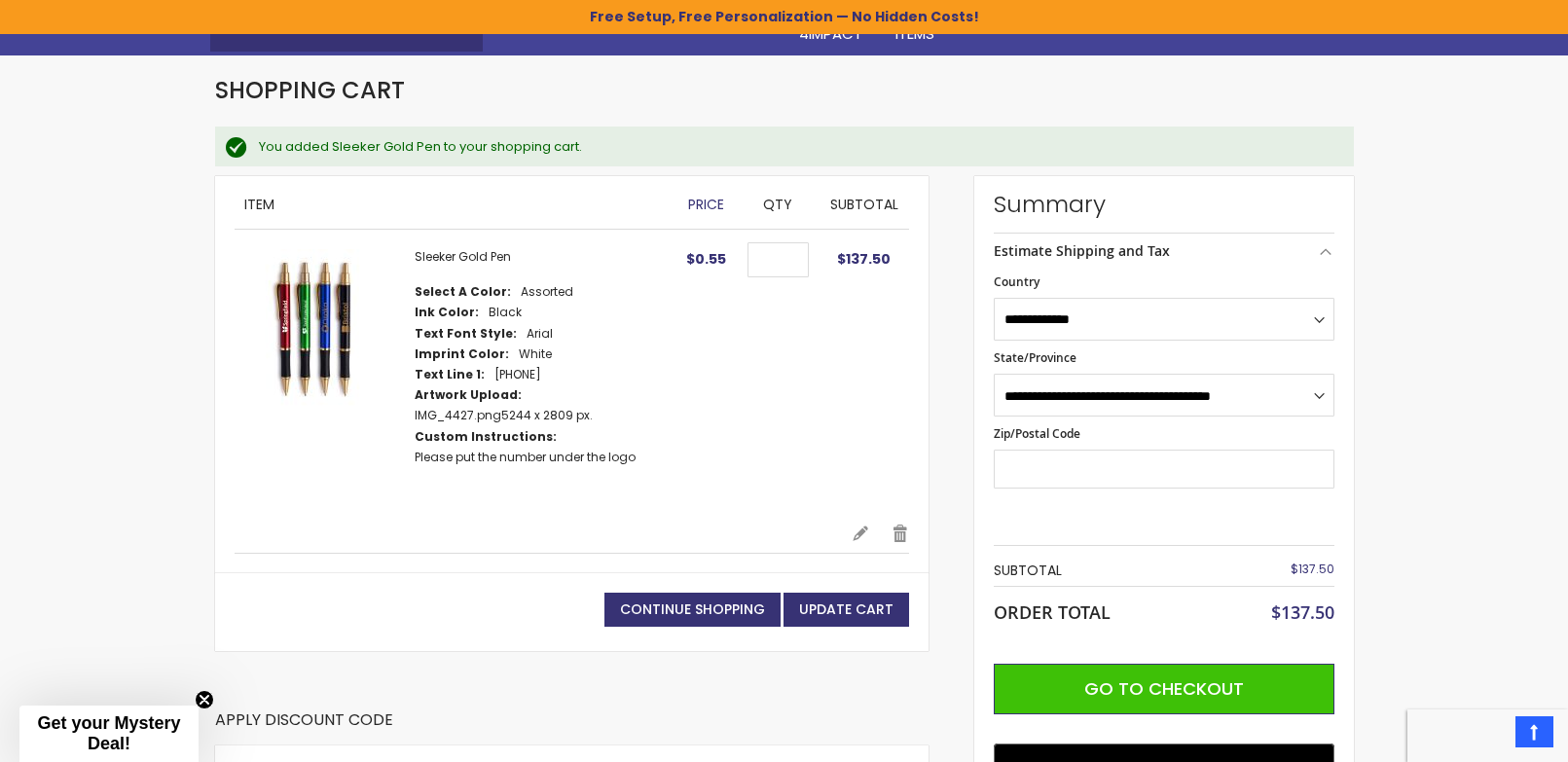 scroll, scrollTop: 225, scrollLeft: 0, axis: vertical 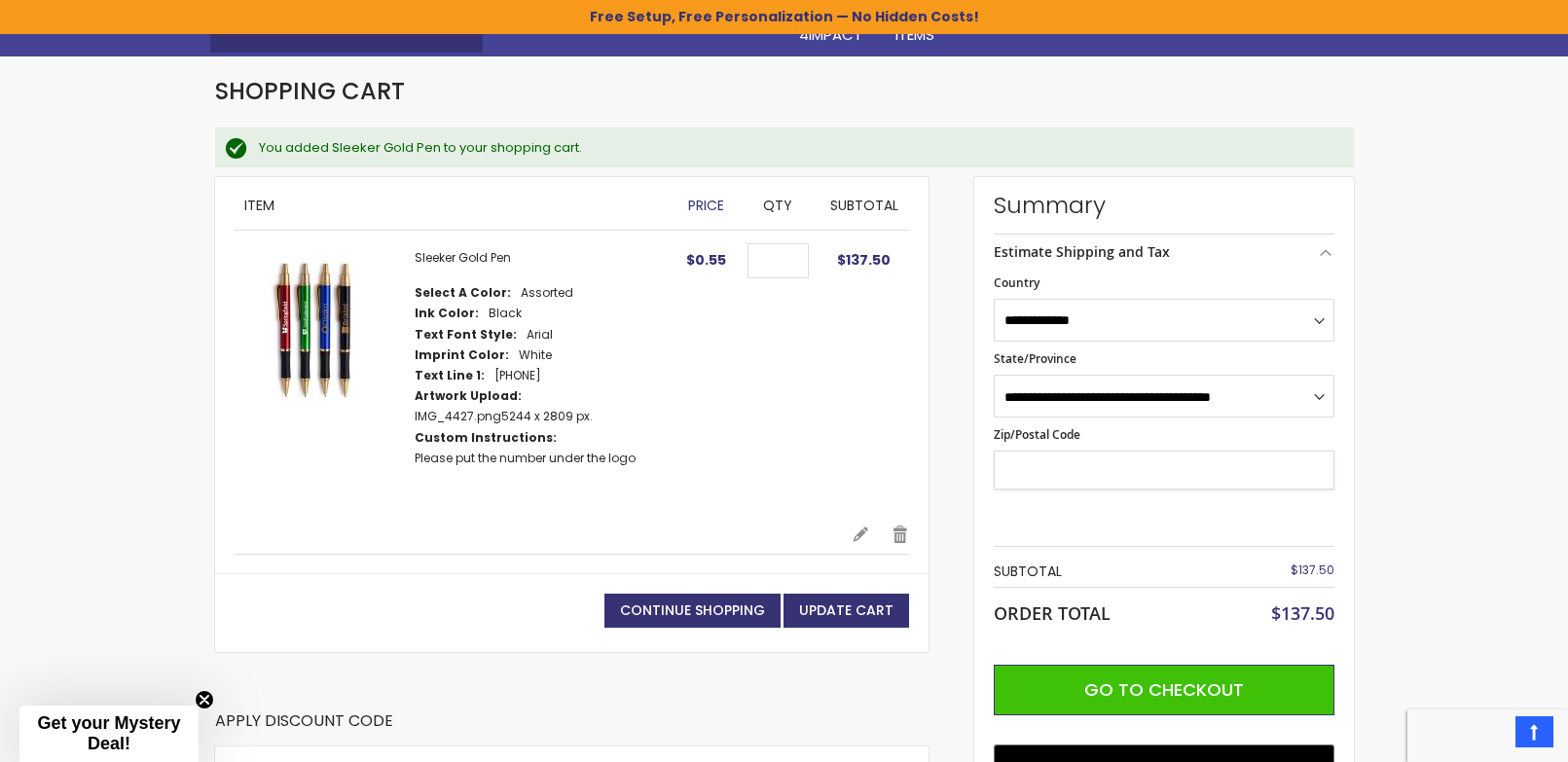 click on "Zip/Postal Code" at bounding box center (1164, 470) 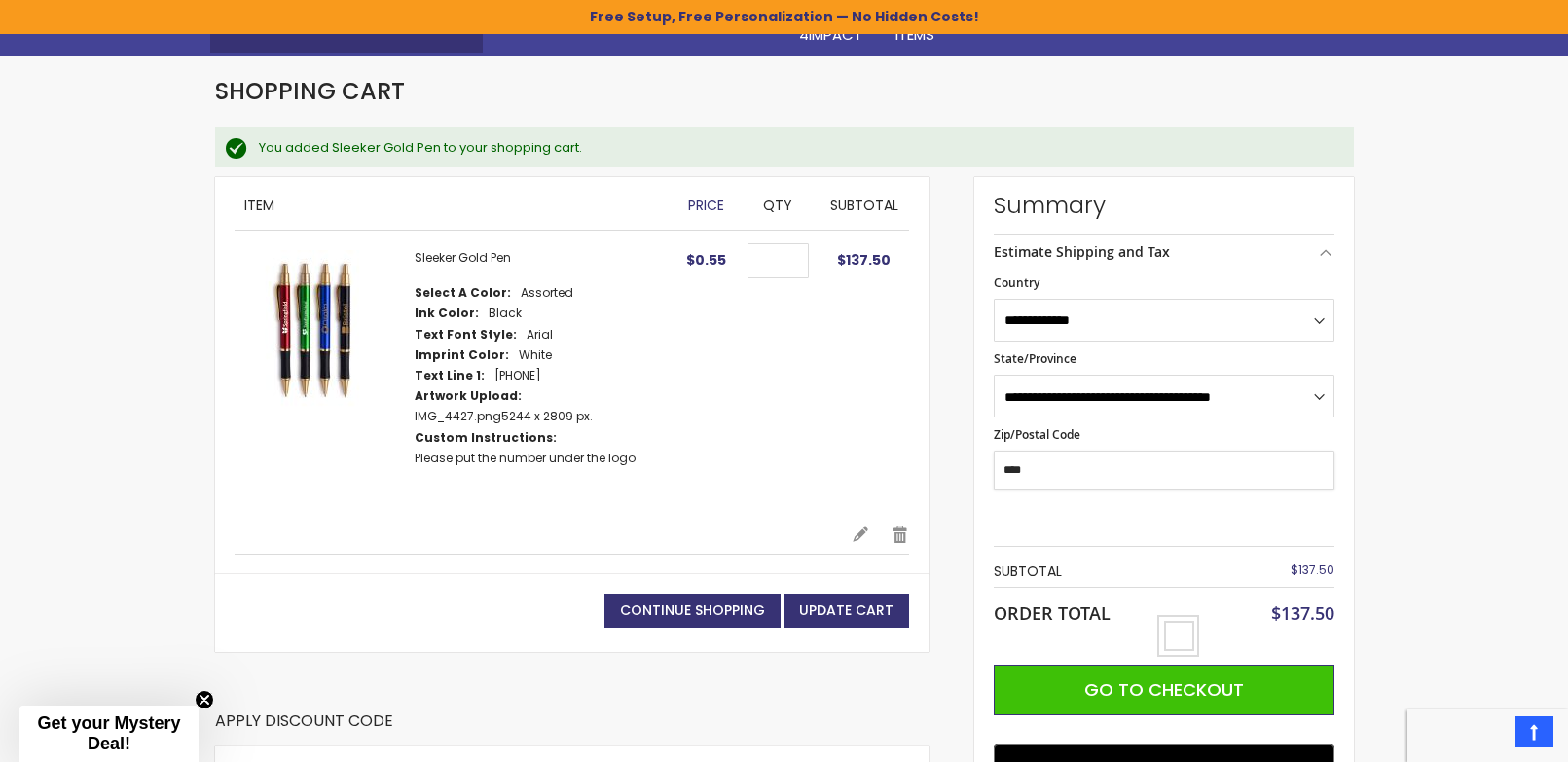 type on "*****" 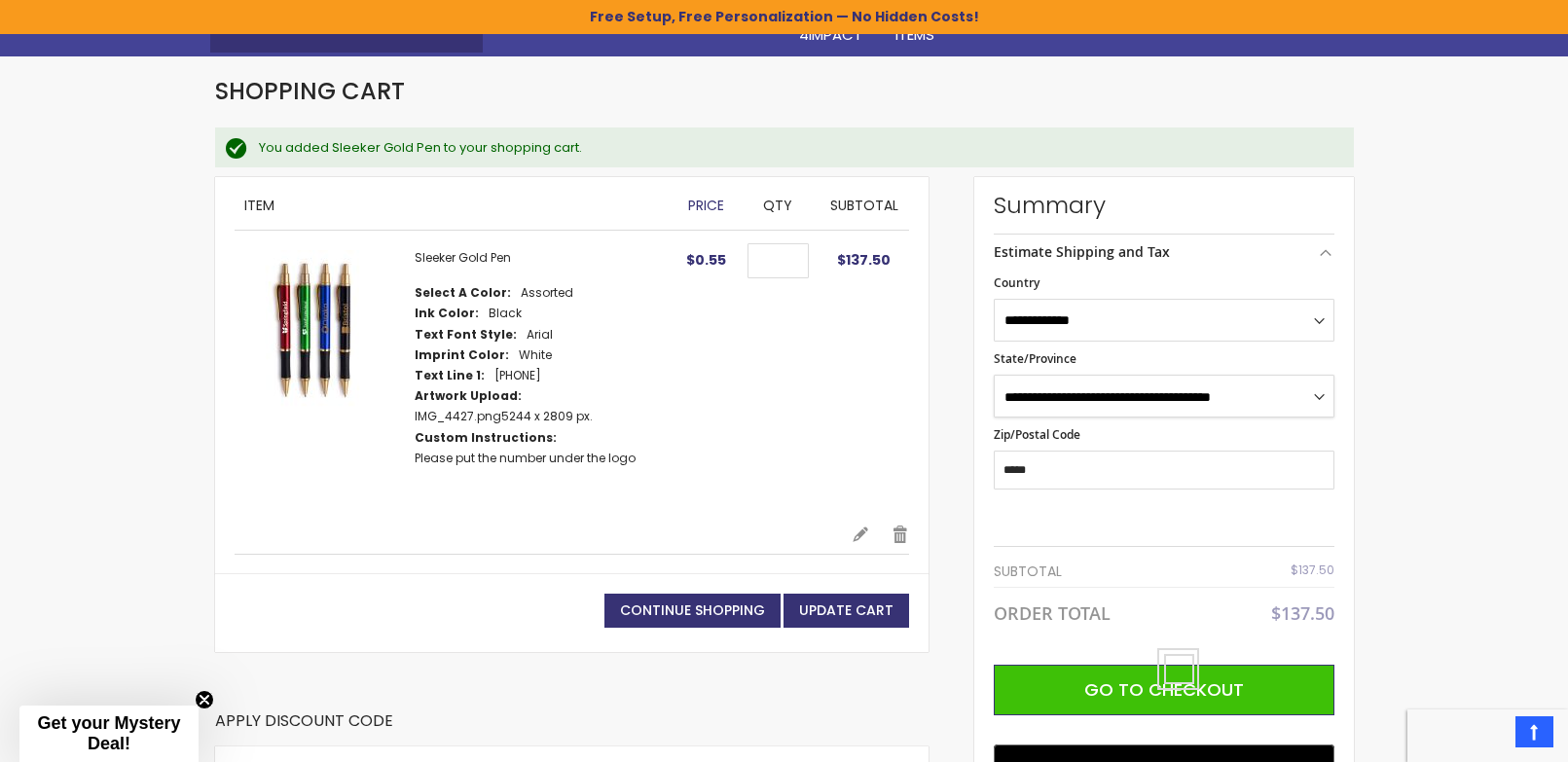 select on "**" 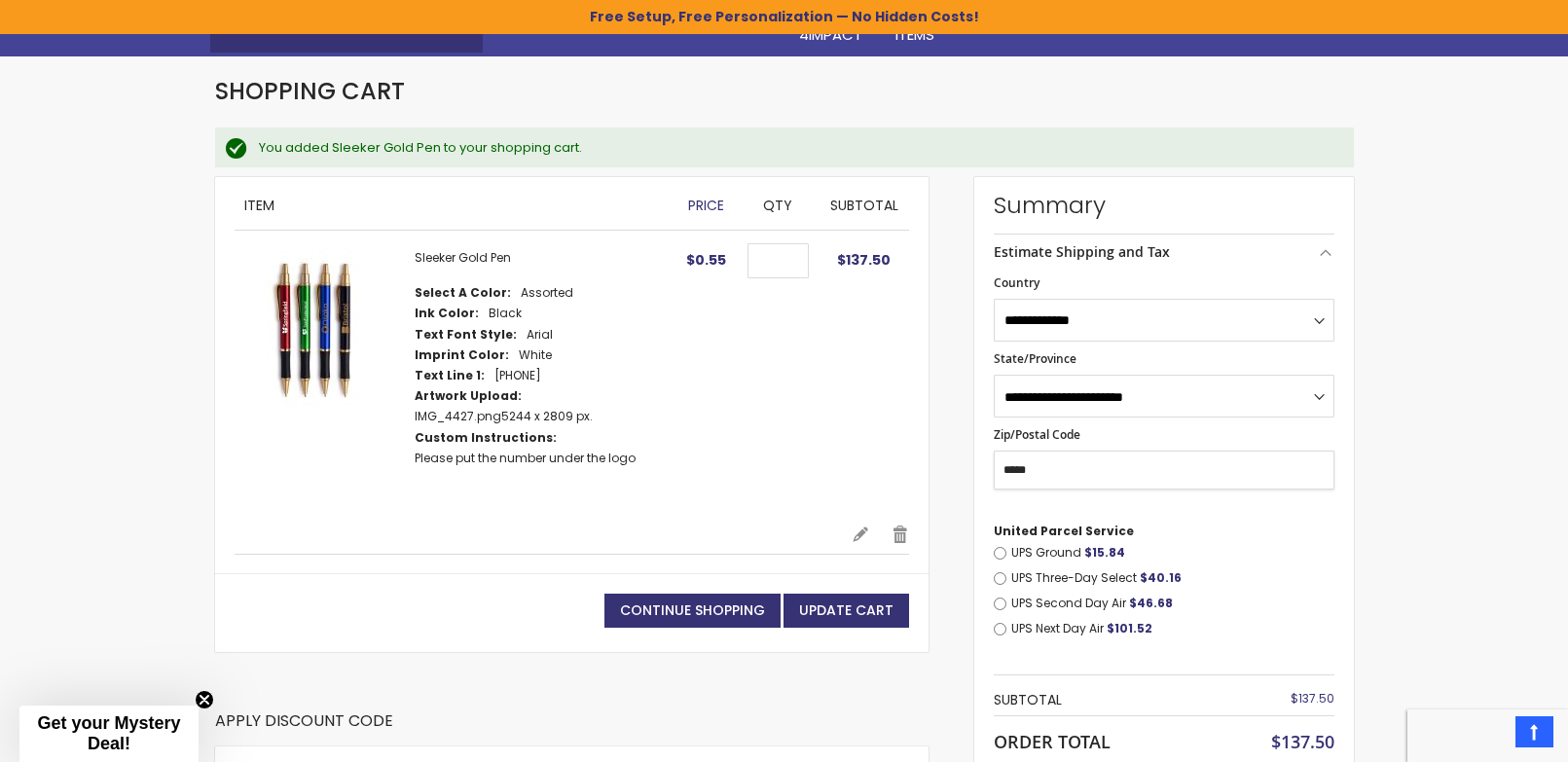 type on "*****" 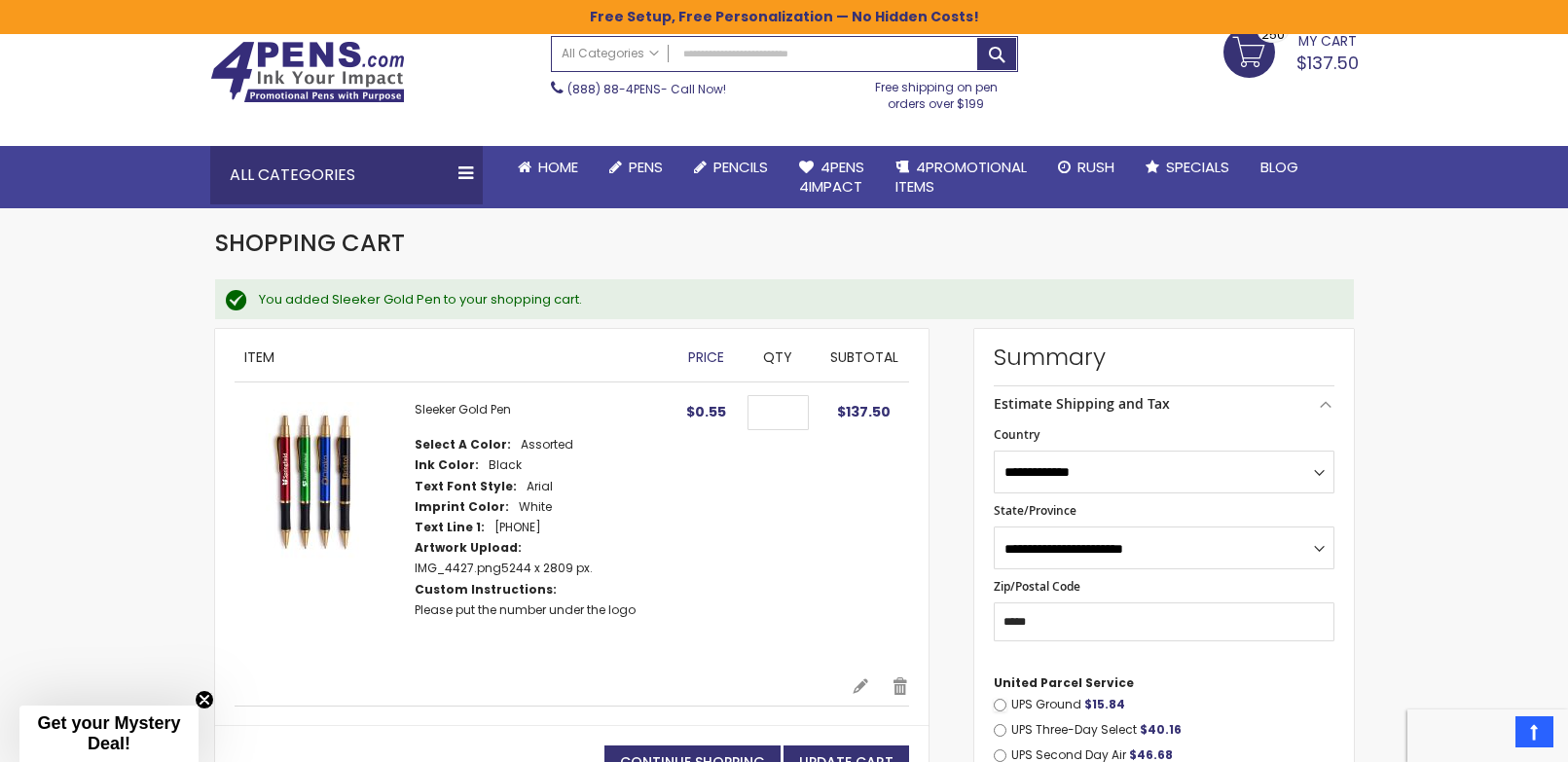 scroll, scrollTop: 0, scrollLeft: 0, axis: both 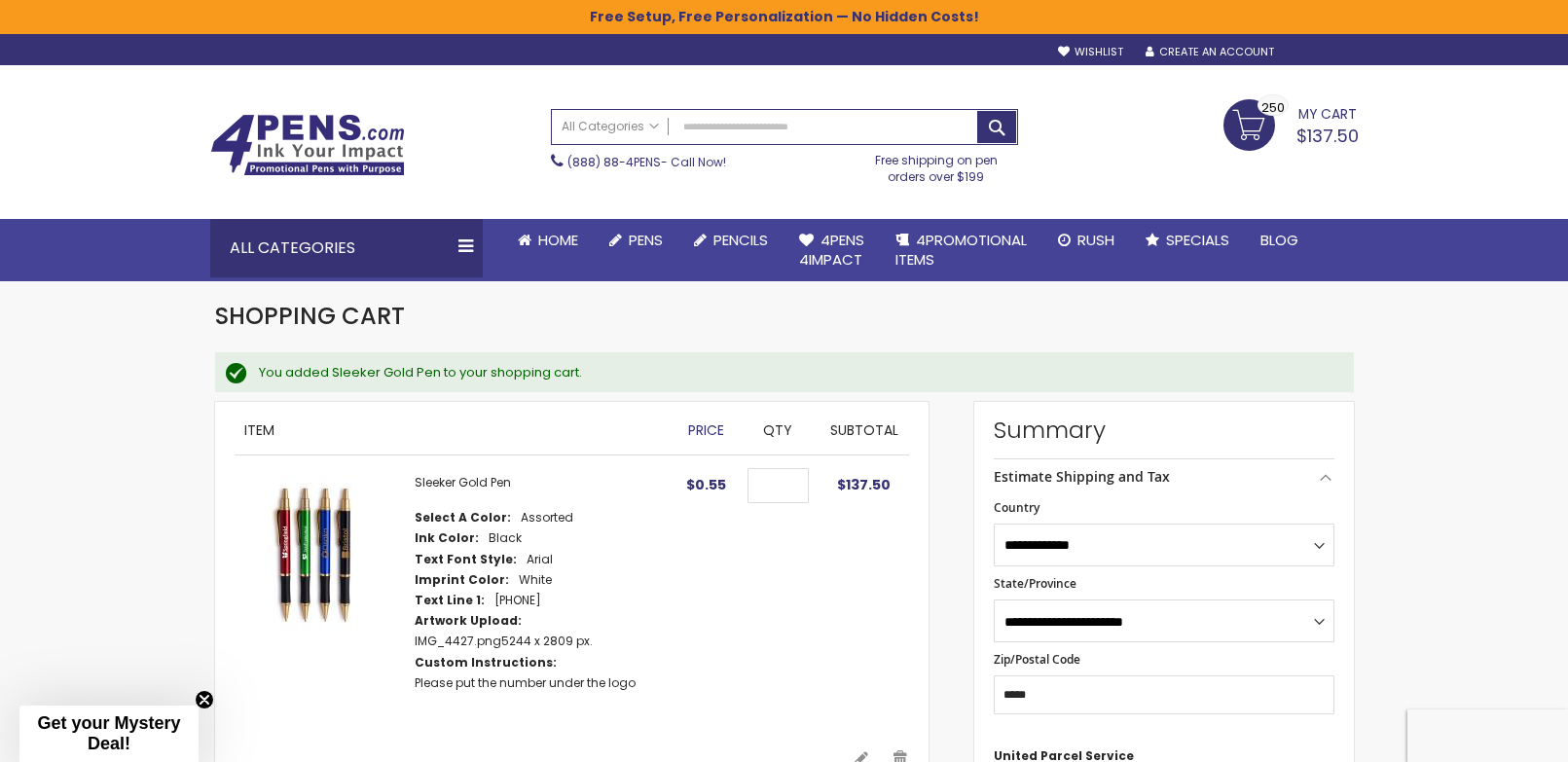 click on "Sign In" at bounding box center [1326, 53] 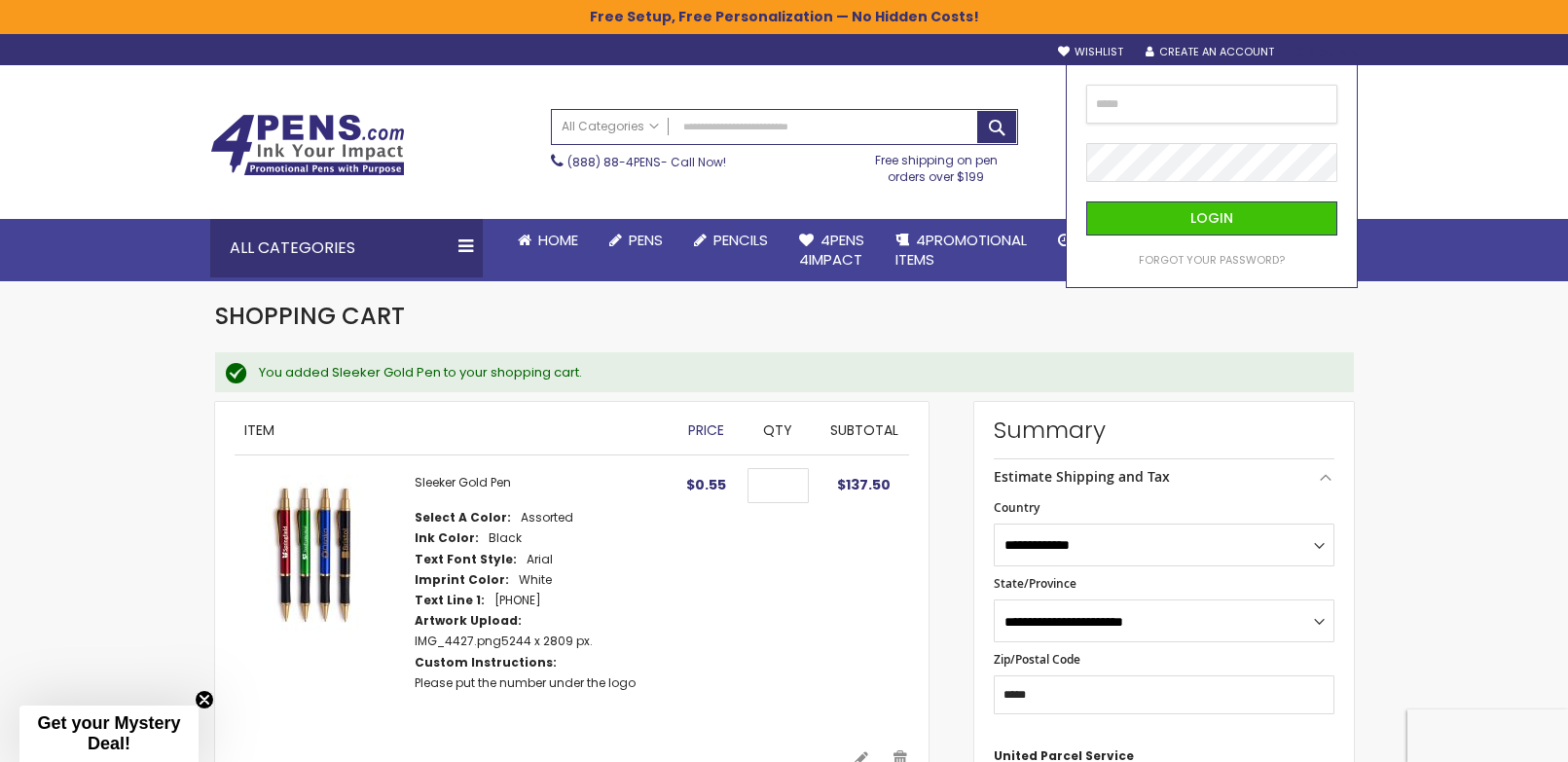 click at bounding box center [1212, 104] 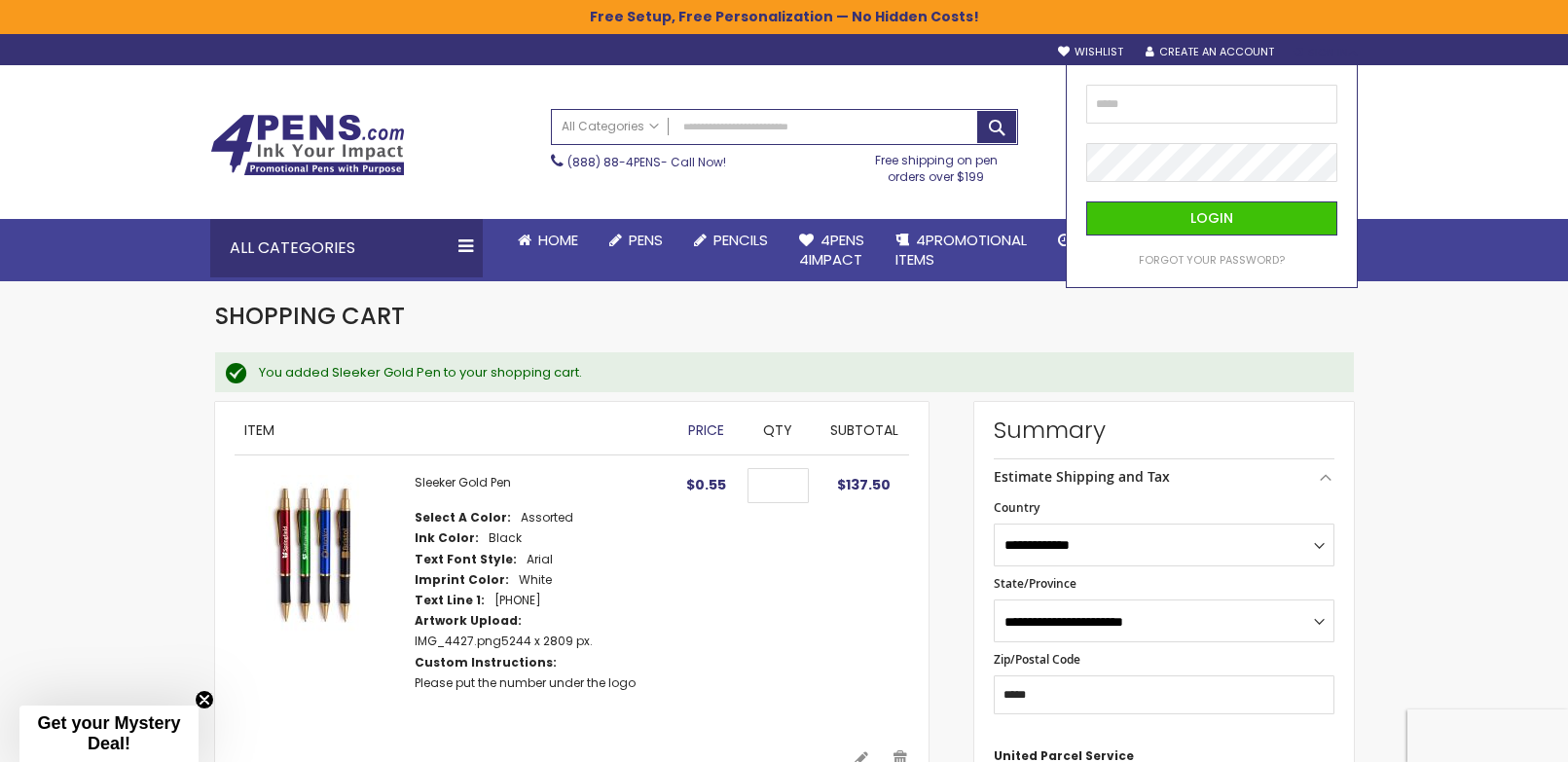 click on "$137.50" at bounding box center [864, 602] 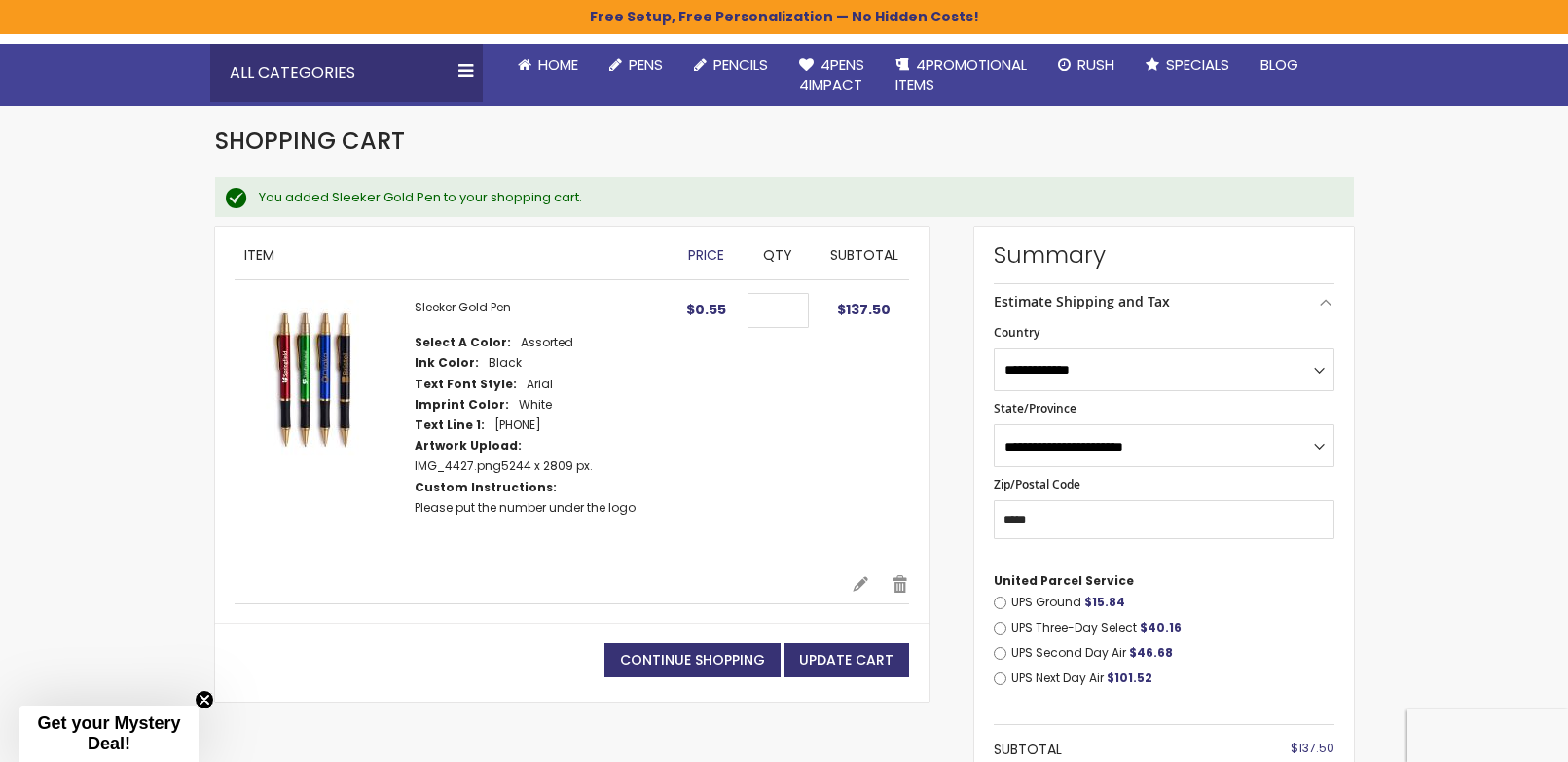 scroll, scrollTop: 467, scrollLeft: 0, axis: vertical 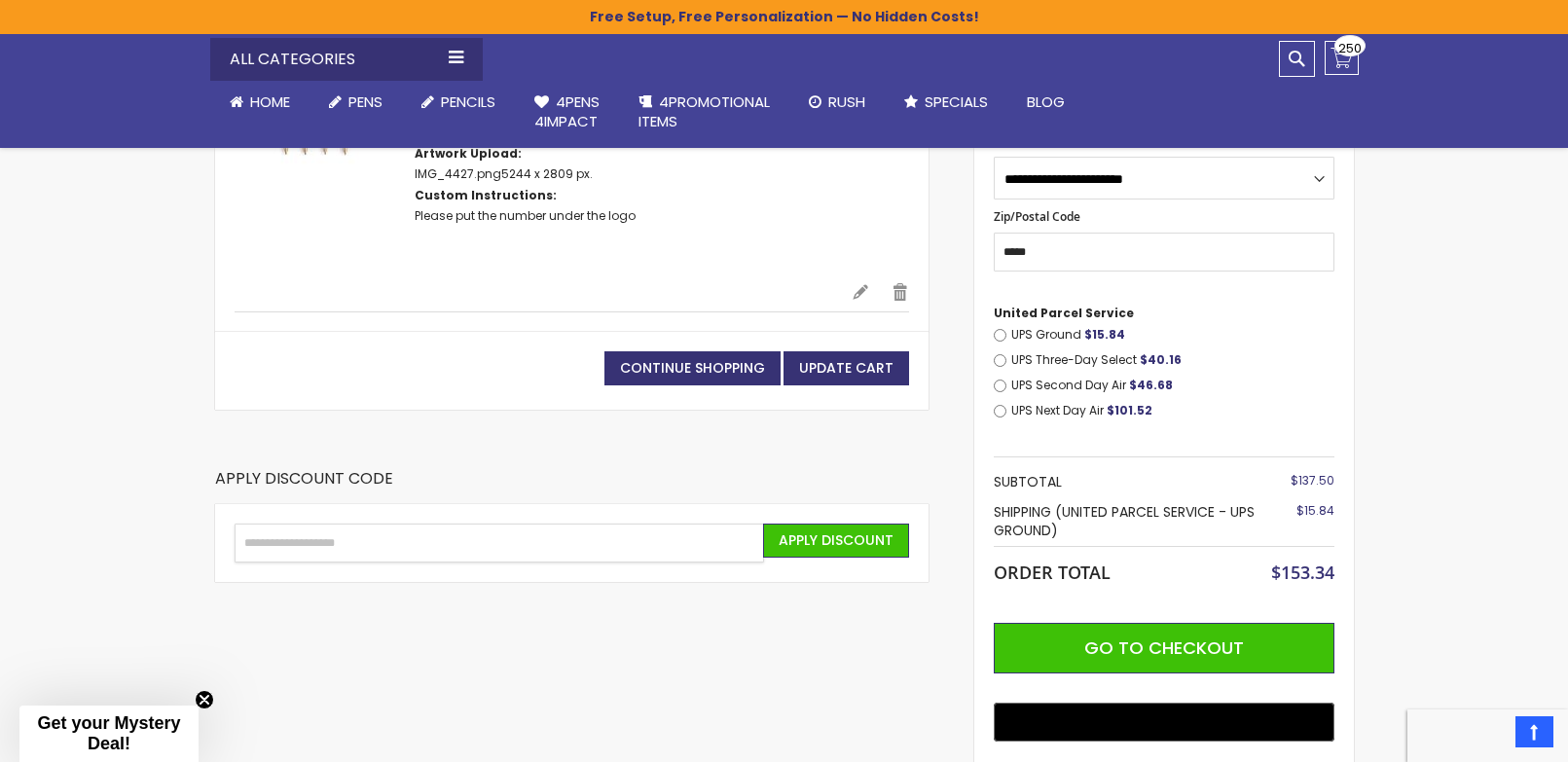 click on "Enter discount code" at bounding box center [499, 543] 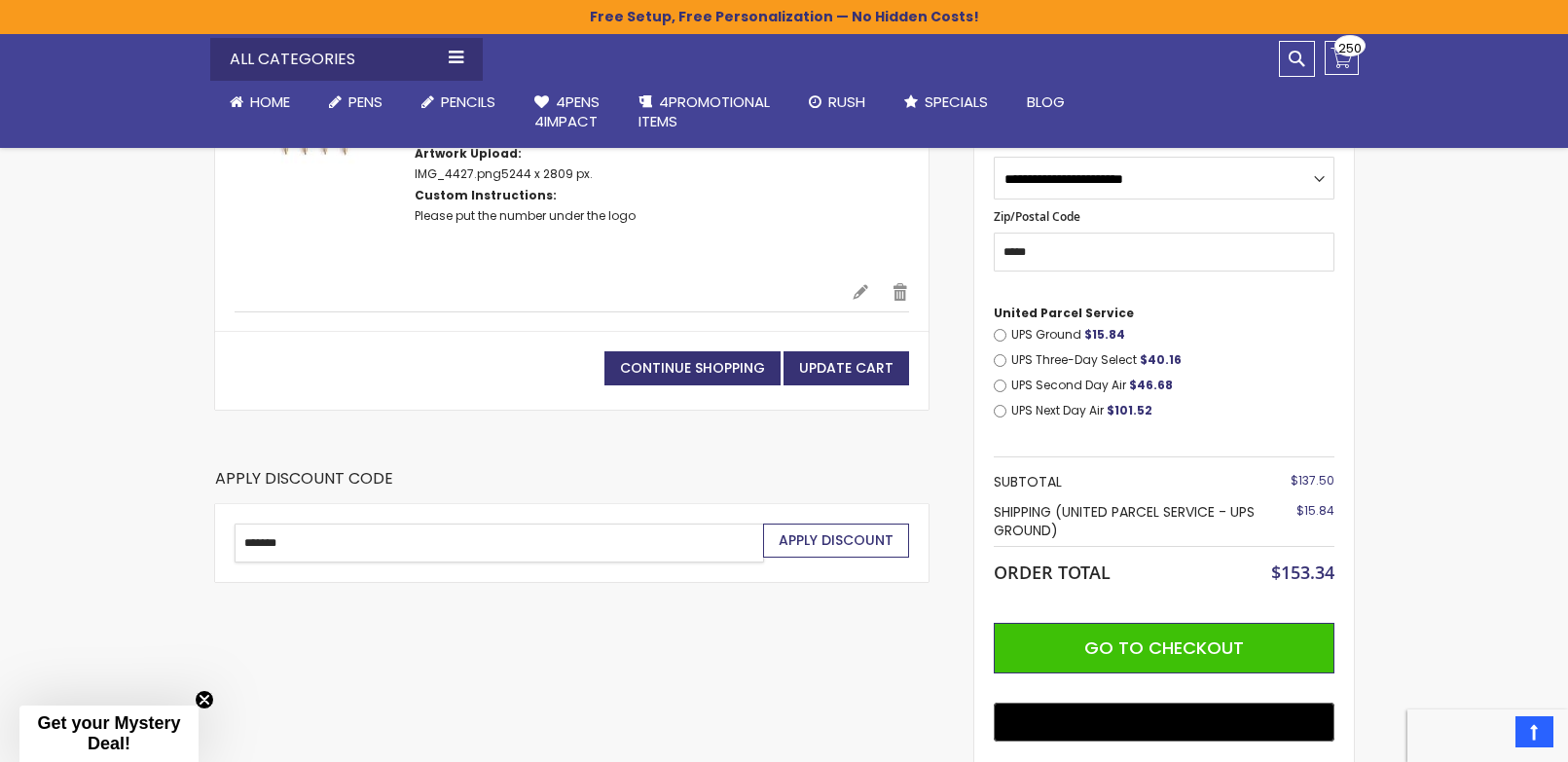 type on "*******" 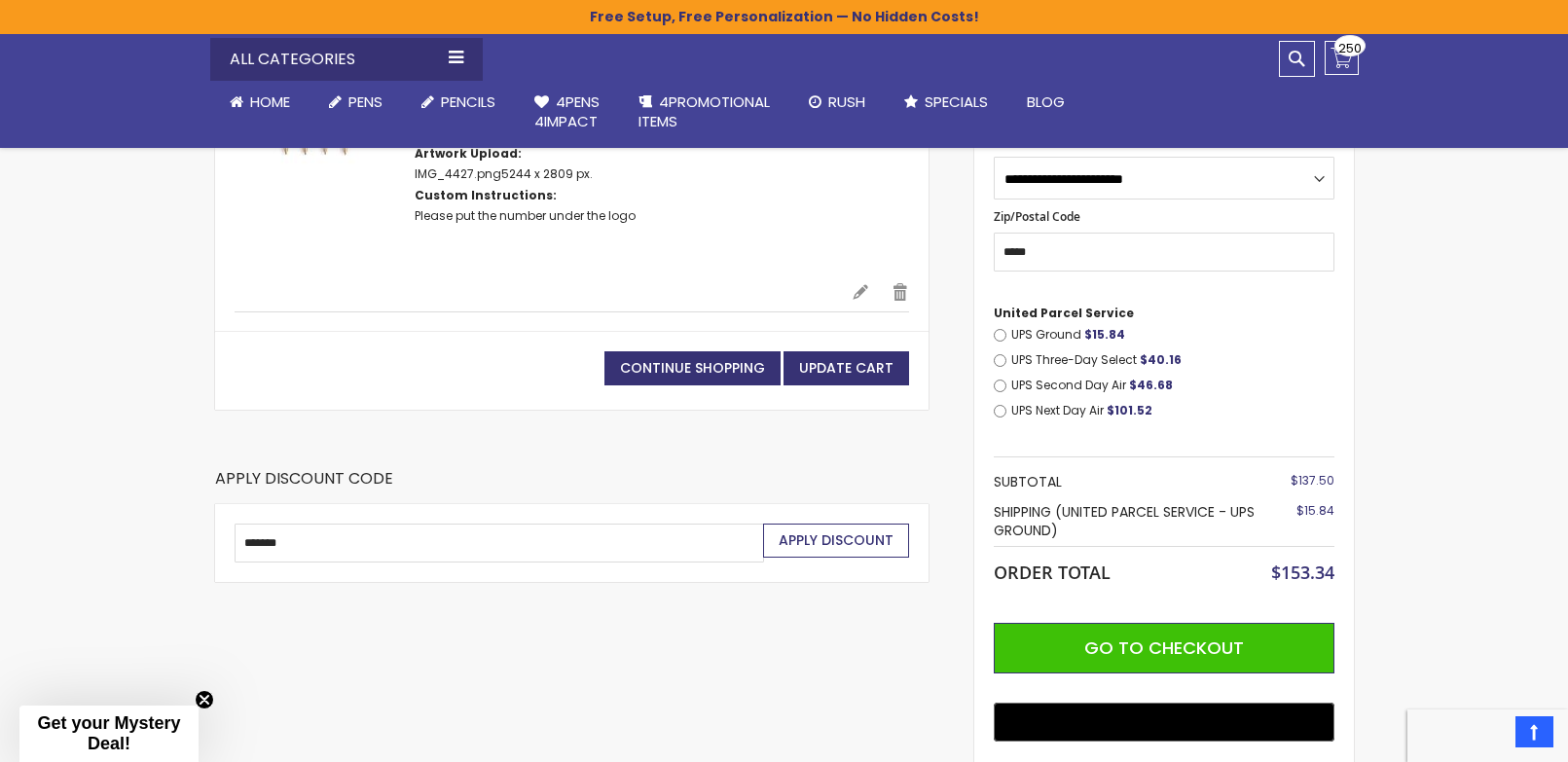click on "Apply Discount" at bounding box center (836, 540) 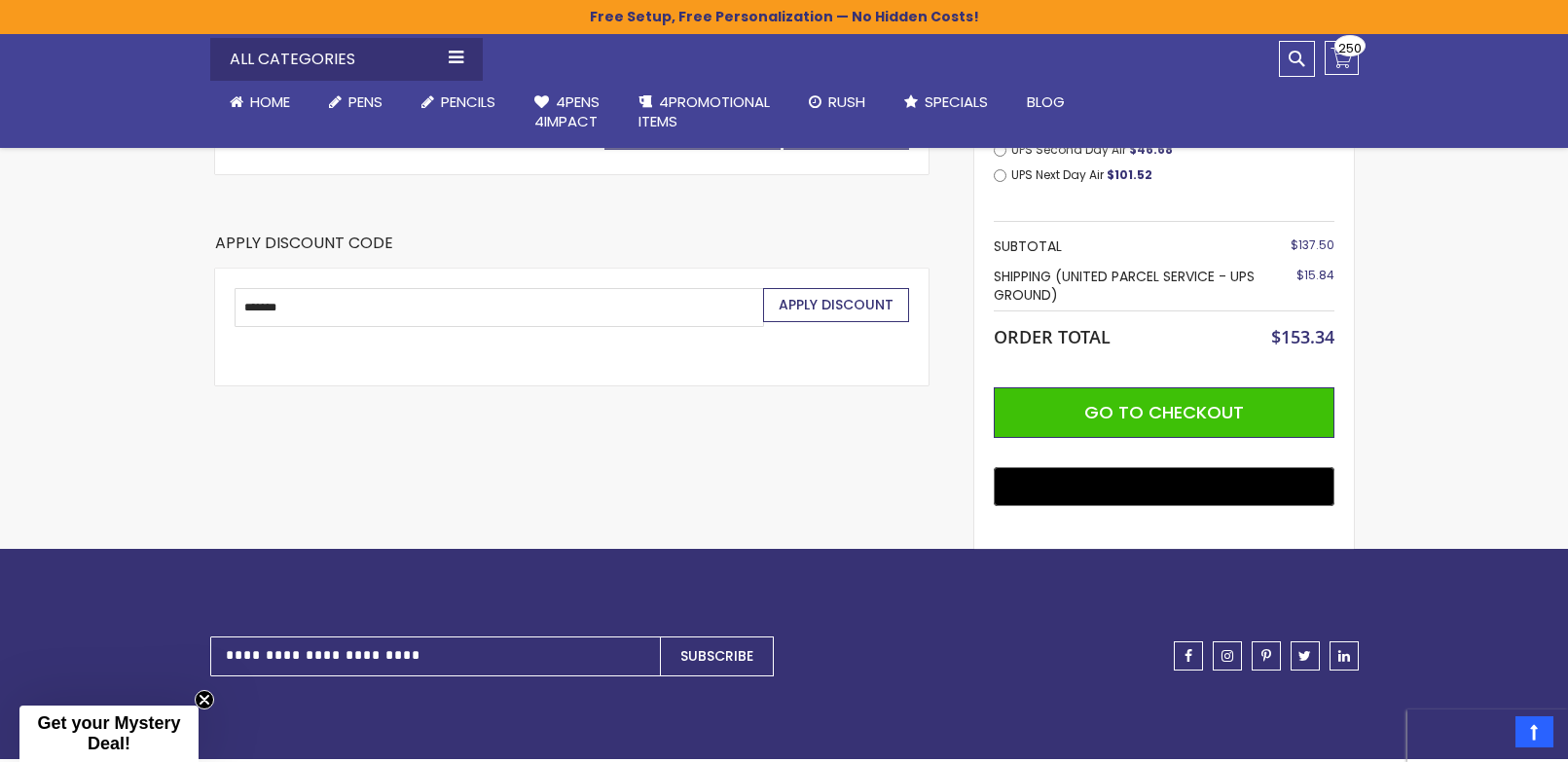 scroll, scrollTop: 579, scrollLeft: 0, axis: vertical 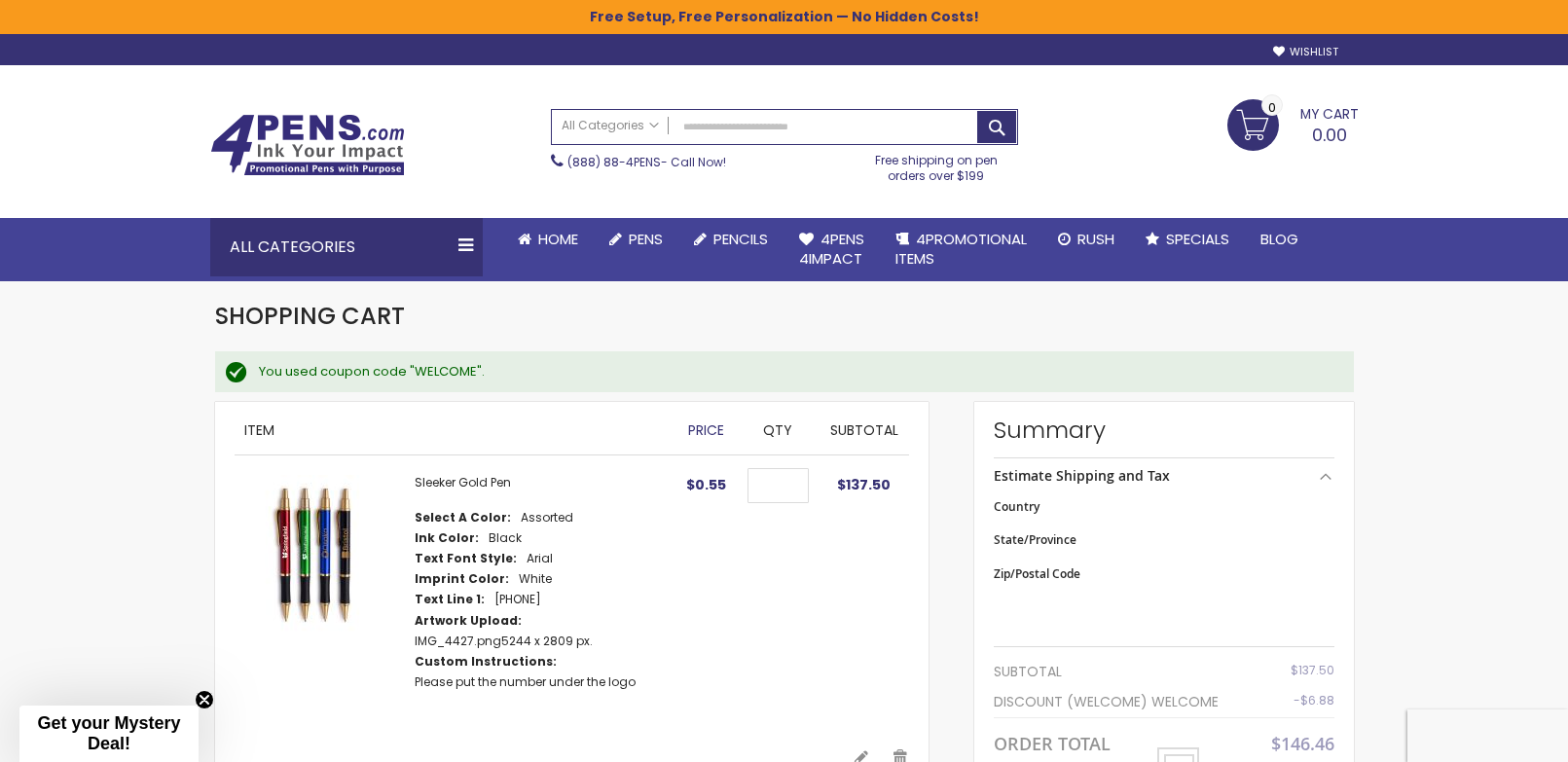 select on "**" 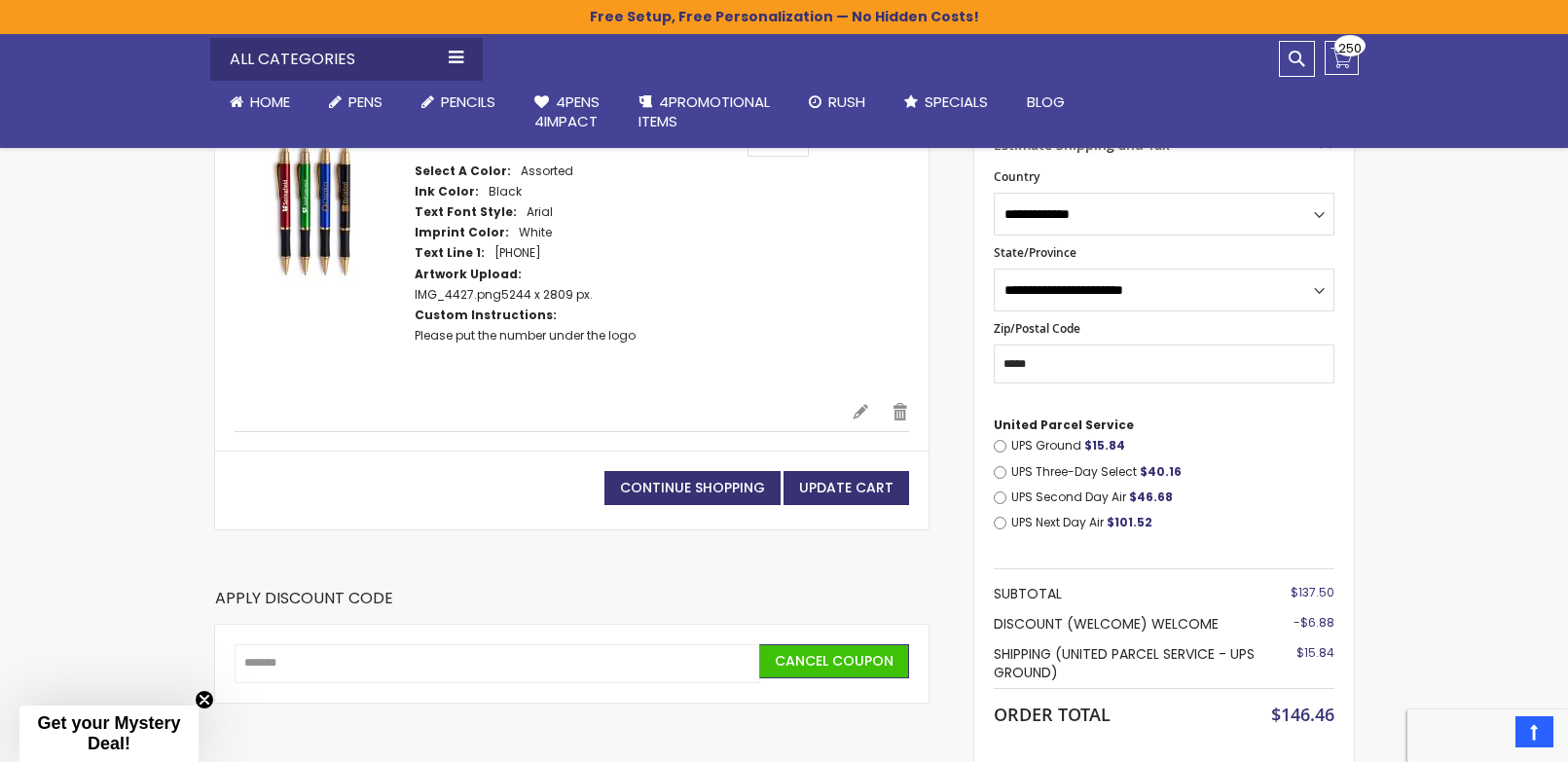 scroll, scrollTop: 541, scrollLeft: 0, axis: vertical 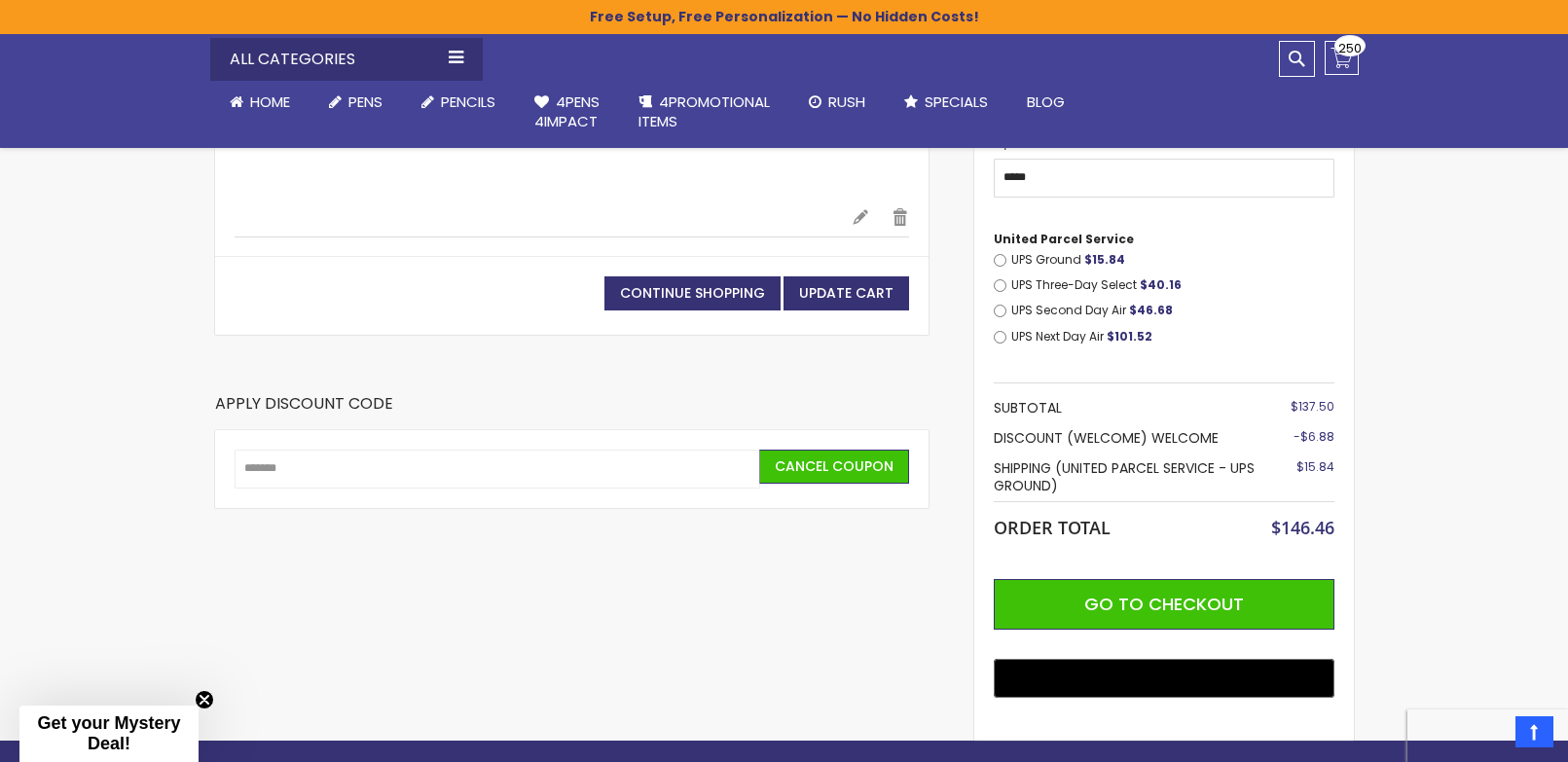 click on "Get your Mystery Deal!" at bounding box center [108, 733] 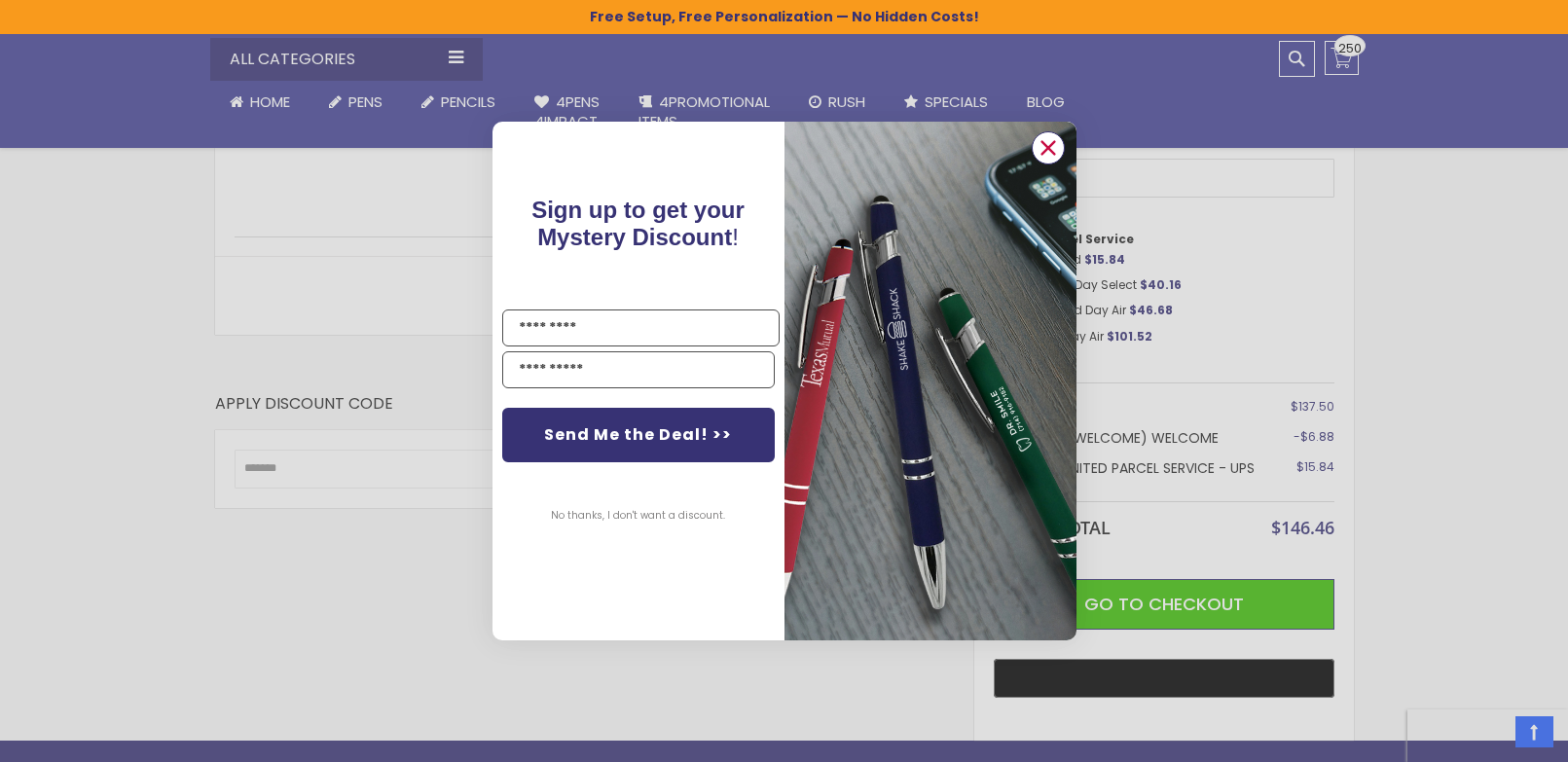 click 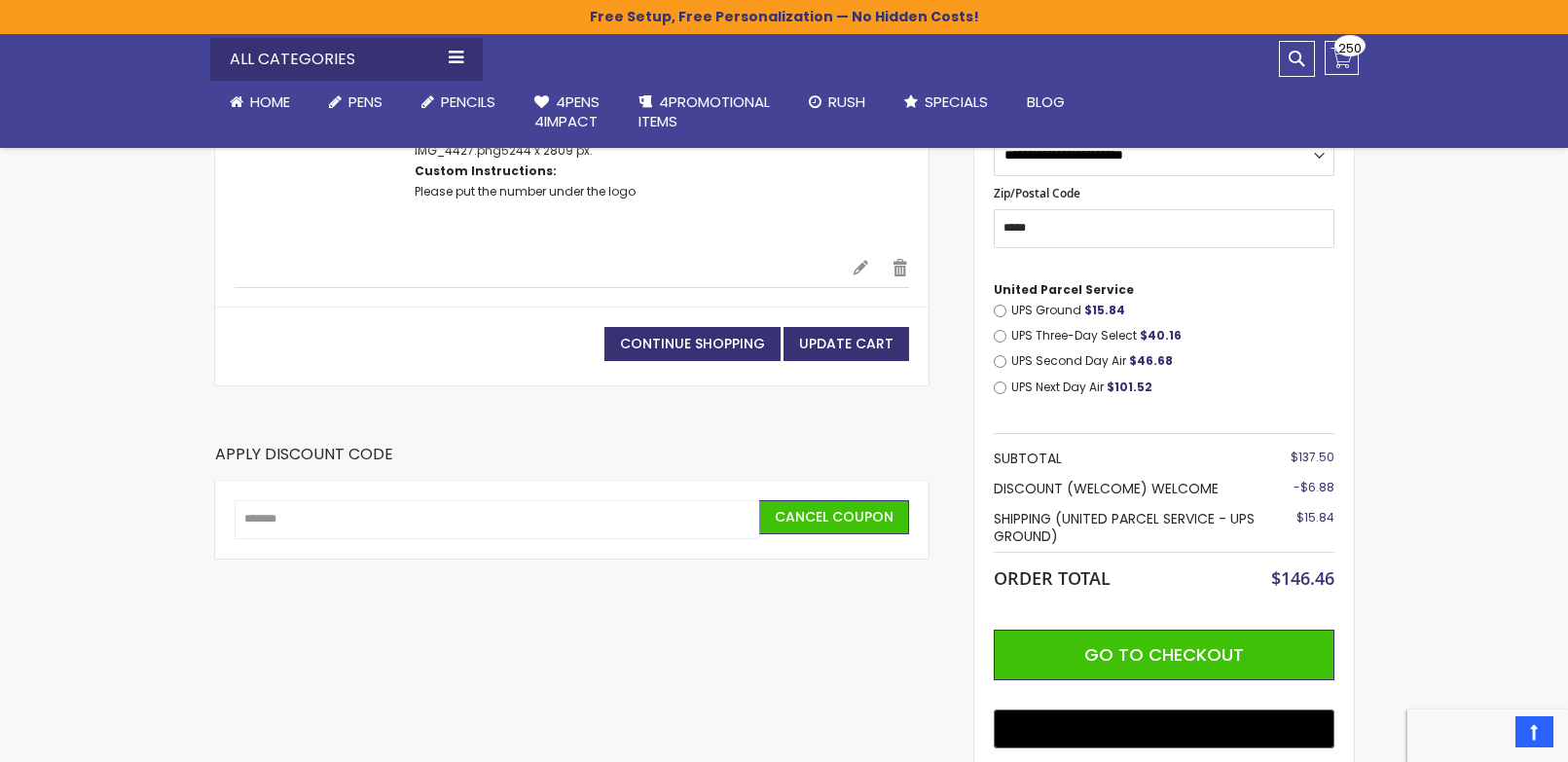 scroll, scrollTop: 490, scrollLeft: 0, axis: vertical 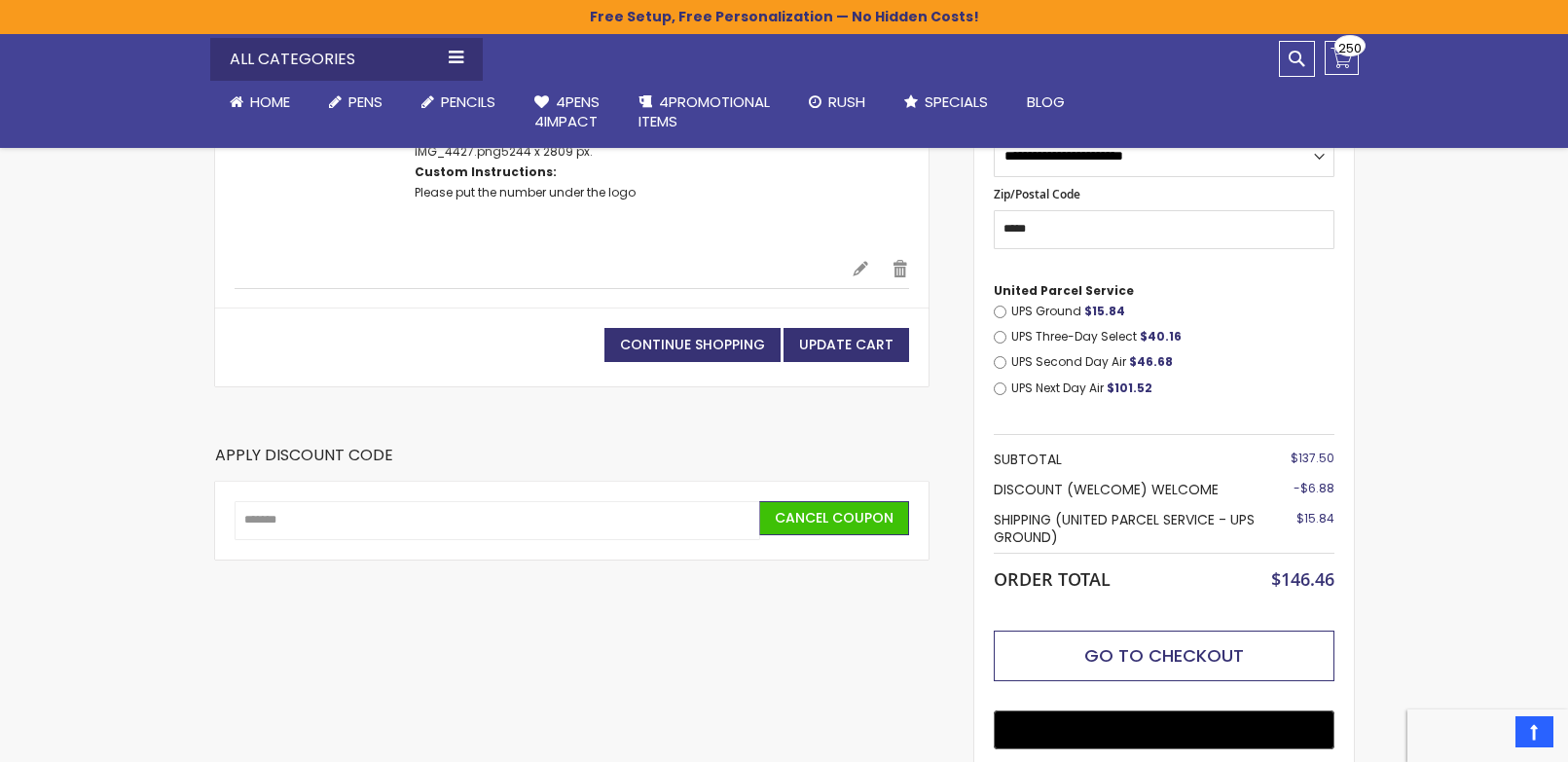 click on "Go to Checkout" at bounding box center [1164, 656] 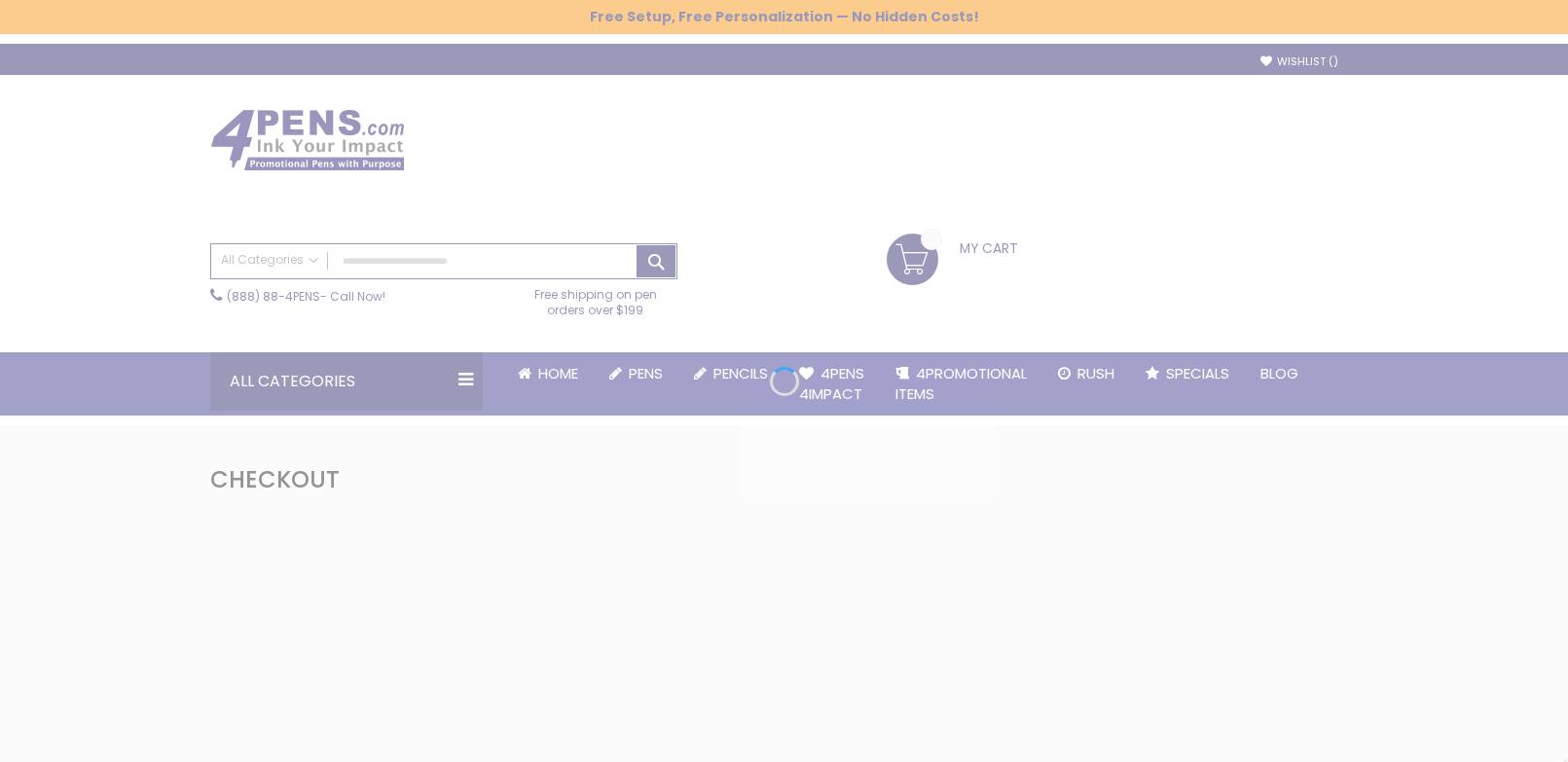 scroll, scrollTop: 0, scrollLeft: 0, axis: both 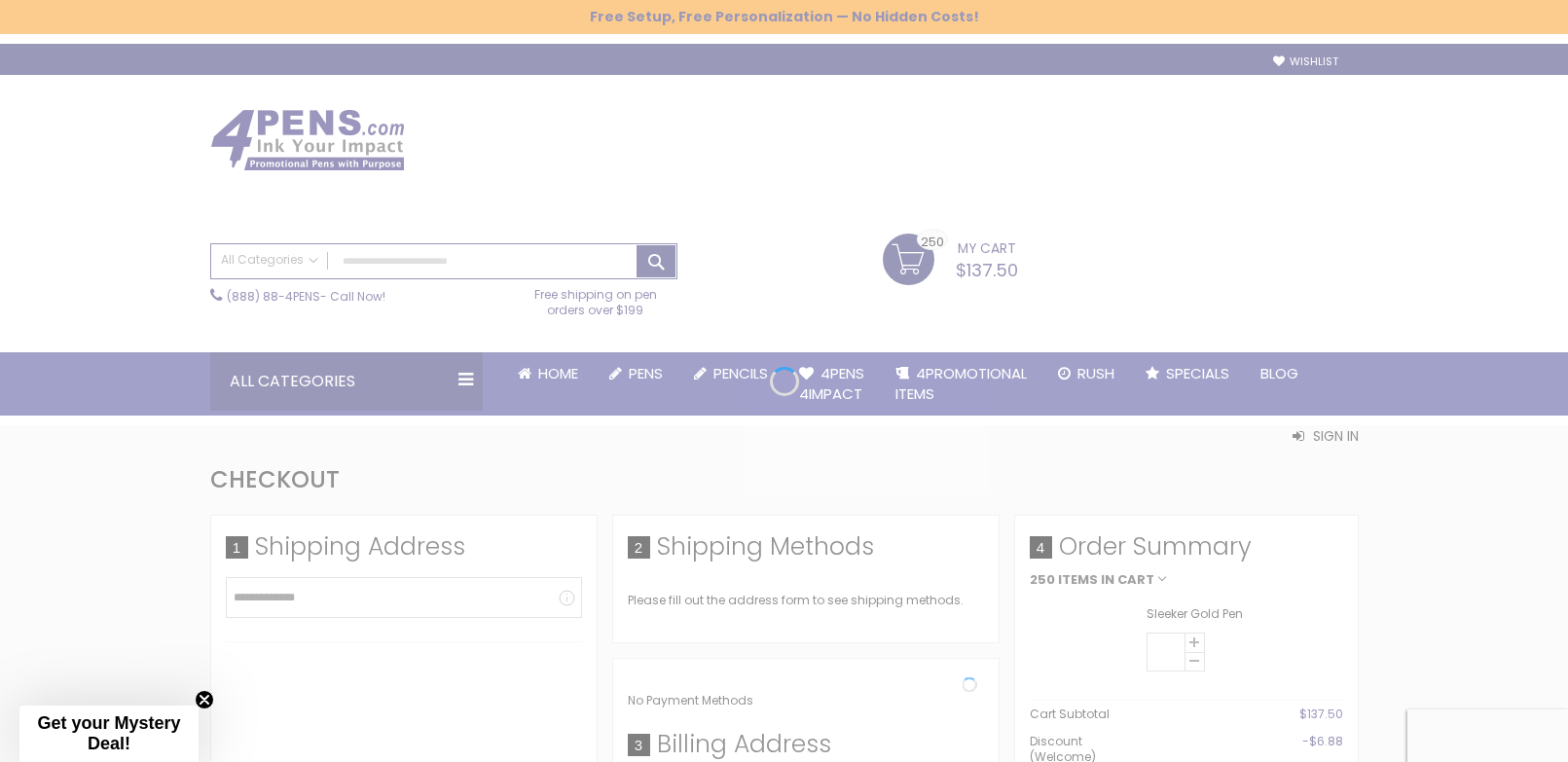 select on "*" 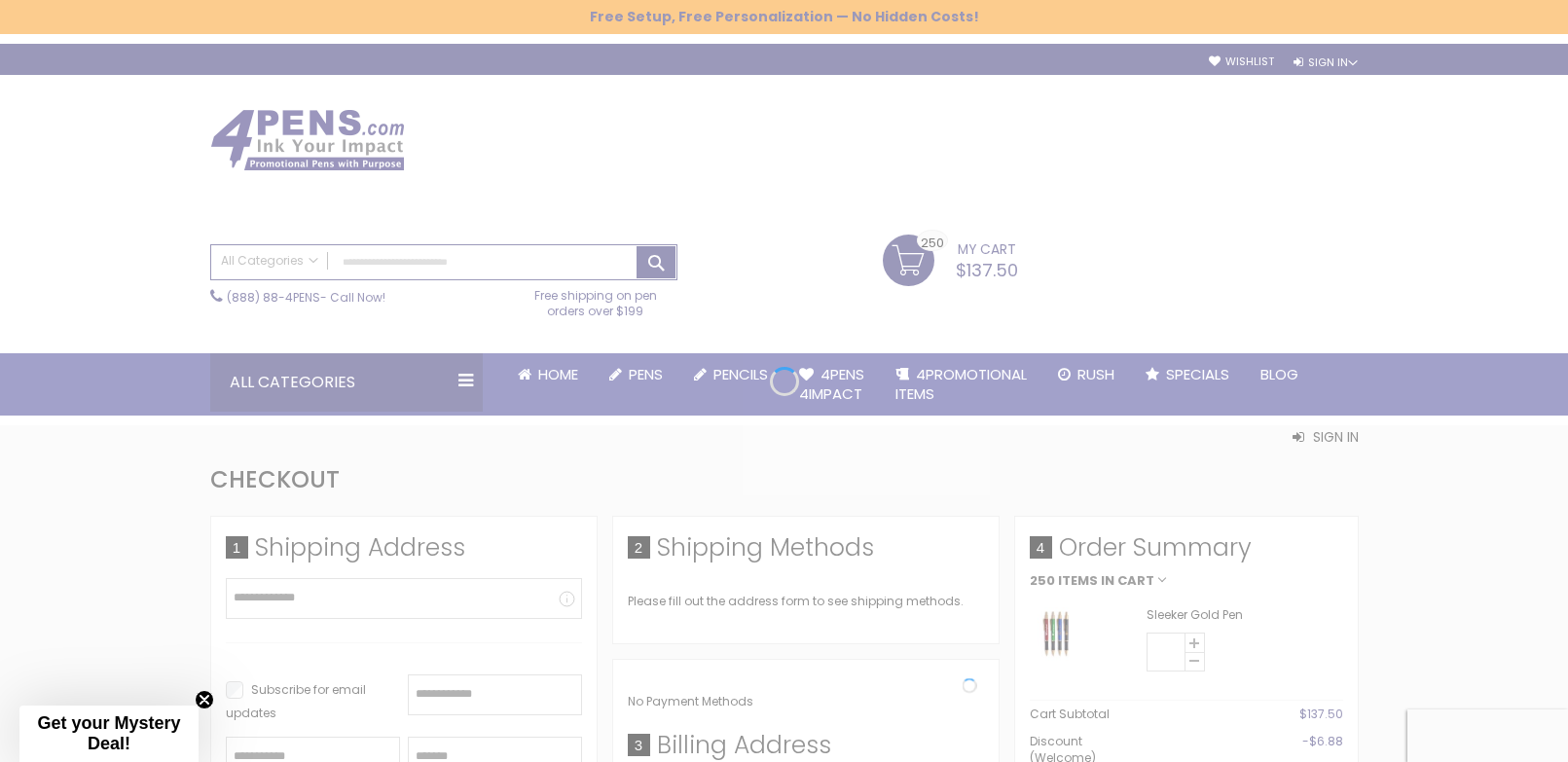type 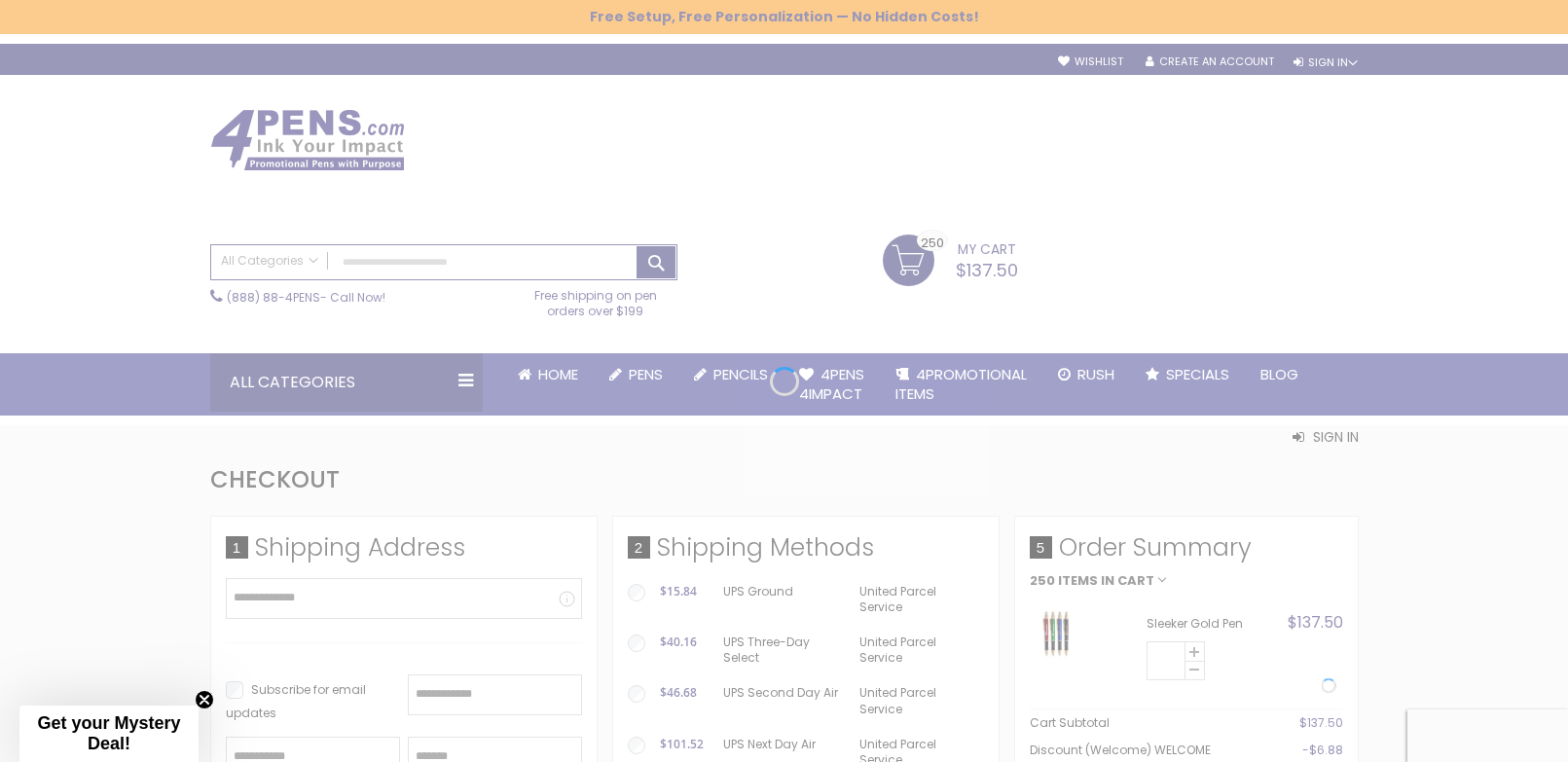 scroll, scrollTop: 0, scrollLeft: 0, axis: both 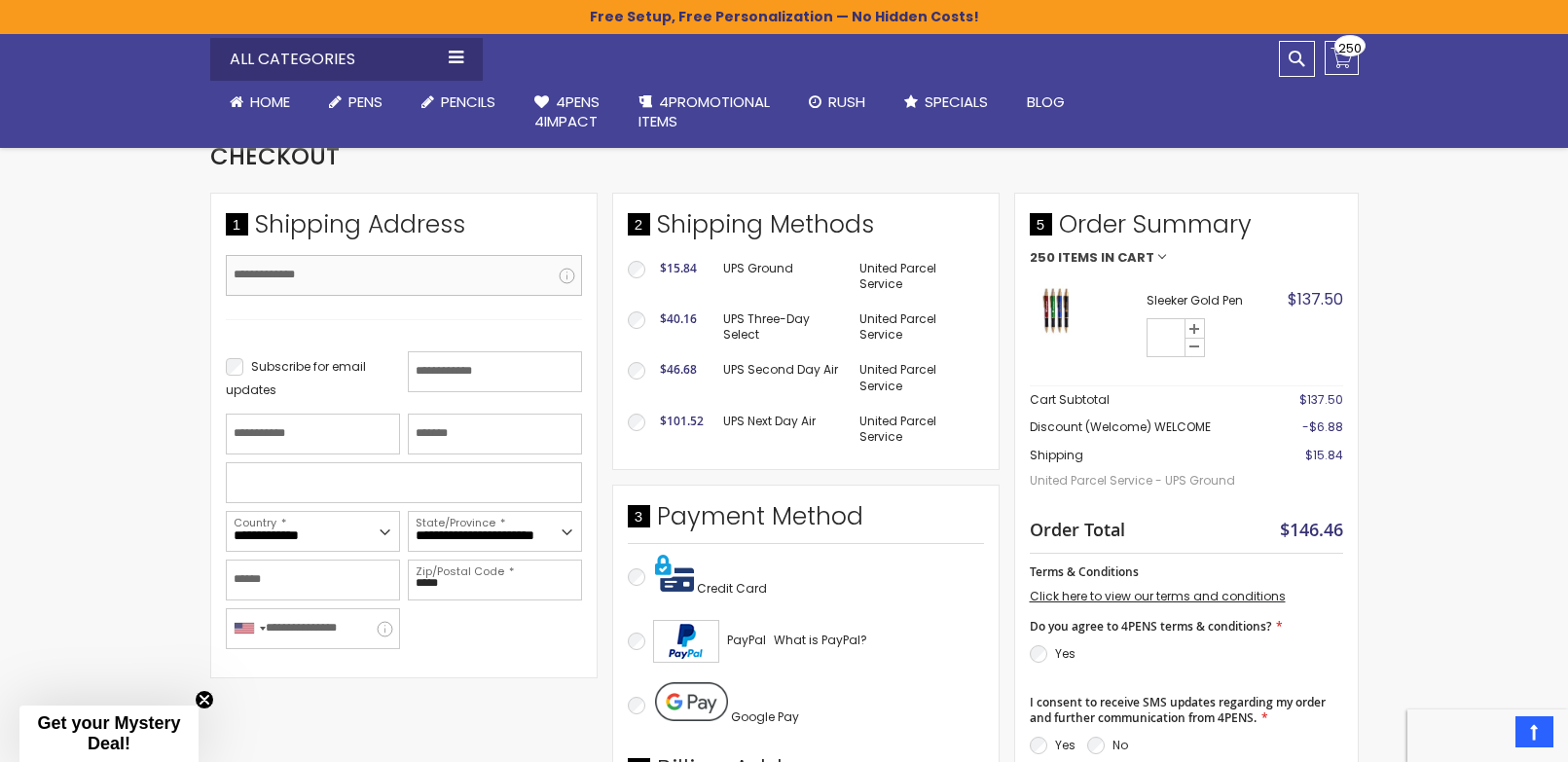 click on "Email Address" at bounding box center [404, 275] 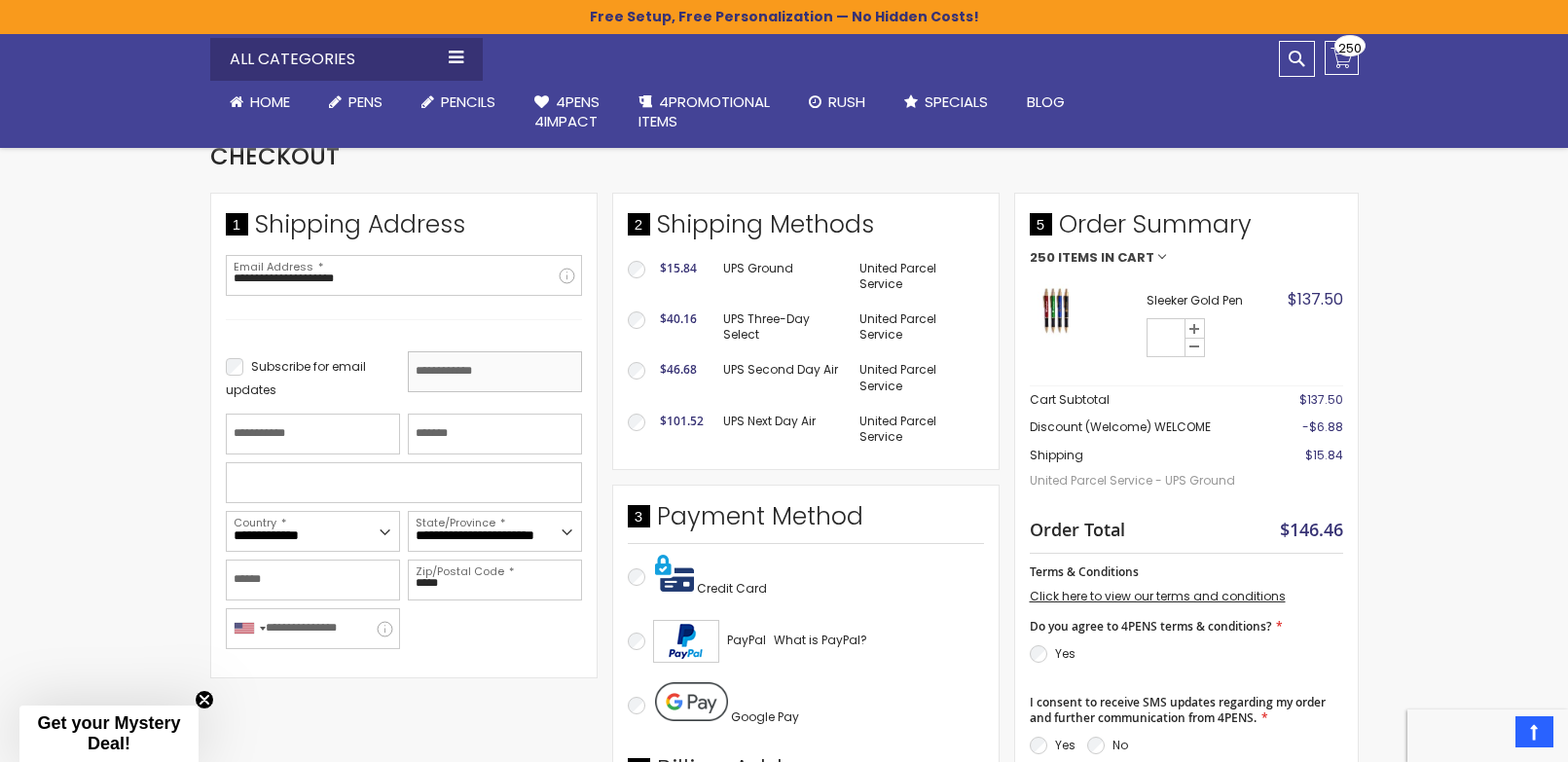 click on "First Name" at bounding box center [494, 372] 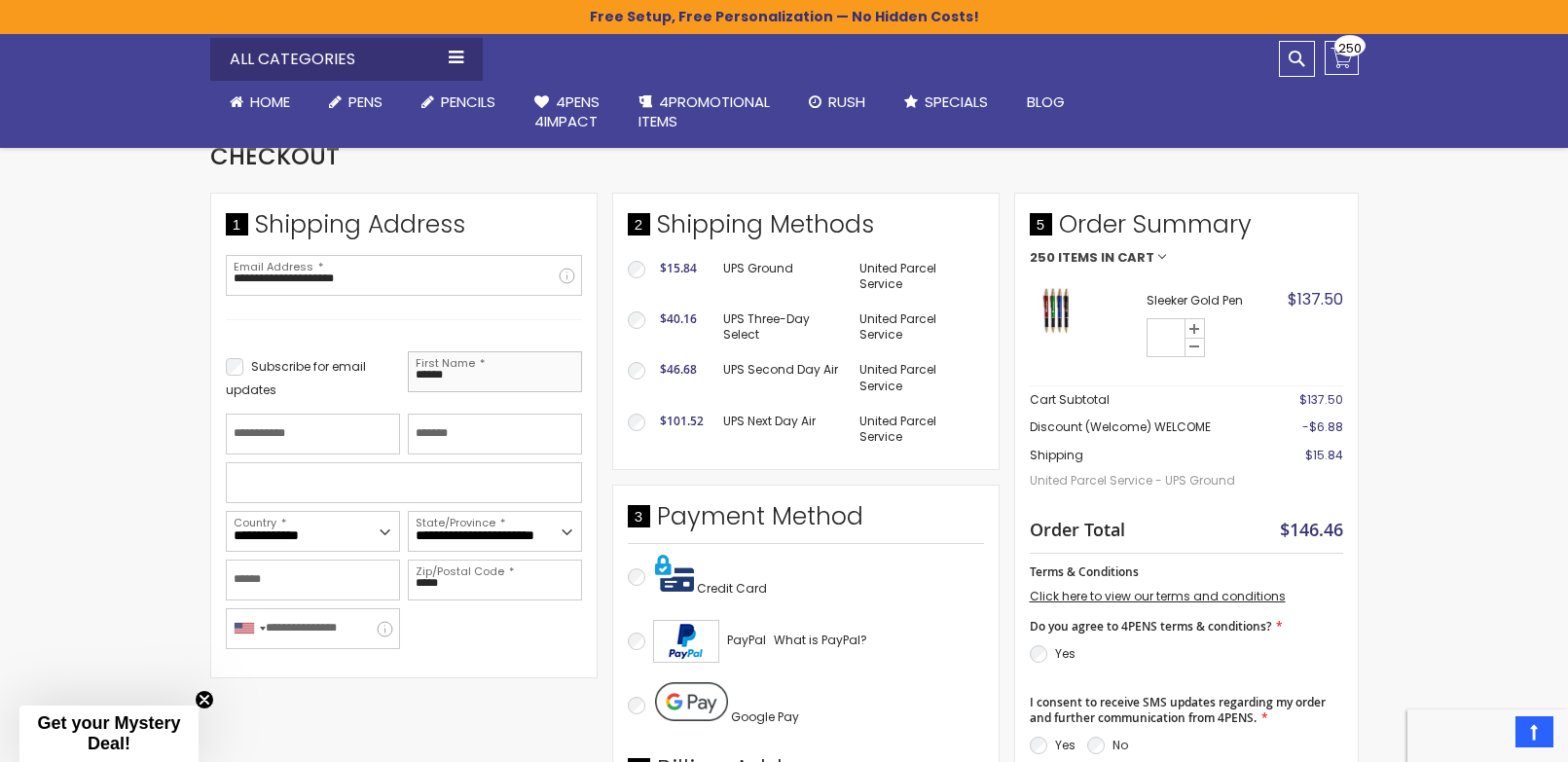 type on "******" 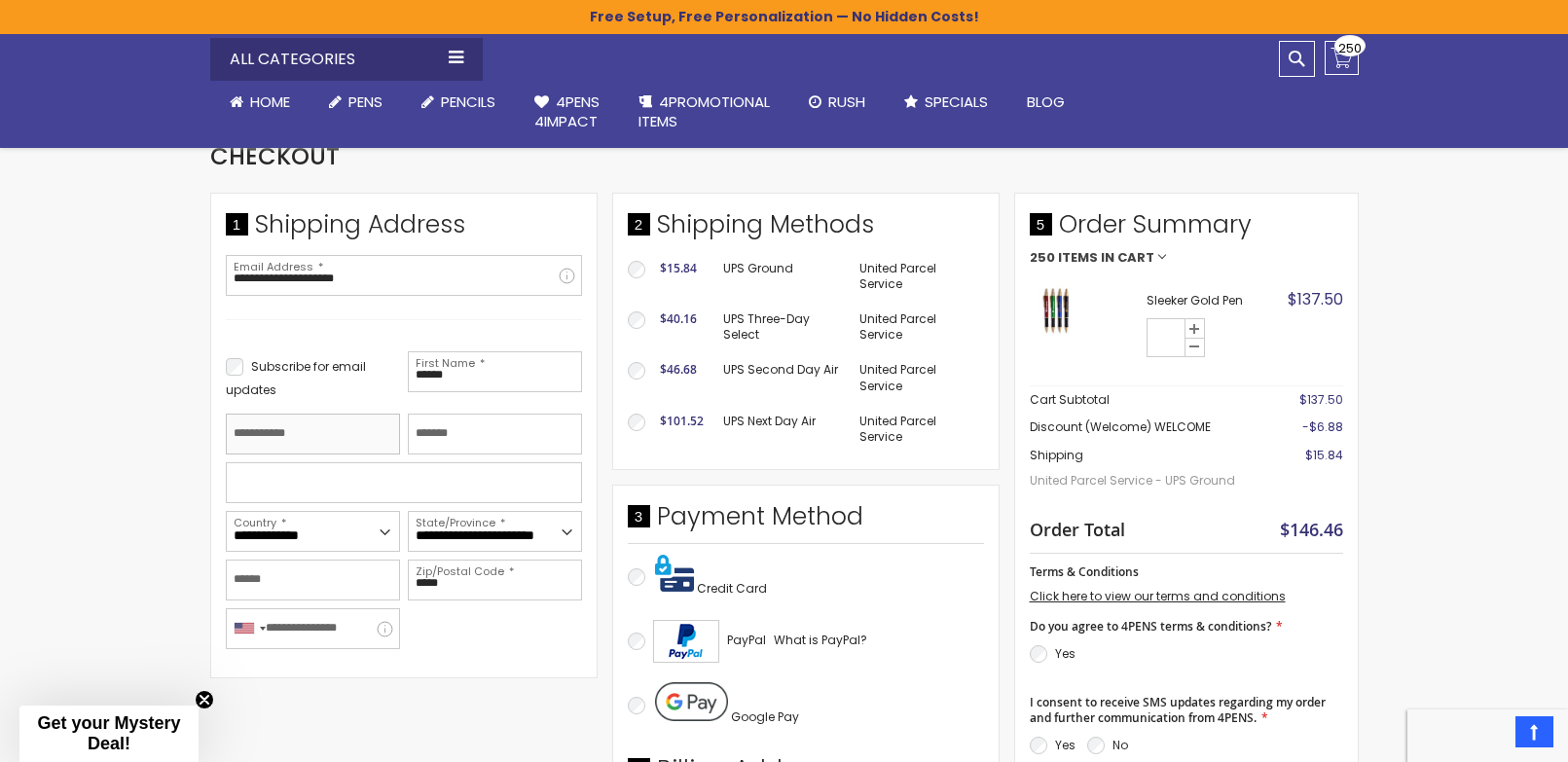 click on "Last Name" at bounding box center (312, 434) 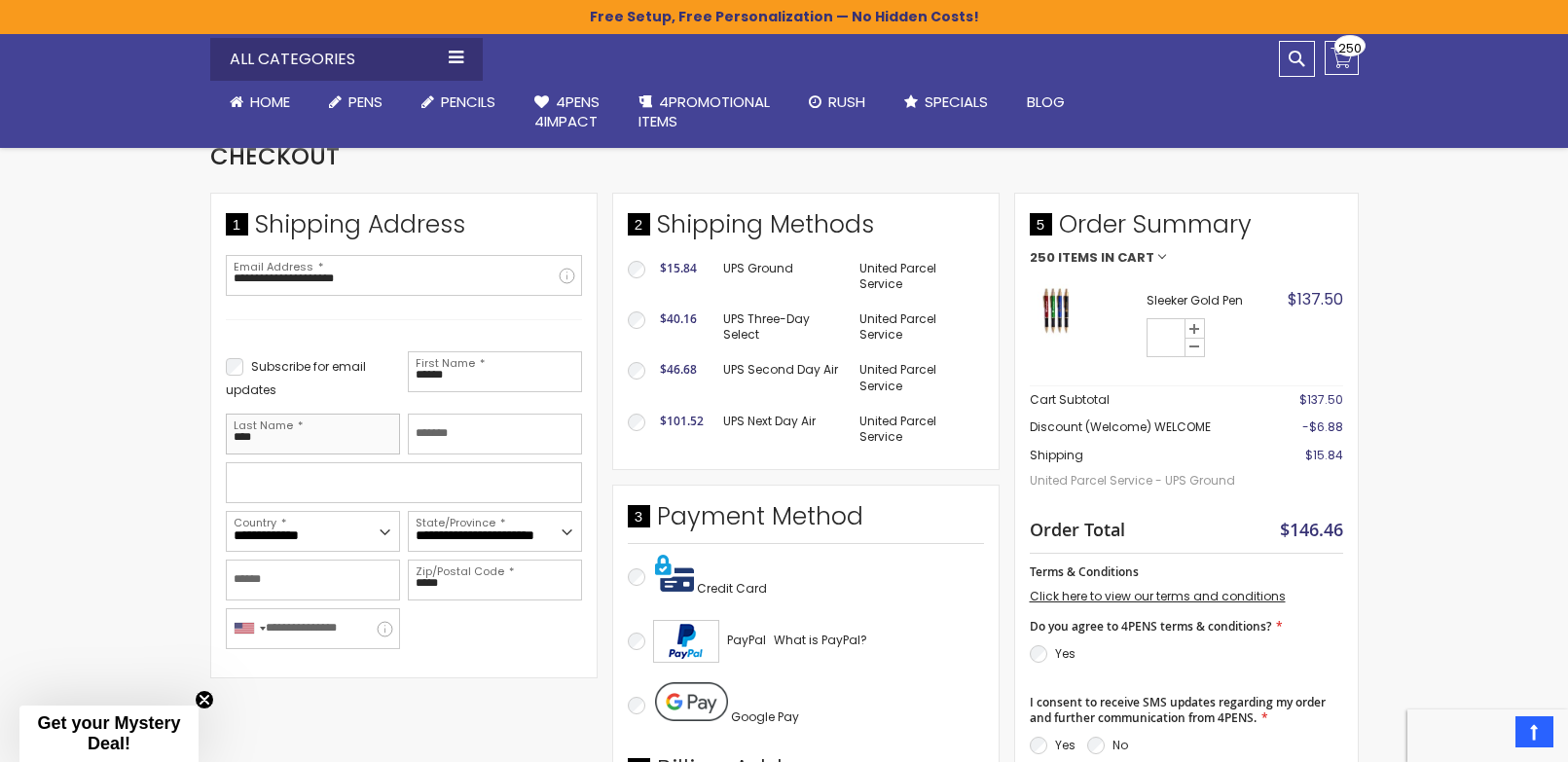 type on "****" 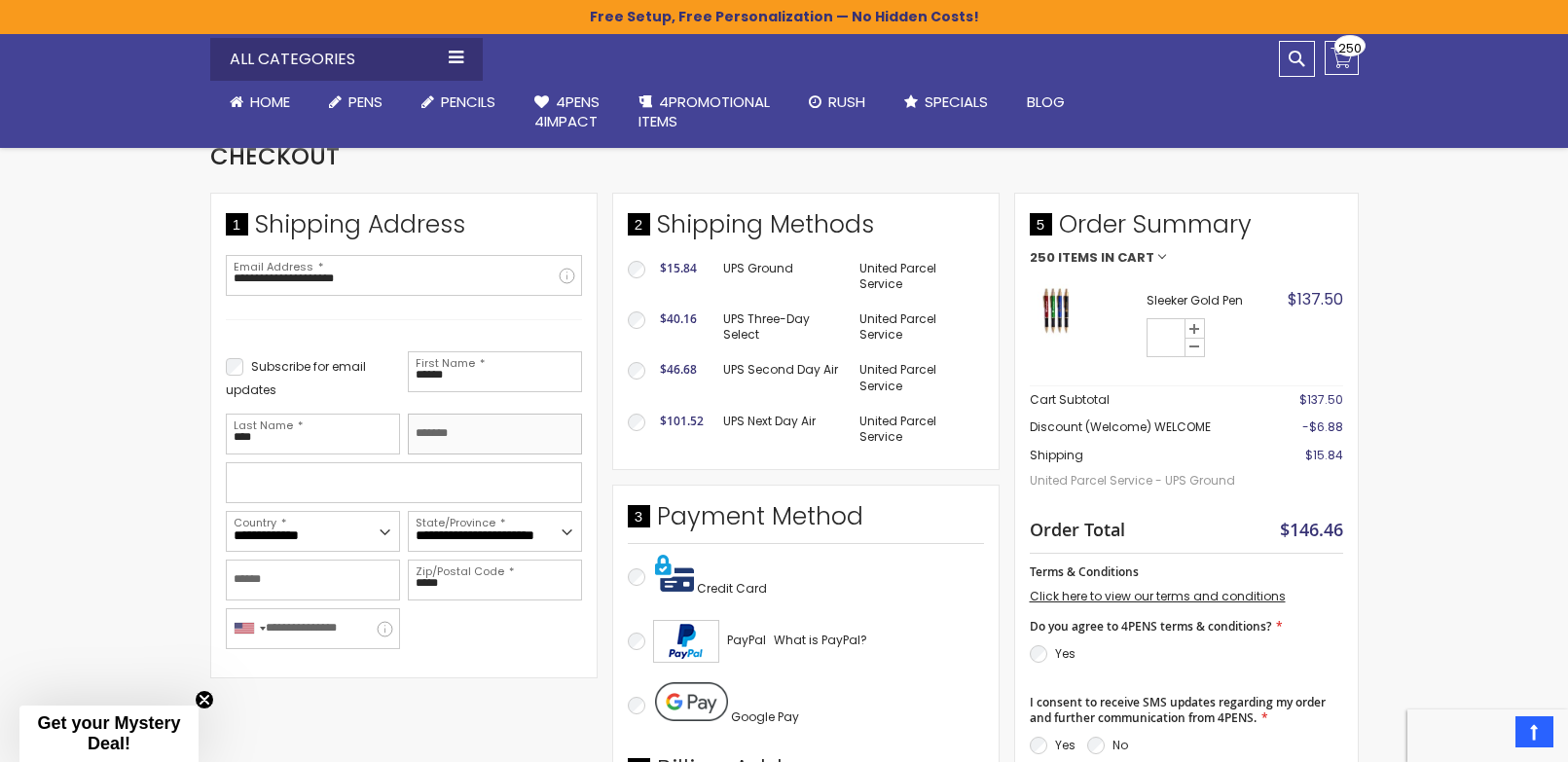 click on "Company" at bounding box center (494, 434) 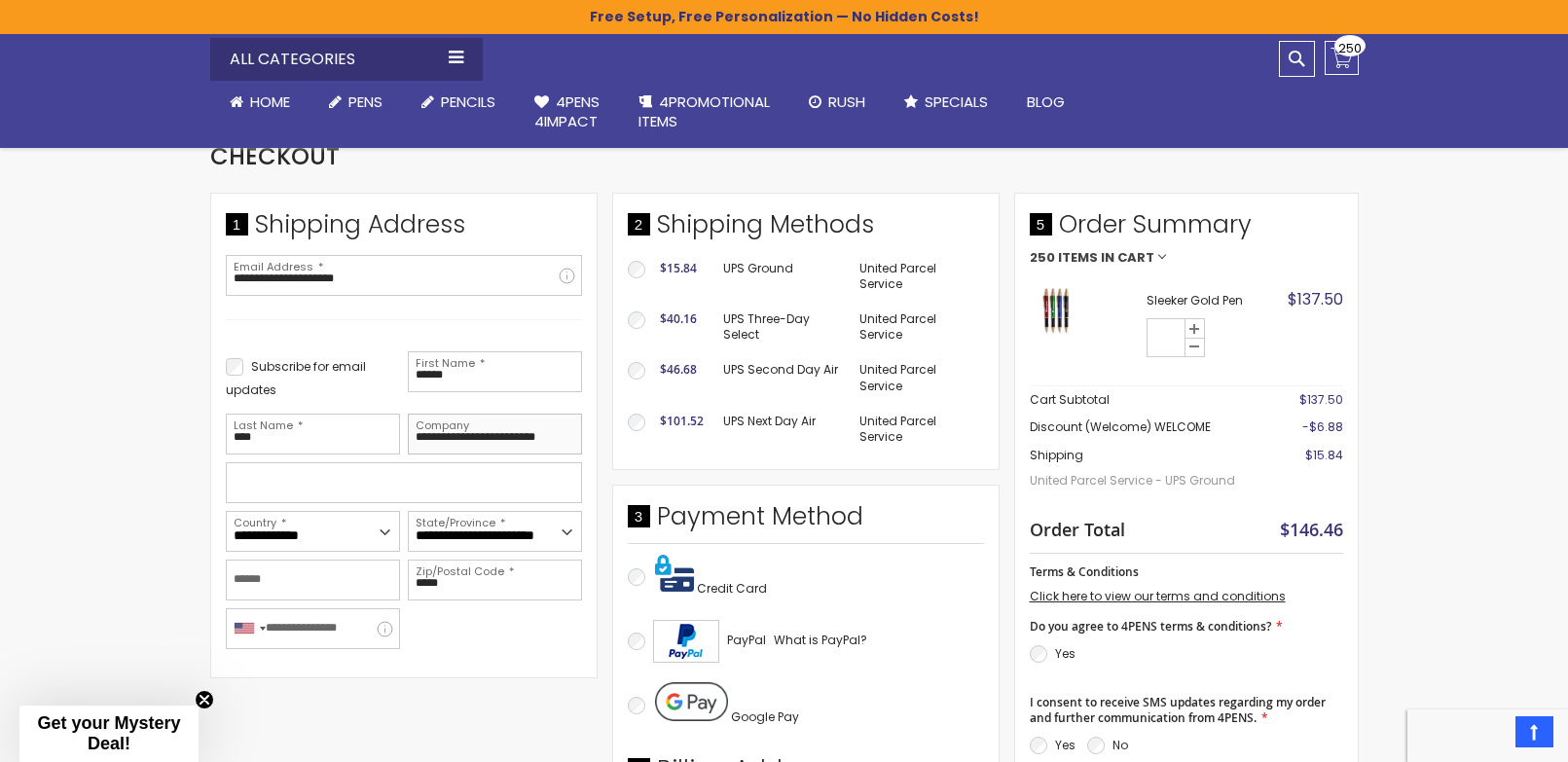 type on "**********" 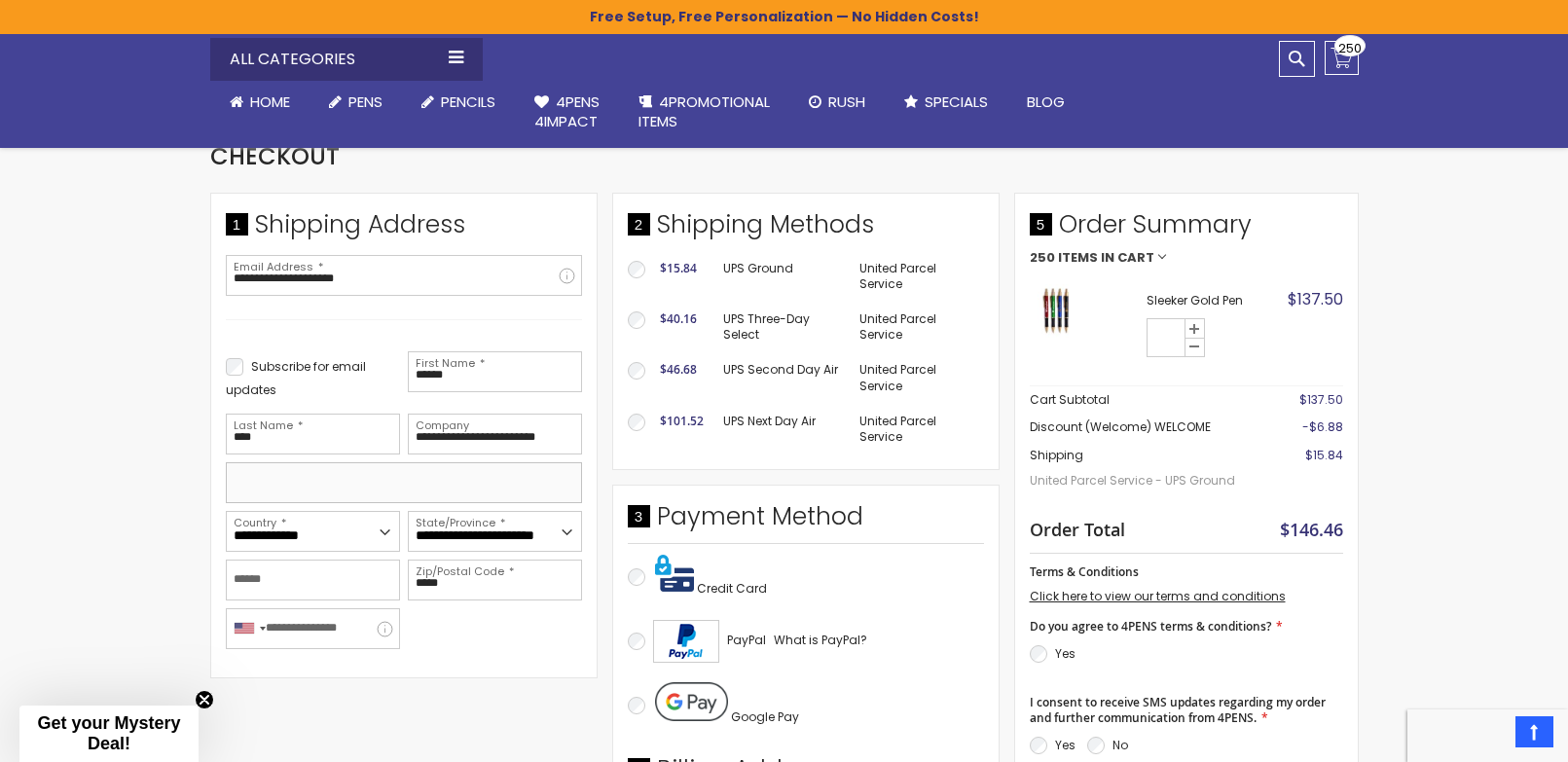 click at bounding box center (404, 483) 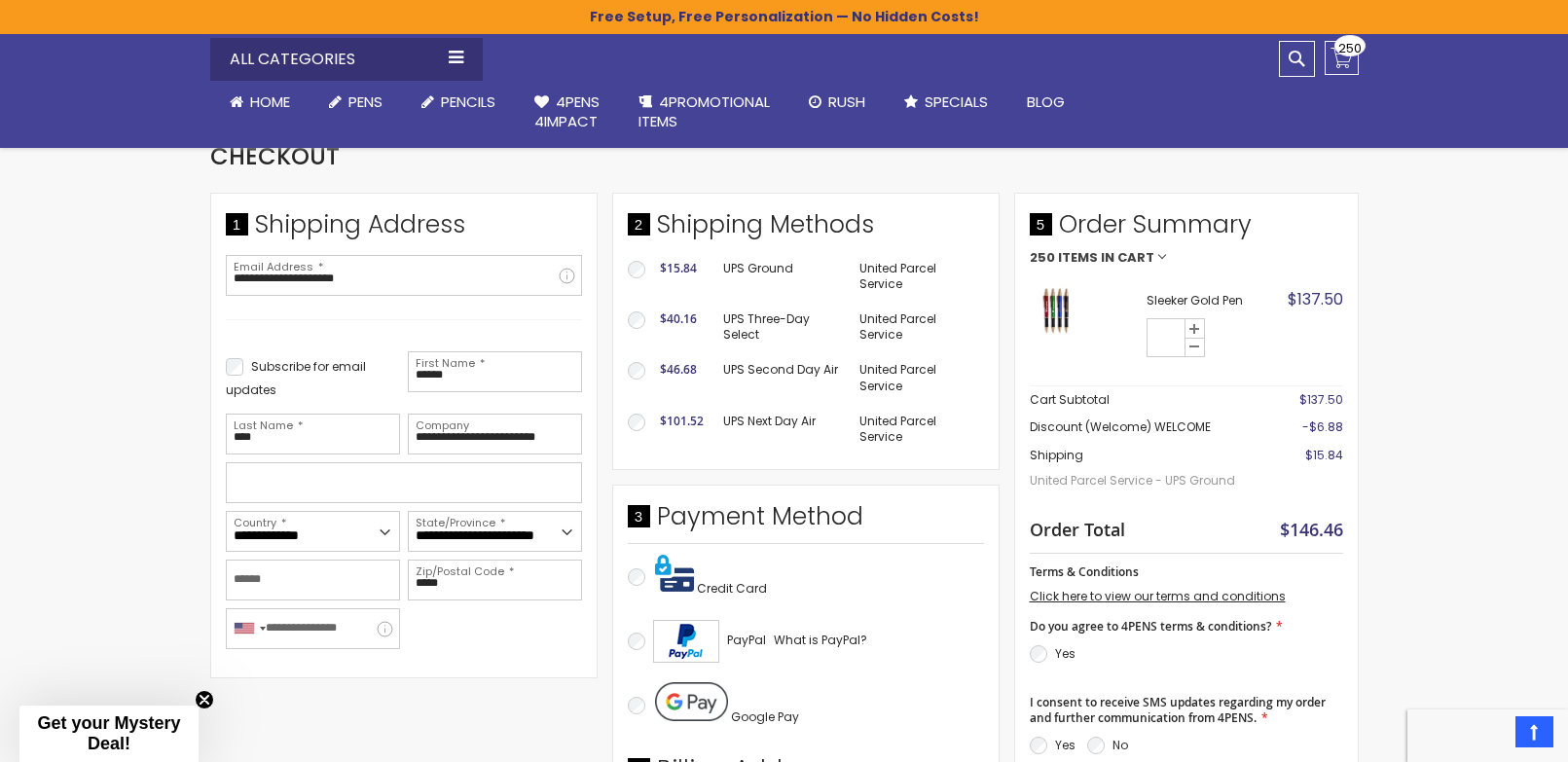 click on "**********" at bounding box center (404, 435) 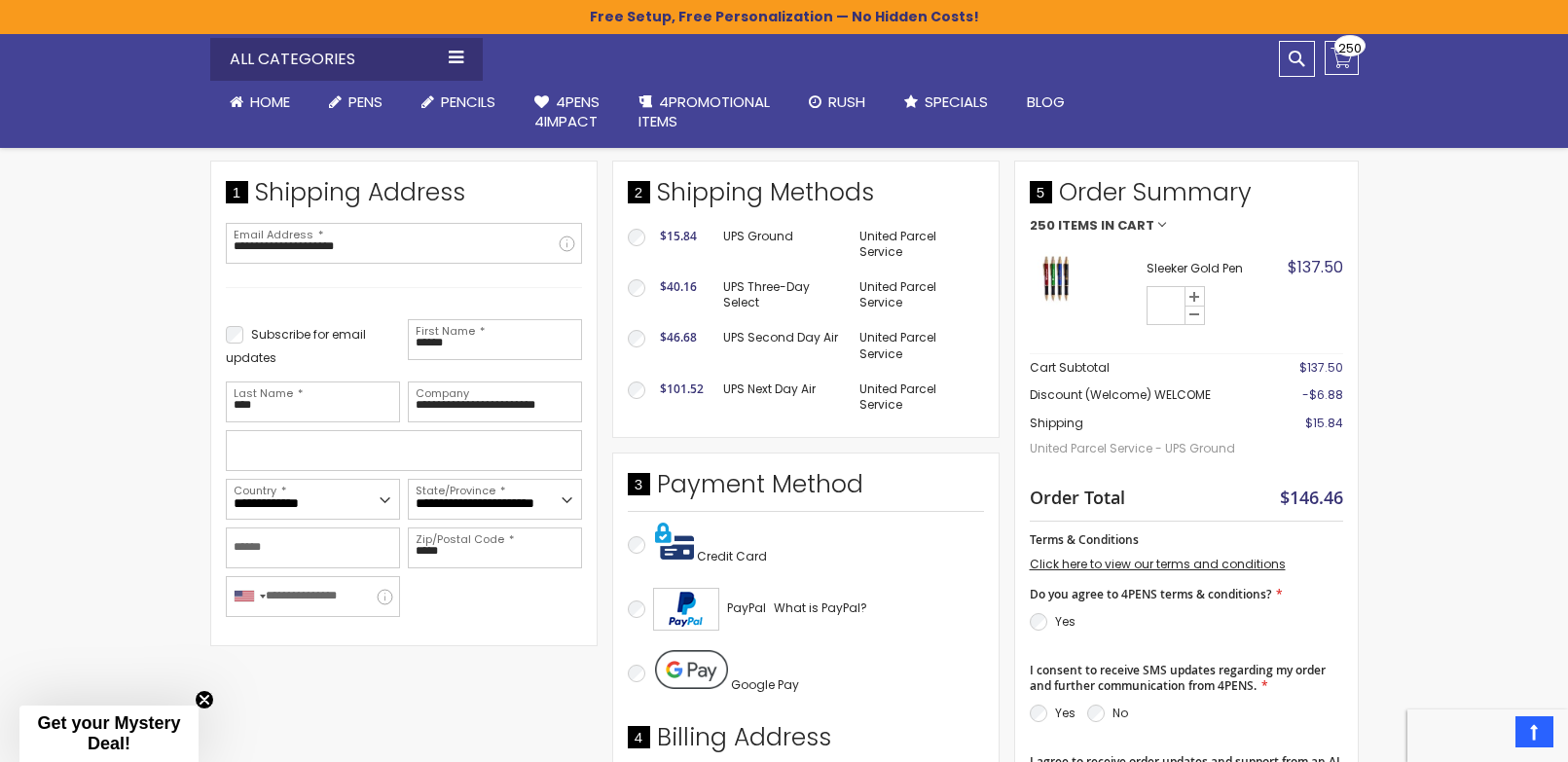 scroll, scrollTop: 341, scrollLeft: 0, axis: vertical 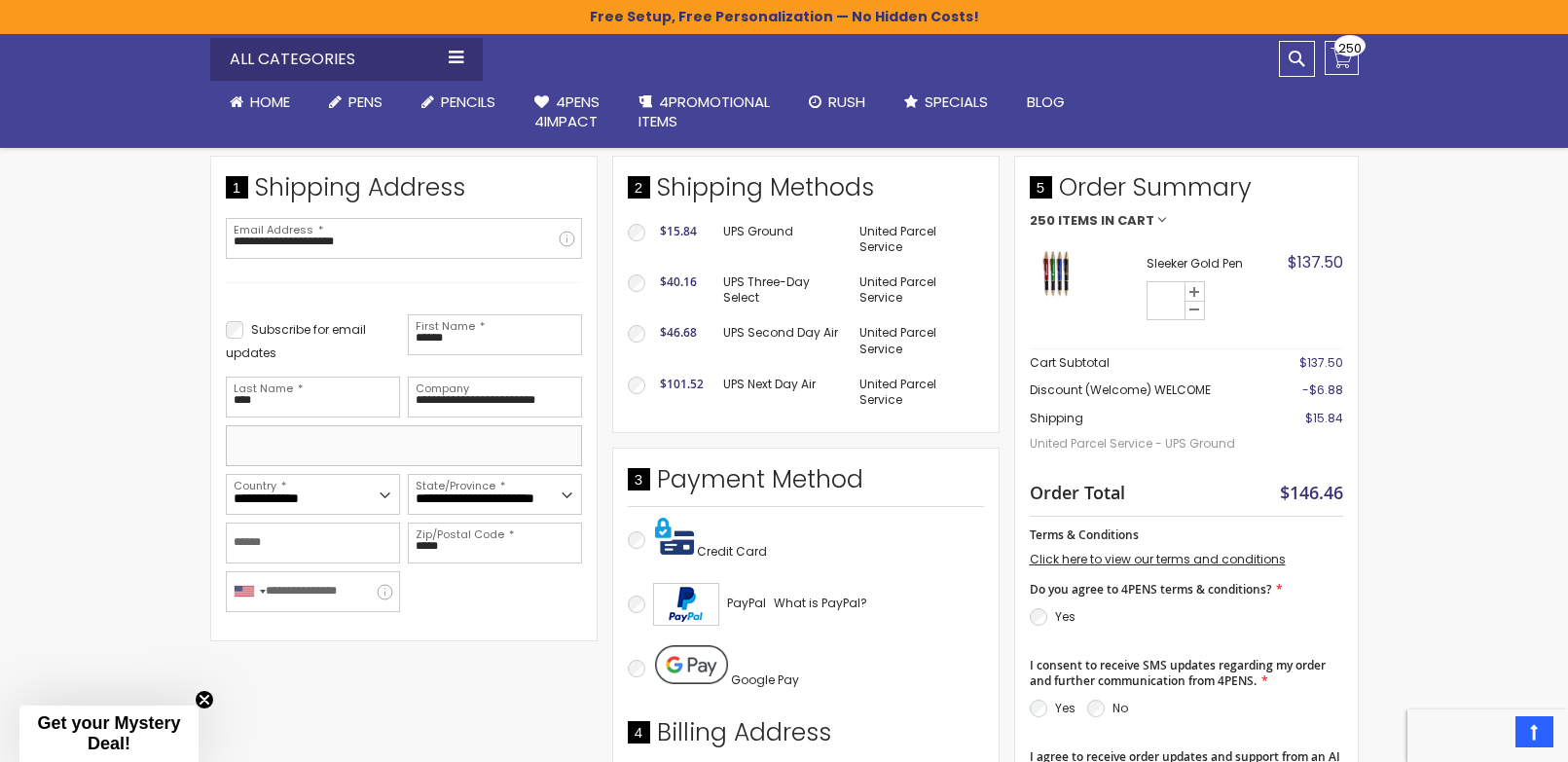 click at bounding box center (404, 446) 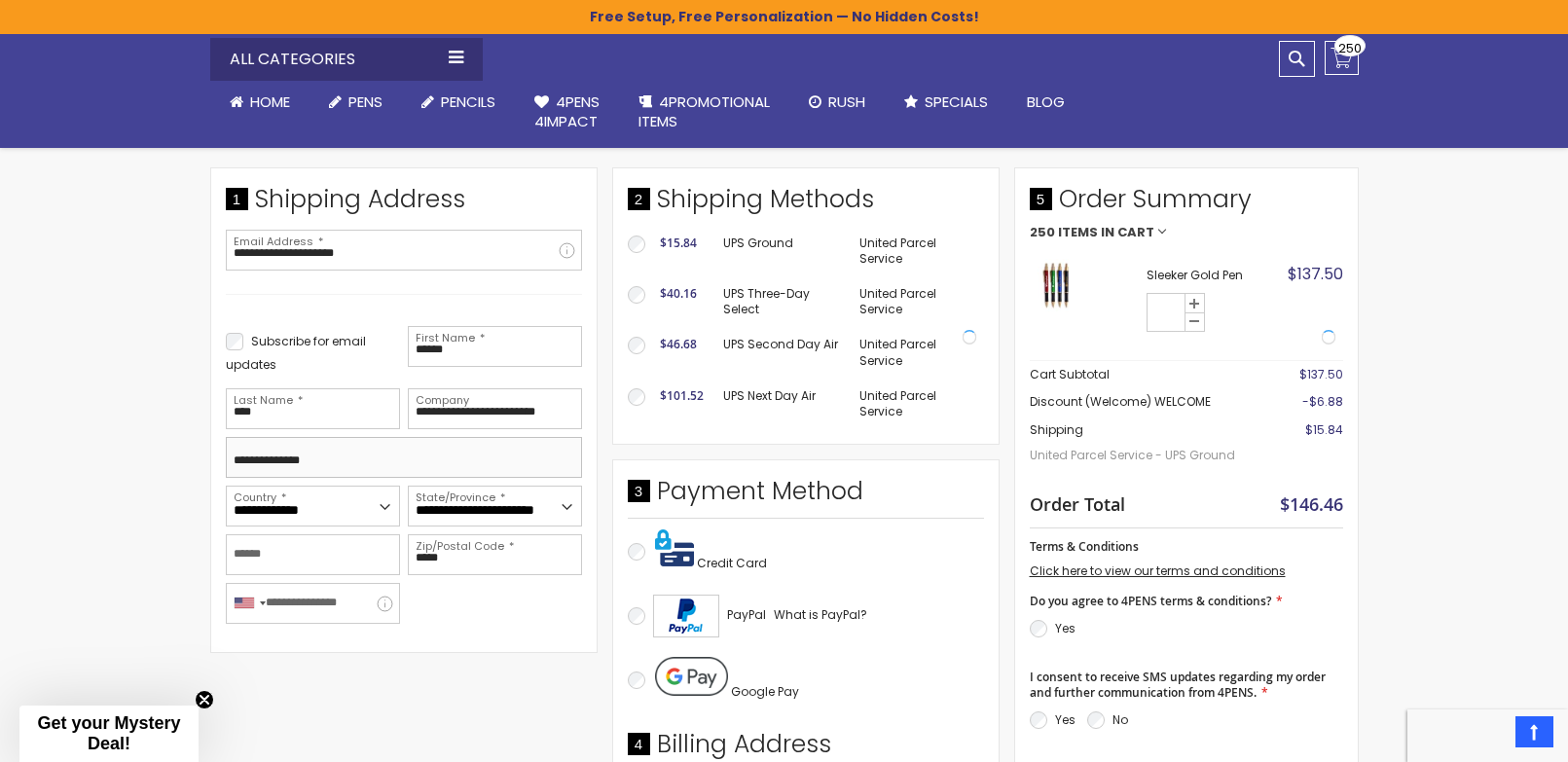 type on "**********" 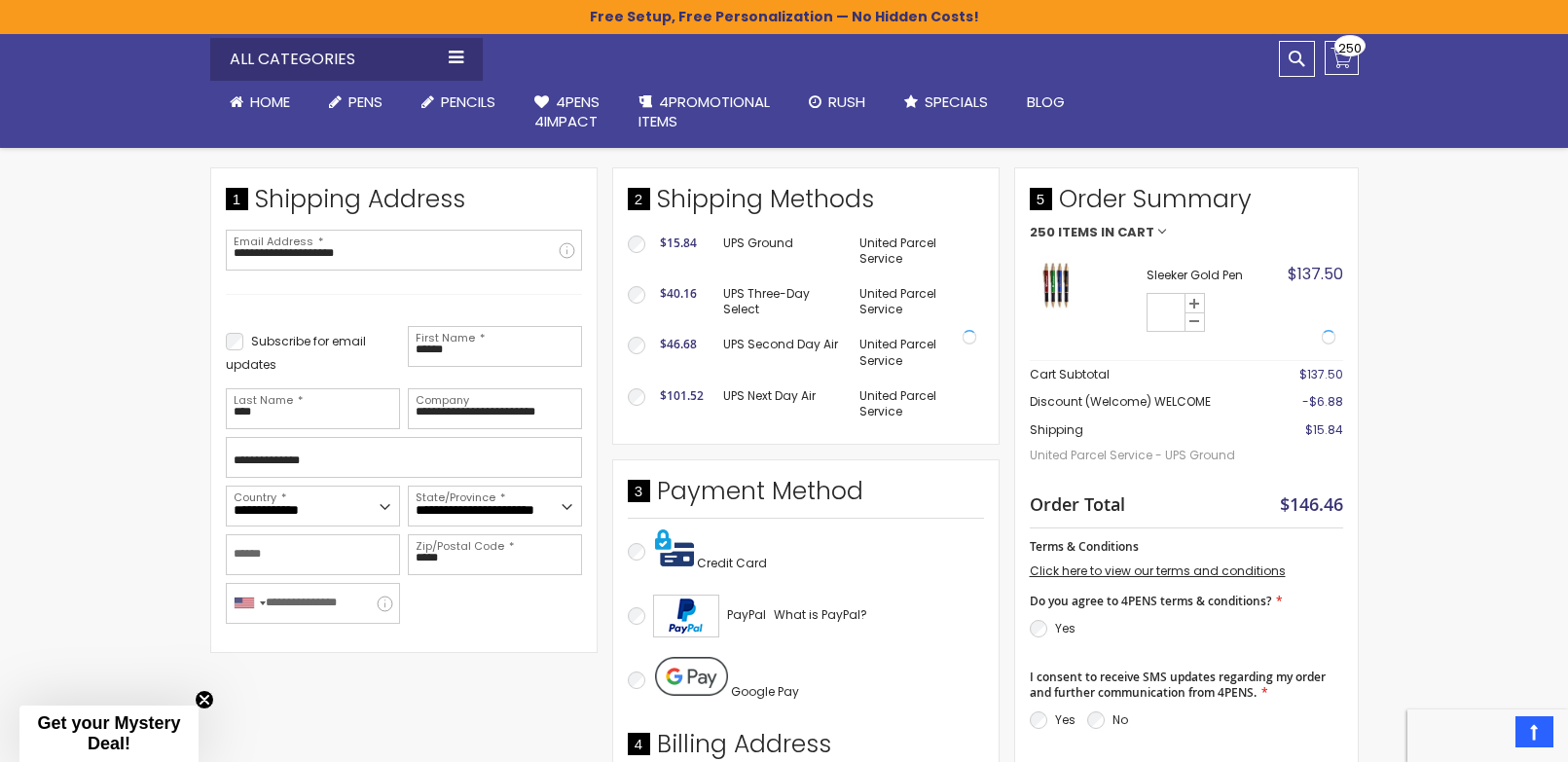 click on "Skip to Content
sample
Wishlist
Sign Out
Sign In
Sign In
Login
Forgot Your Password?
Create an Account
My Account
Toggle Nav
Search
All Categories
Pens" at bounding box center [784, 794] 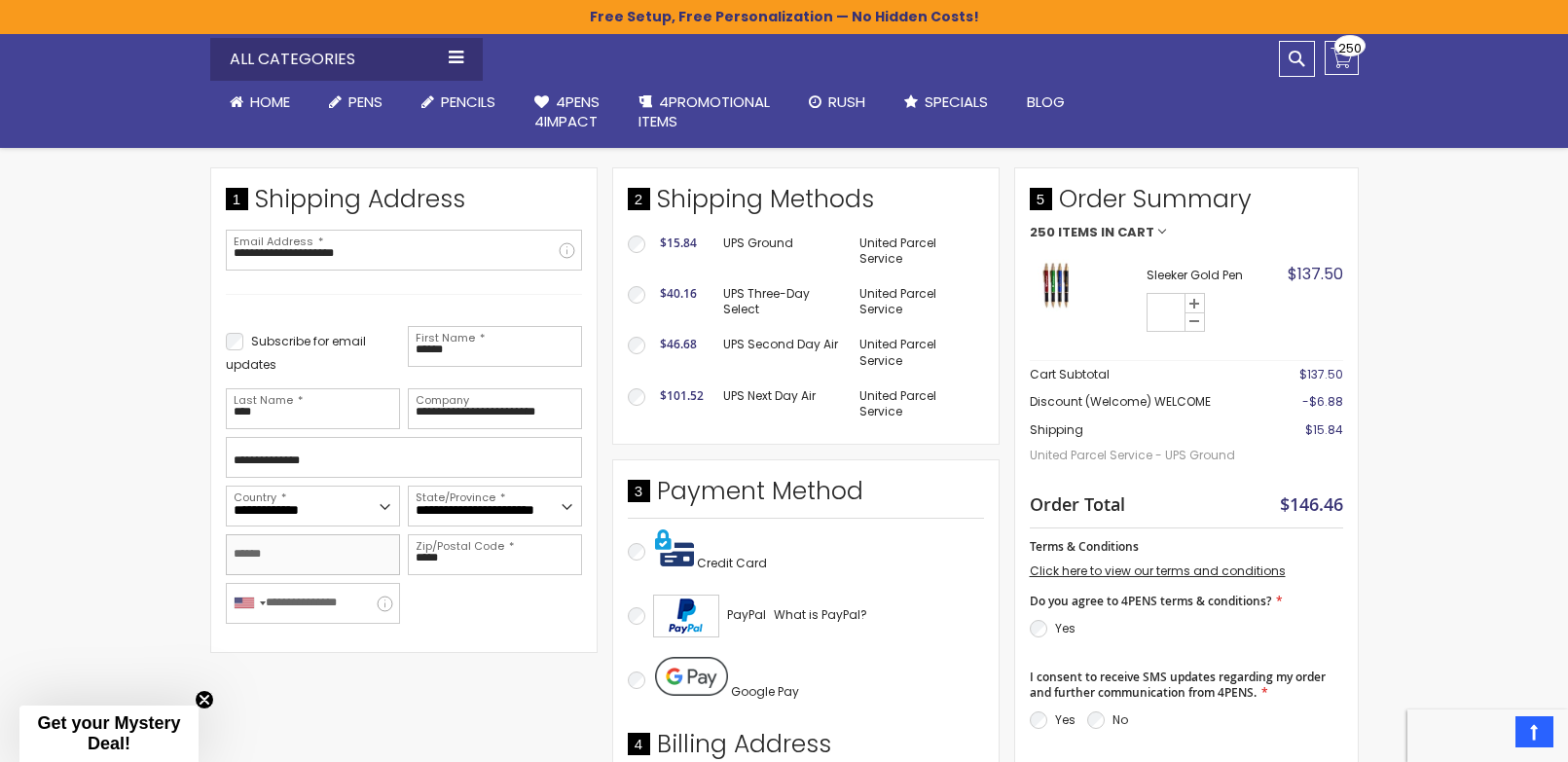 click on "City" at bounding box center (312, 555) 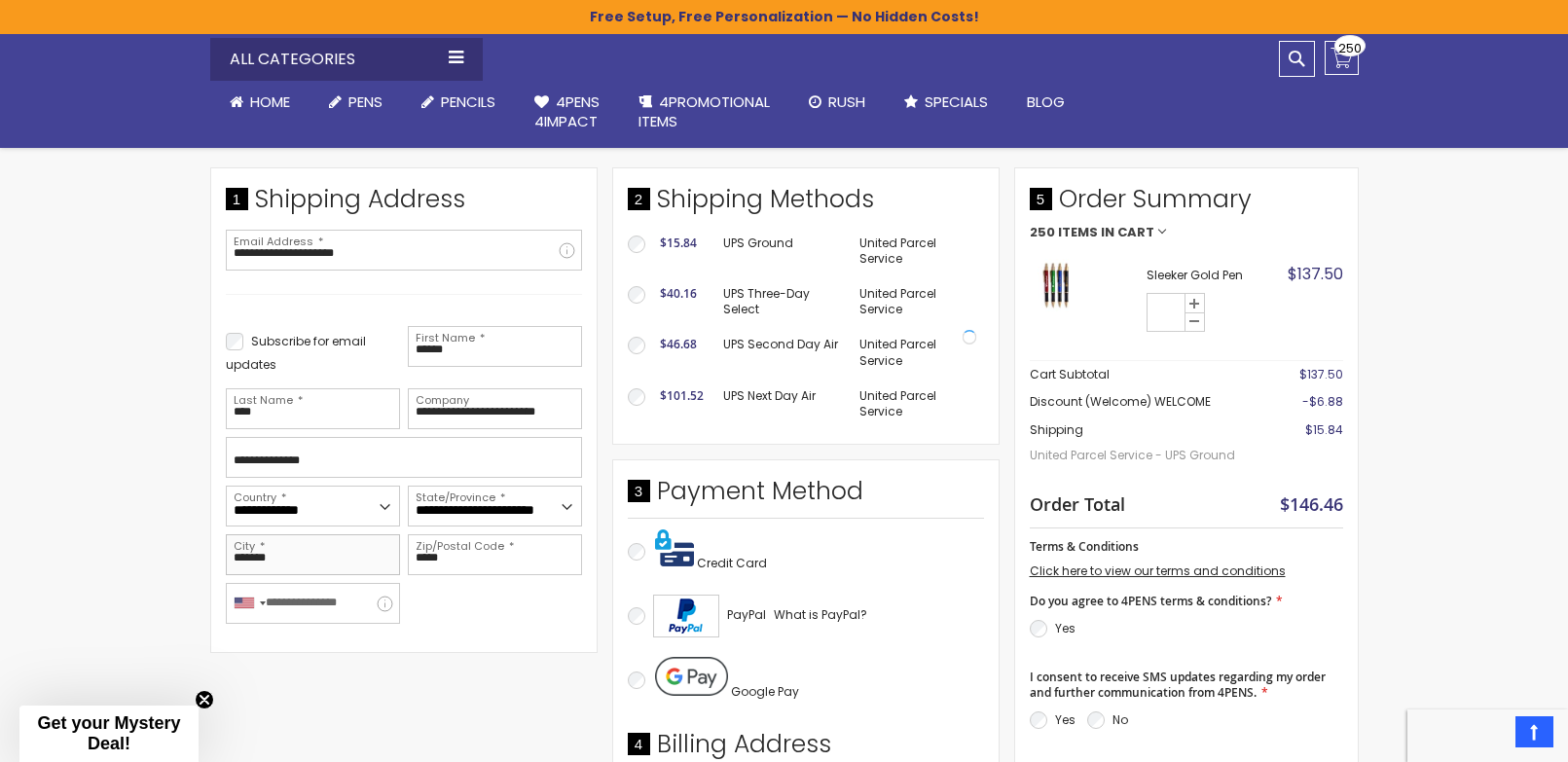 type on "*******" 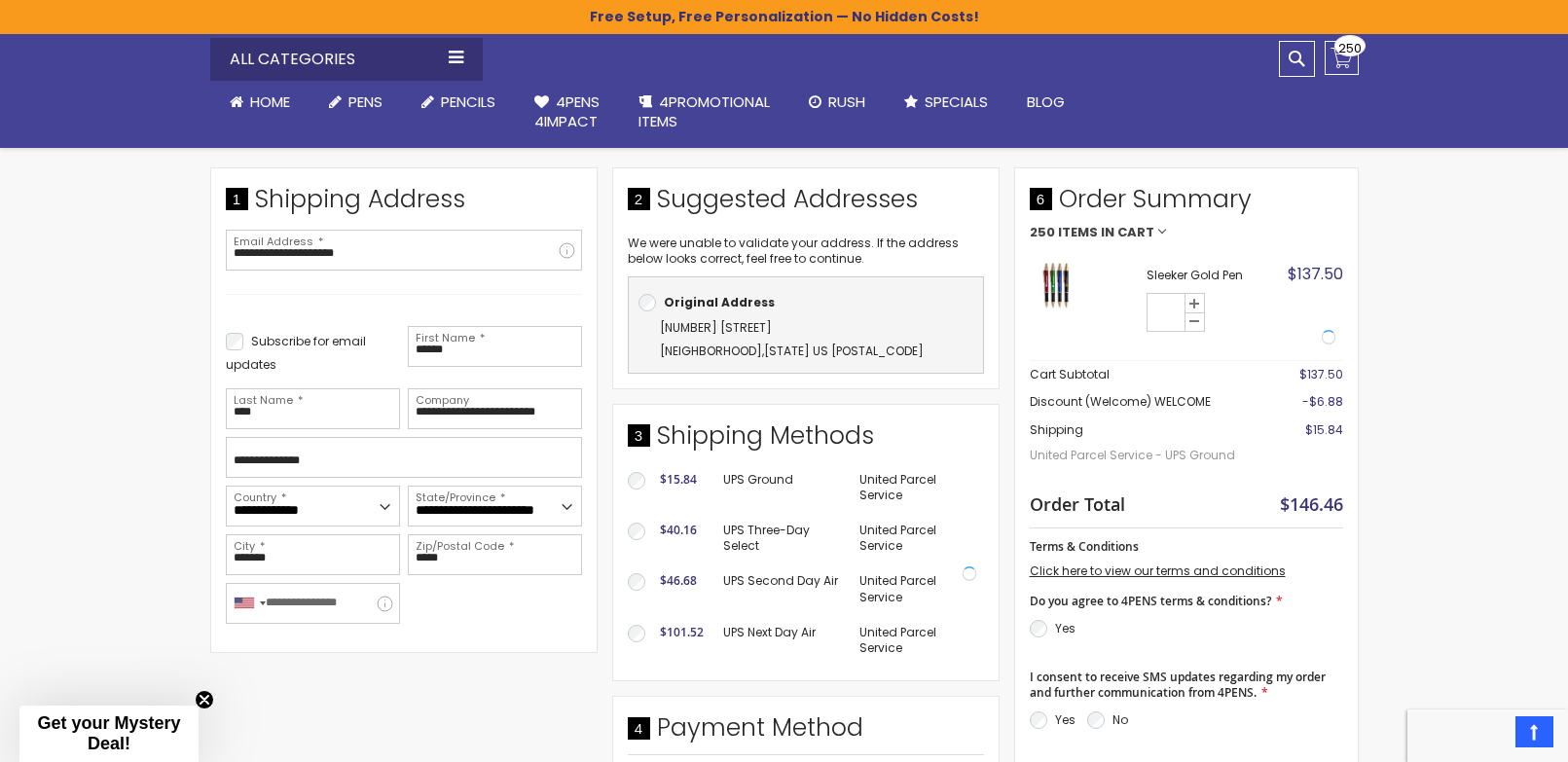 click on "**********" at bounding box center (404, 475) 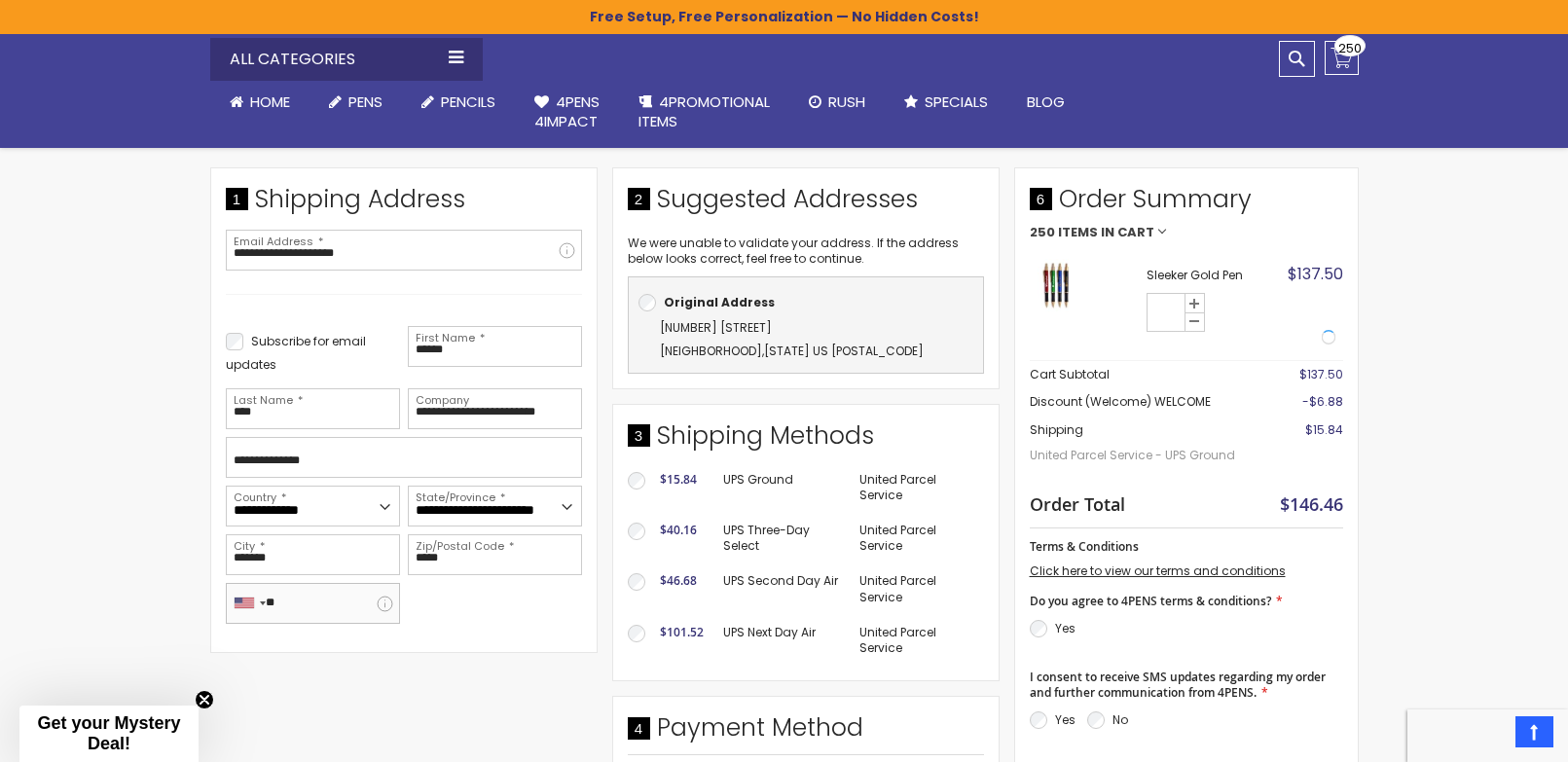 click on "**" at bounding box center [312, 603] 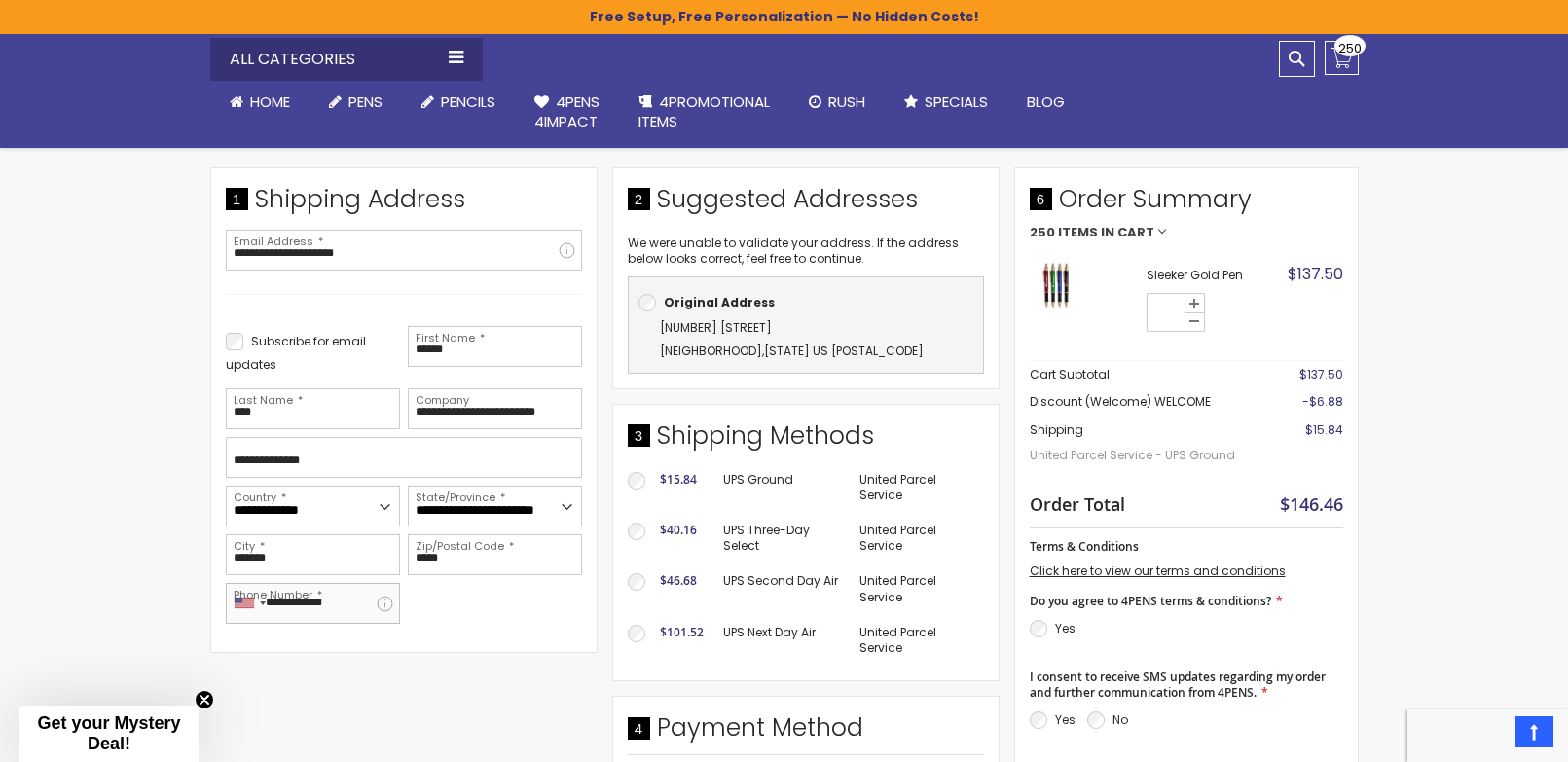 type on "**********" 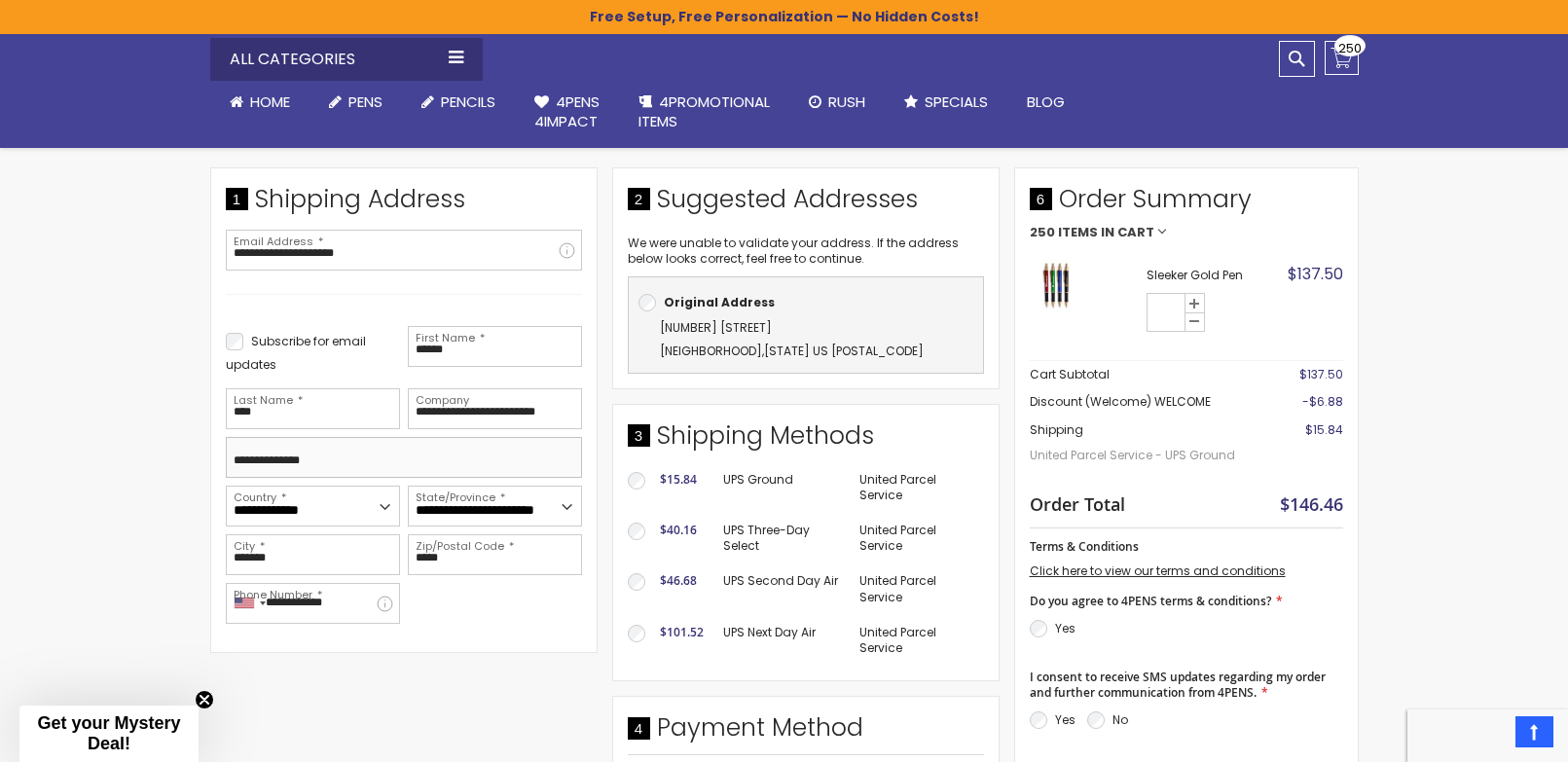 click on "**********" at bounding box center [404, 457] 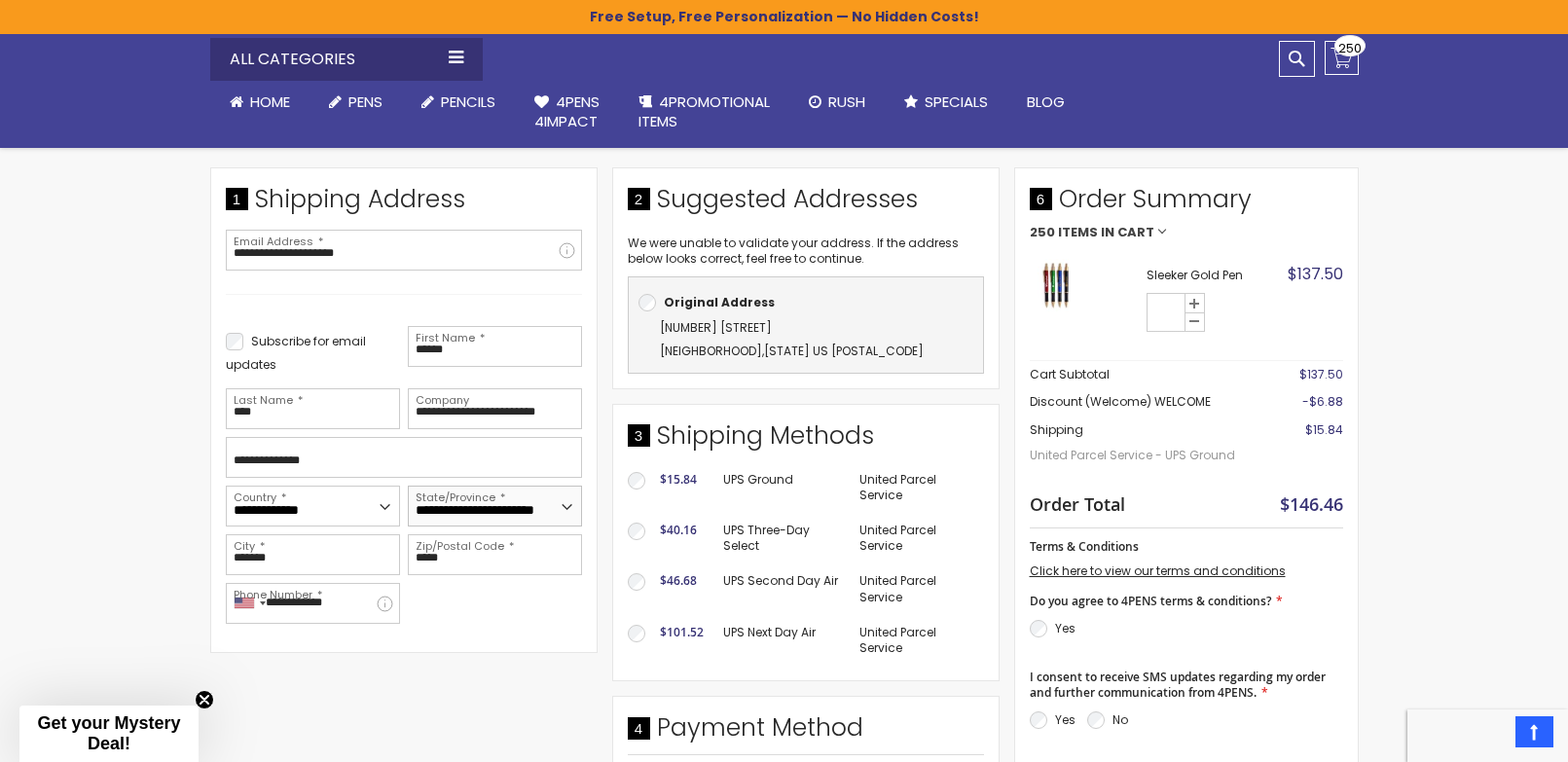 click on "**********" at bounding box center (494, 506) 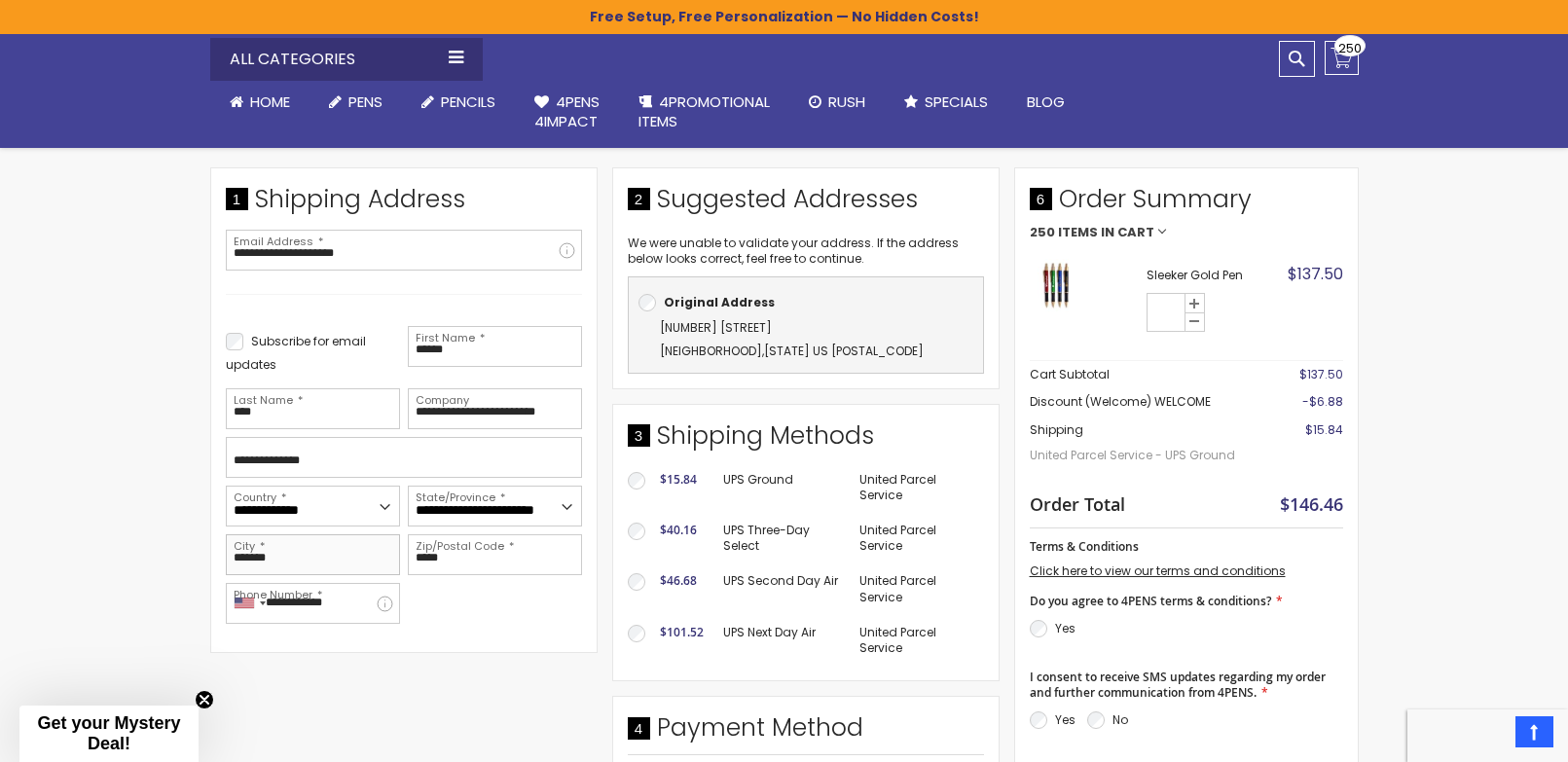 click on "*******" at bounding box center [312, 555] 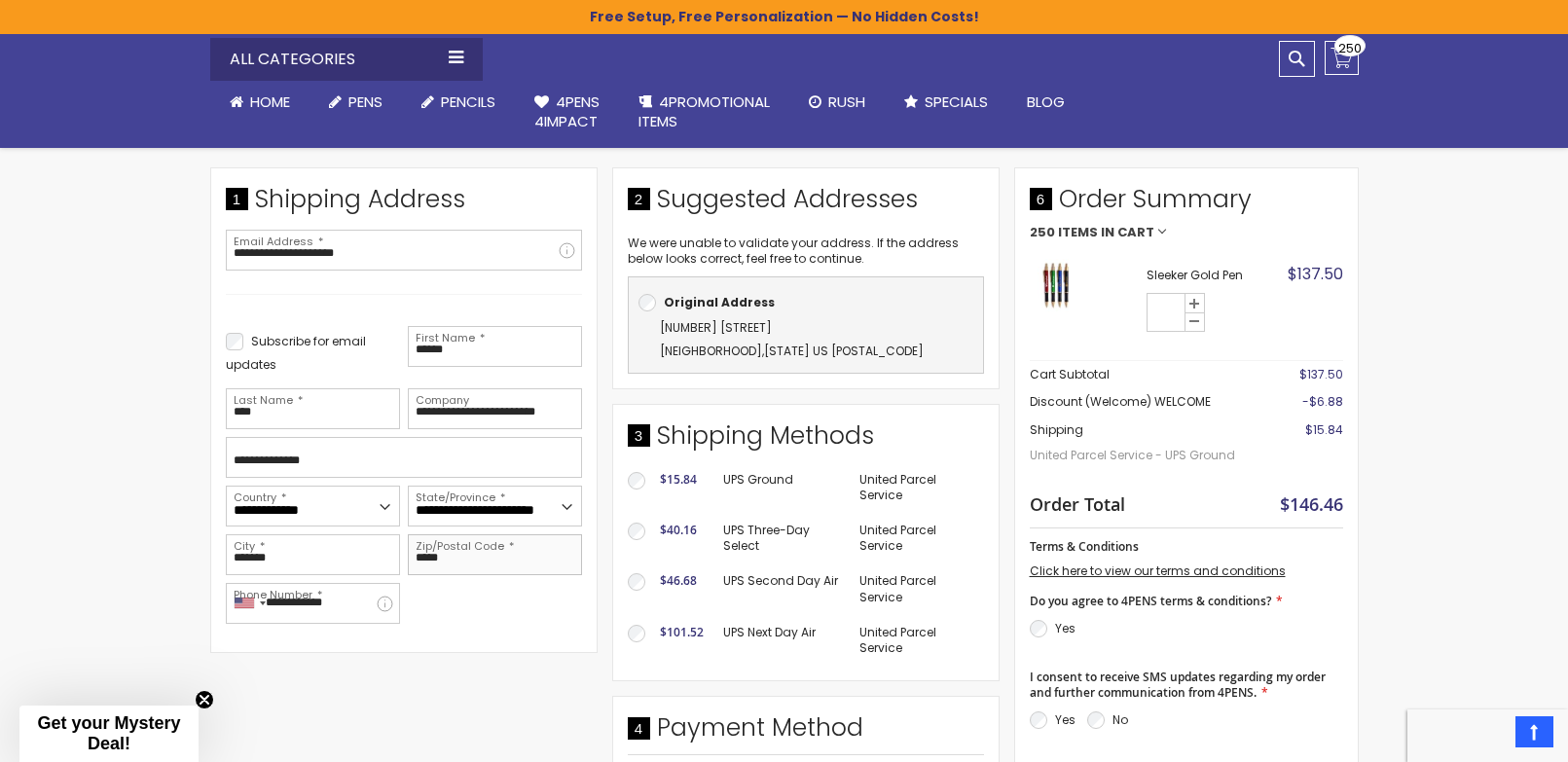 click on "*****" at bounding box center [494, 555] 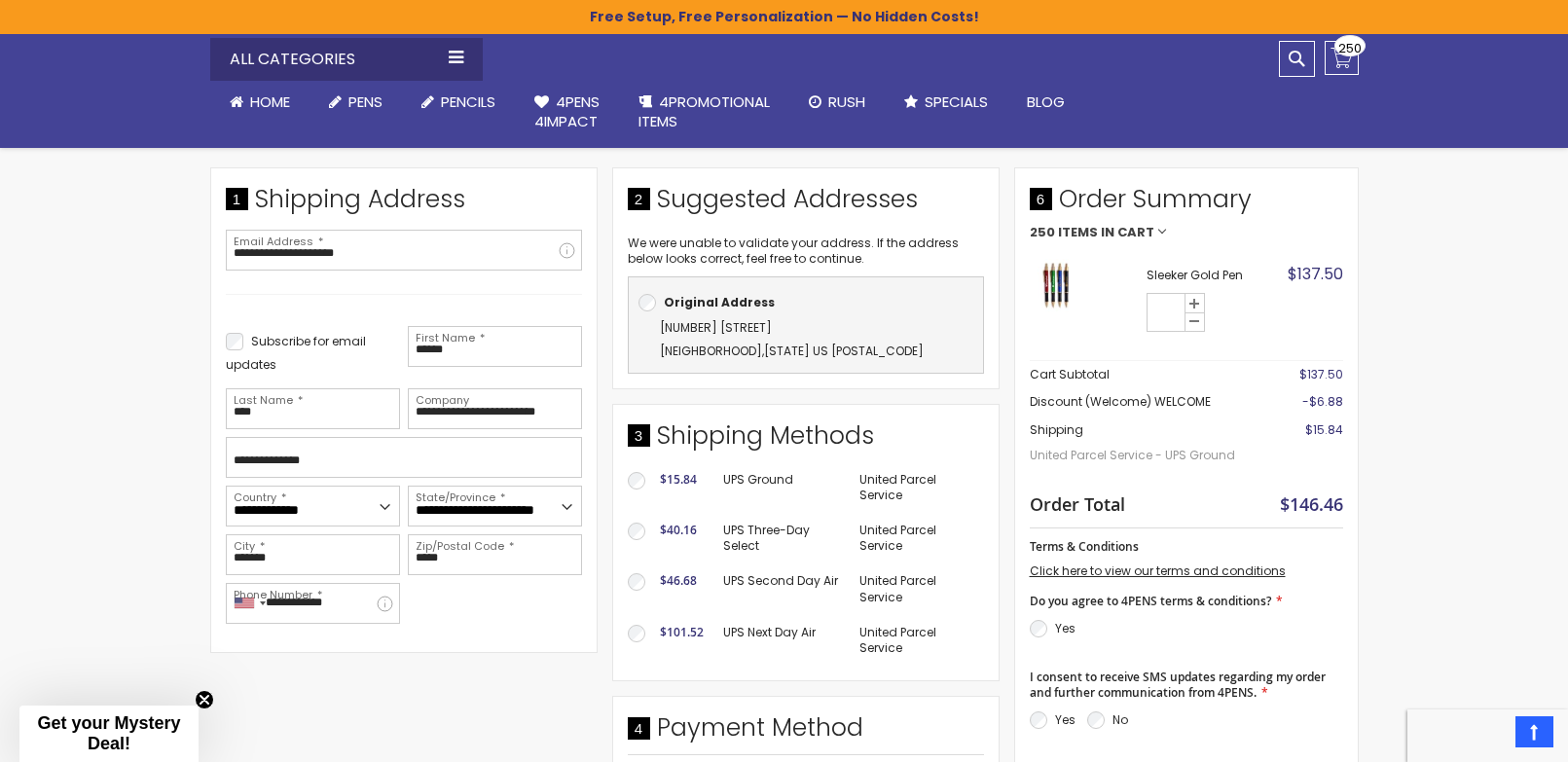 click on "**********" at bounding box center (404, 475) 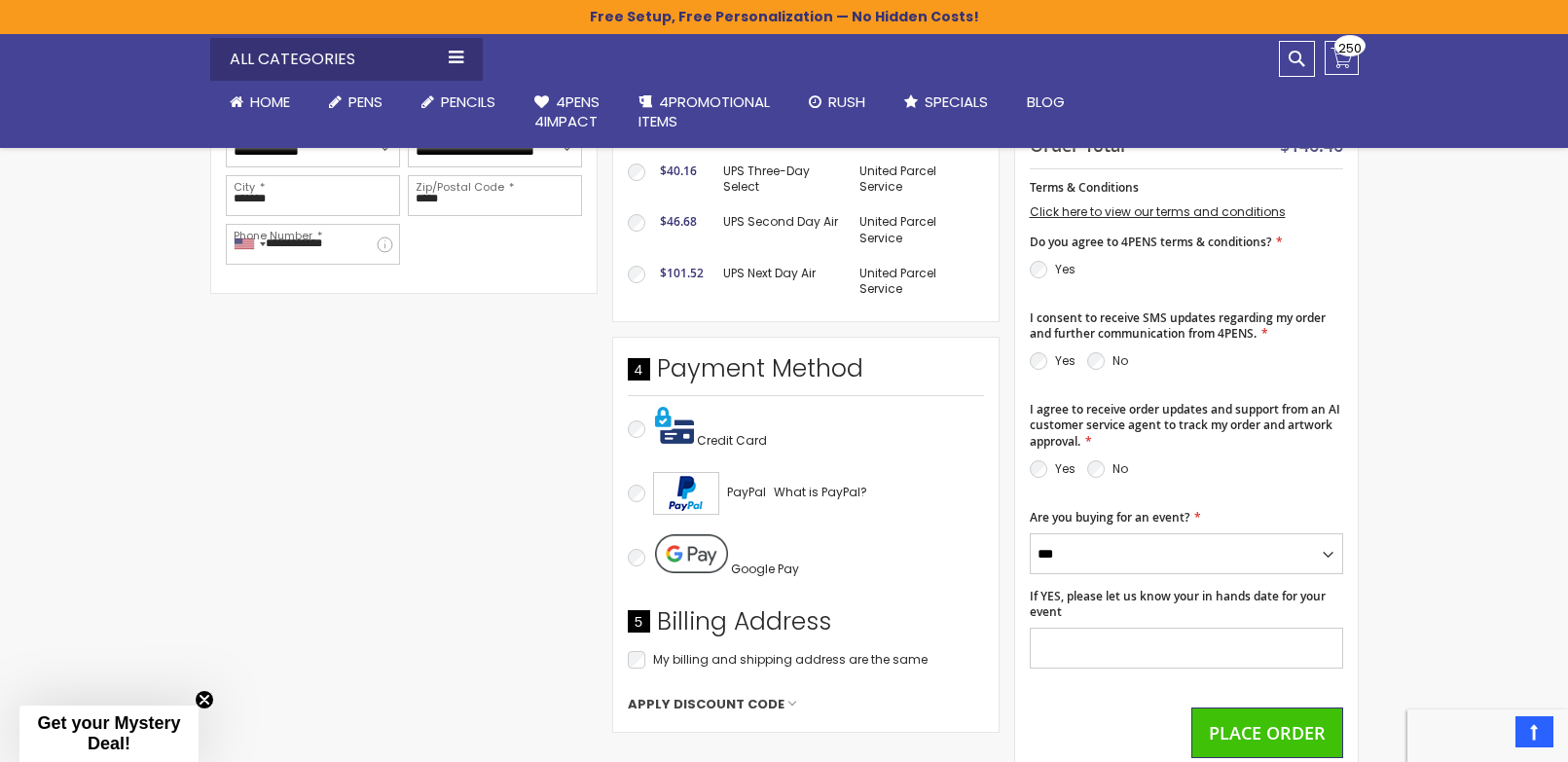 scroll, scrollTop: 734, scrollLeft: 0, axis: vertical 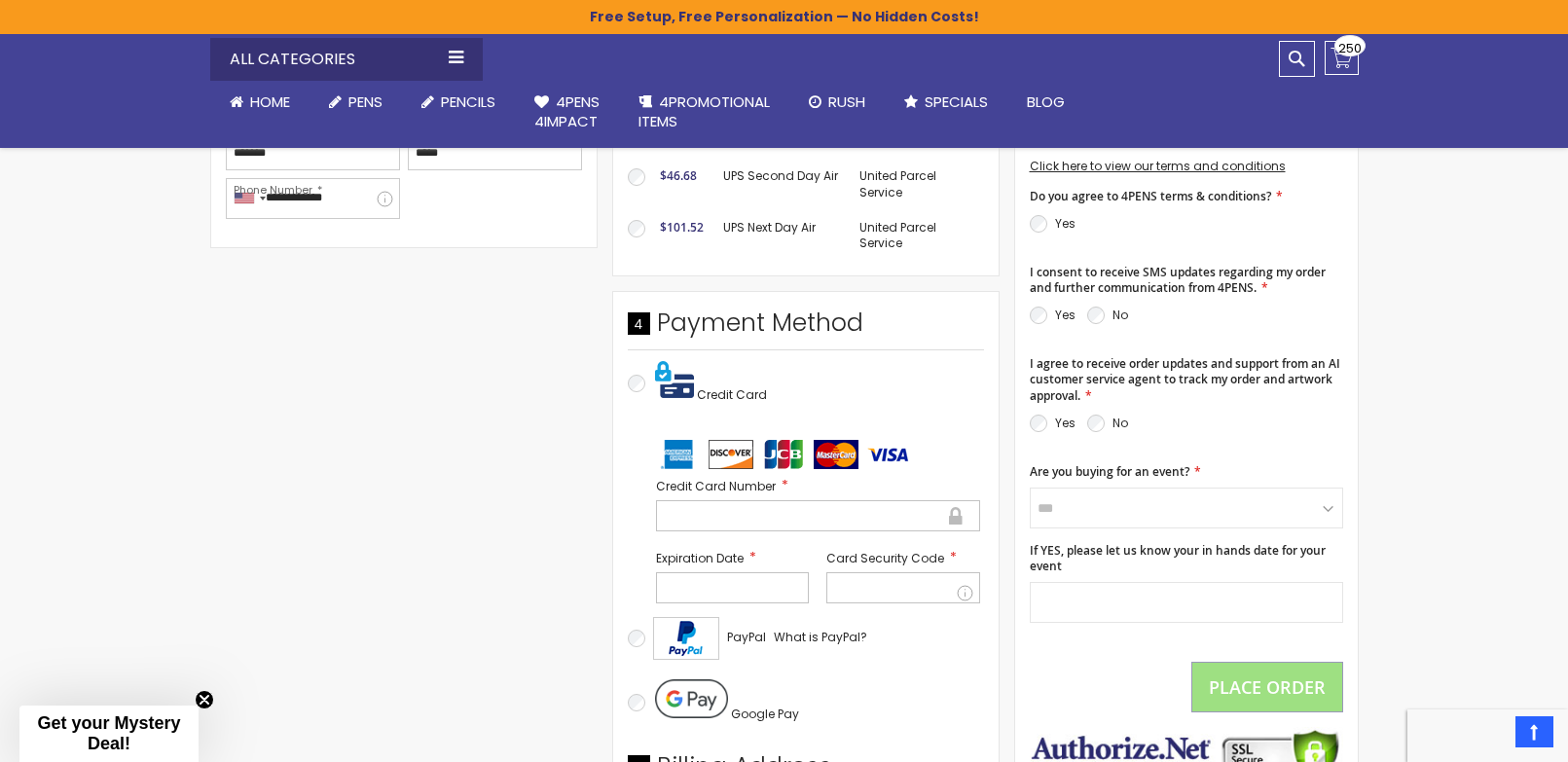 click at bounding box center [818, 516] 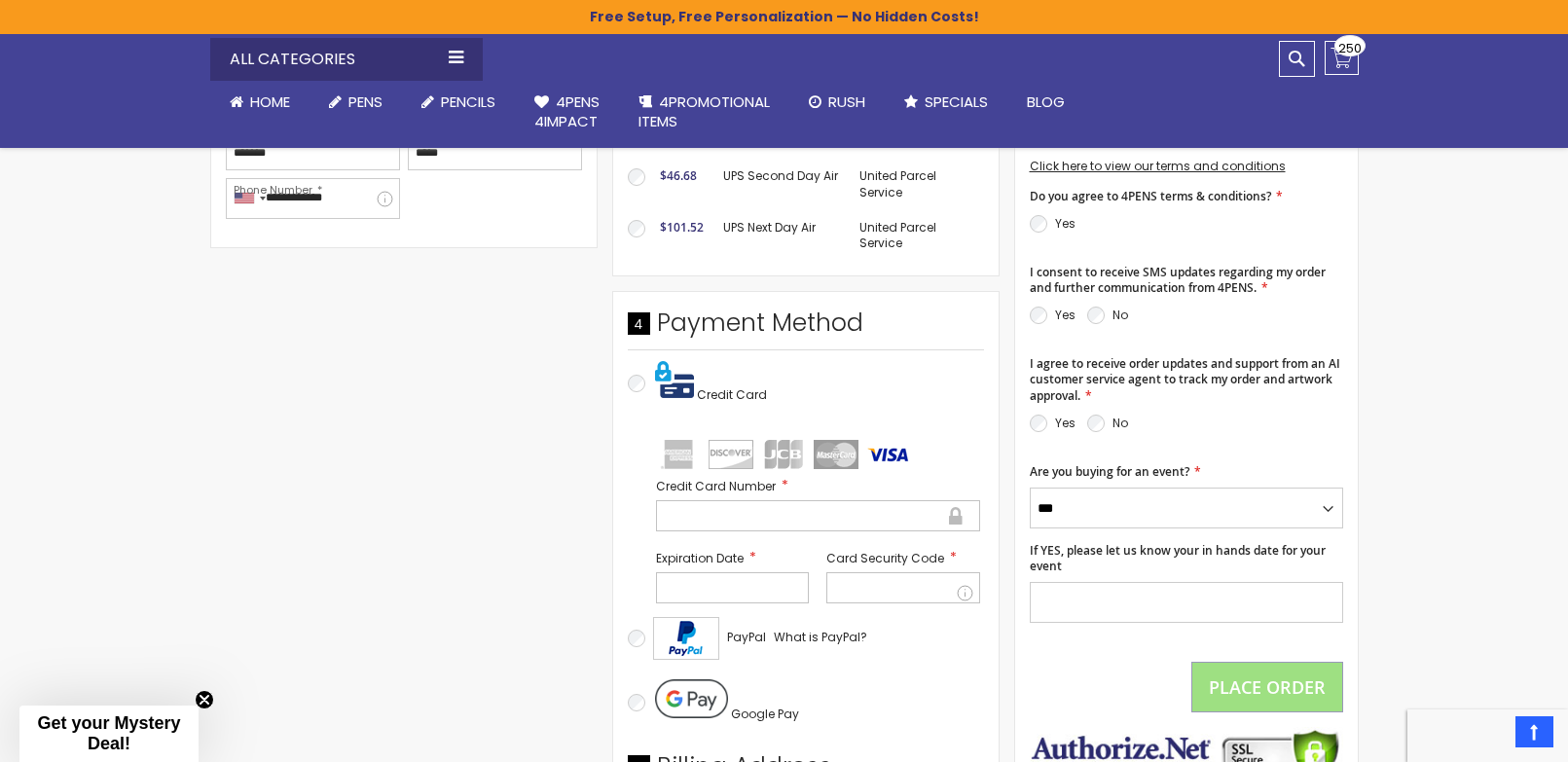 click at bounding box center (733, 588) 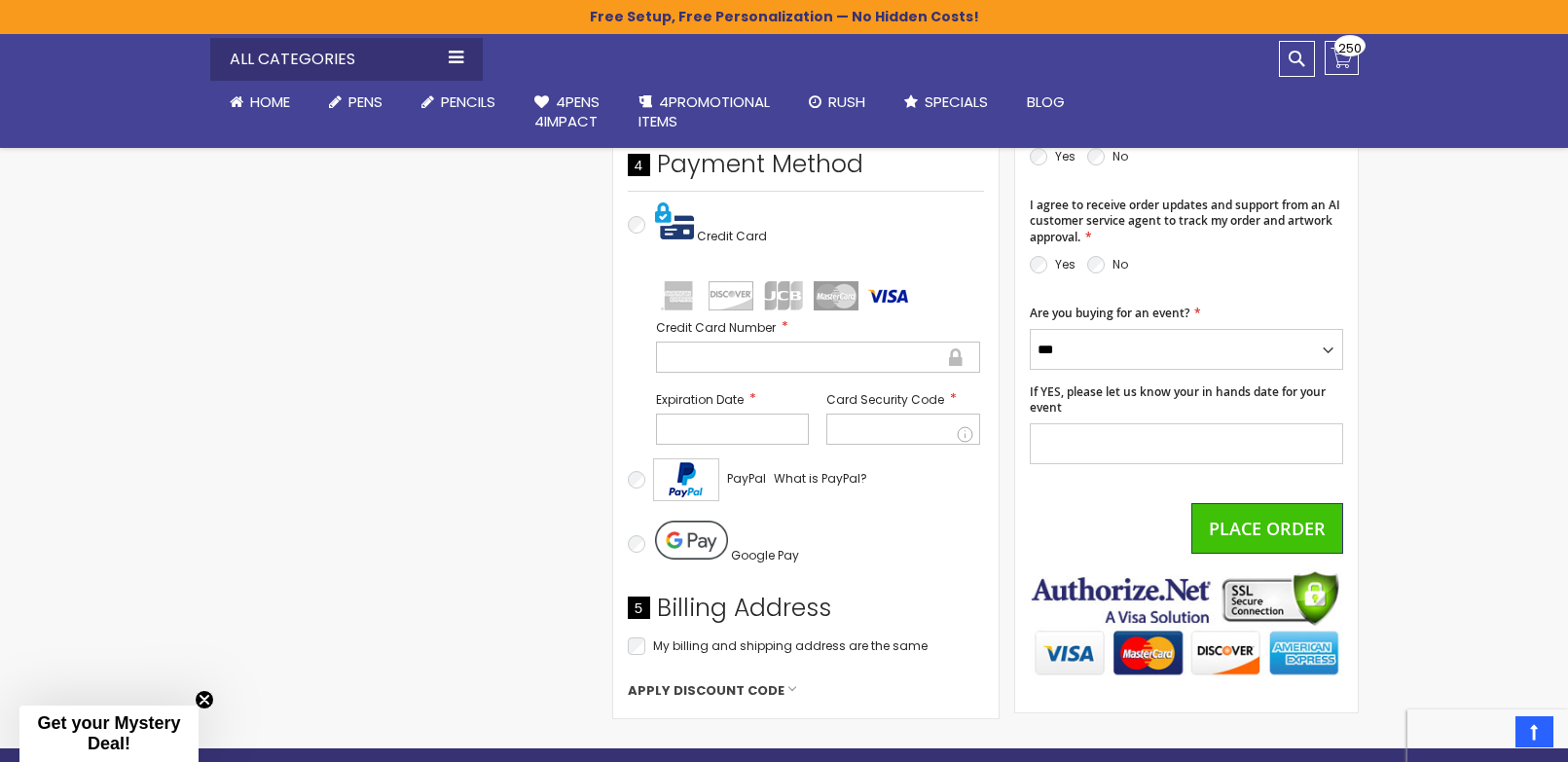 scroll, scrollTop: 916, scrollLeft: 0, axis: vertical 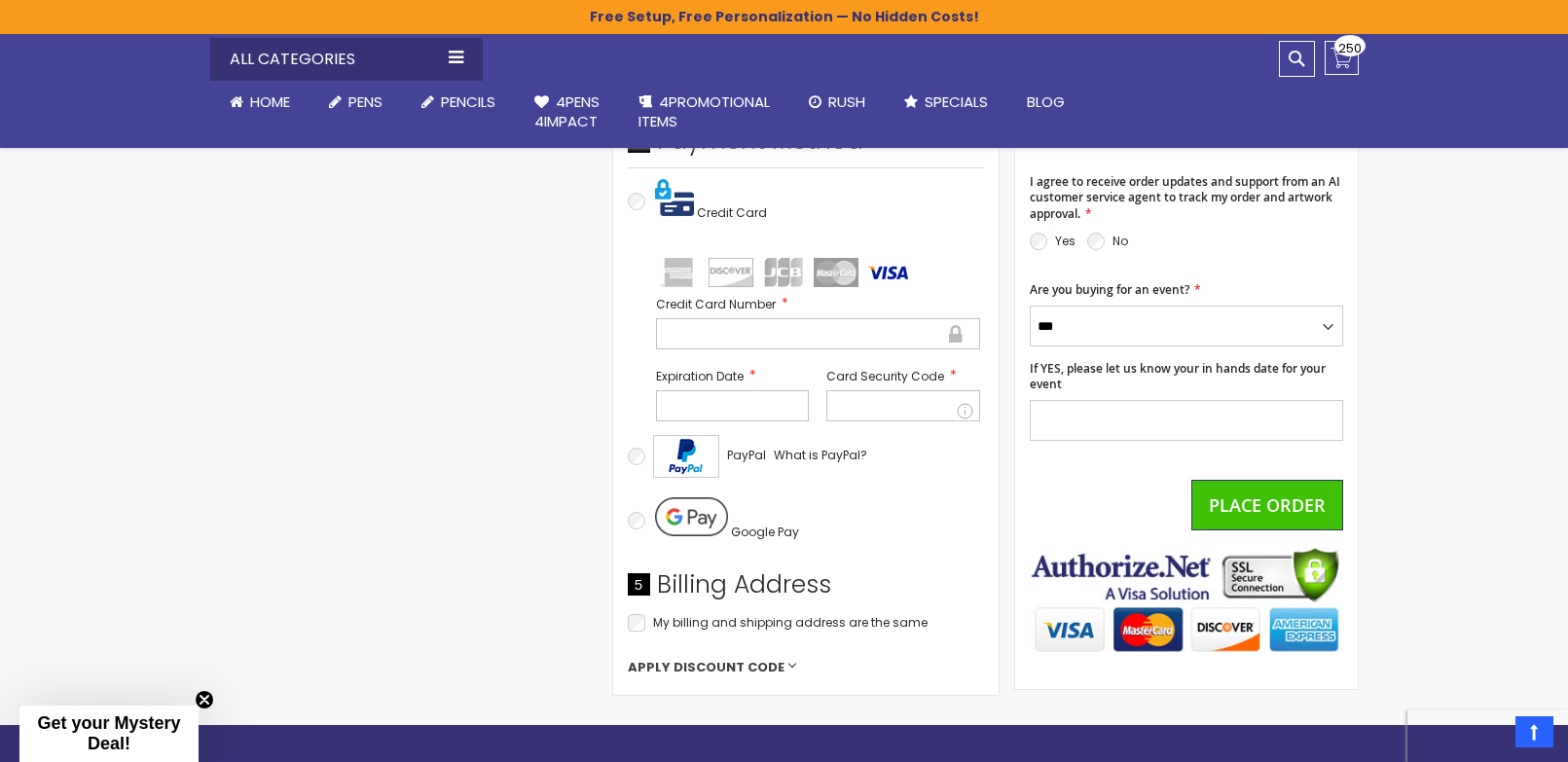 click on "Apply Discount Code" at bounding box center [806, 668] 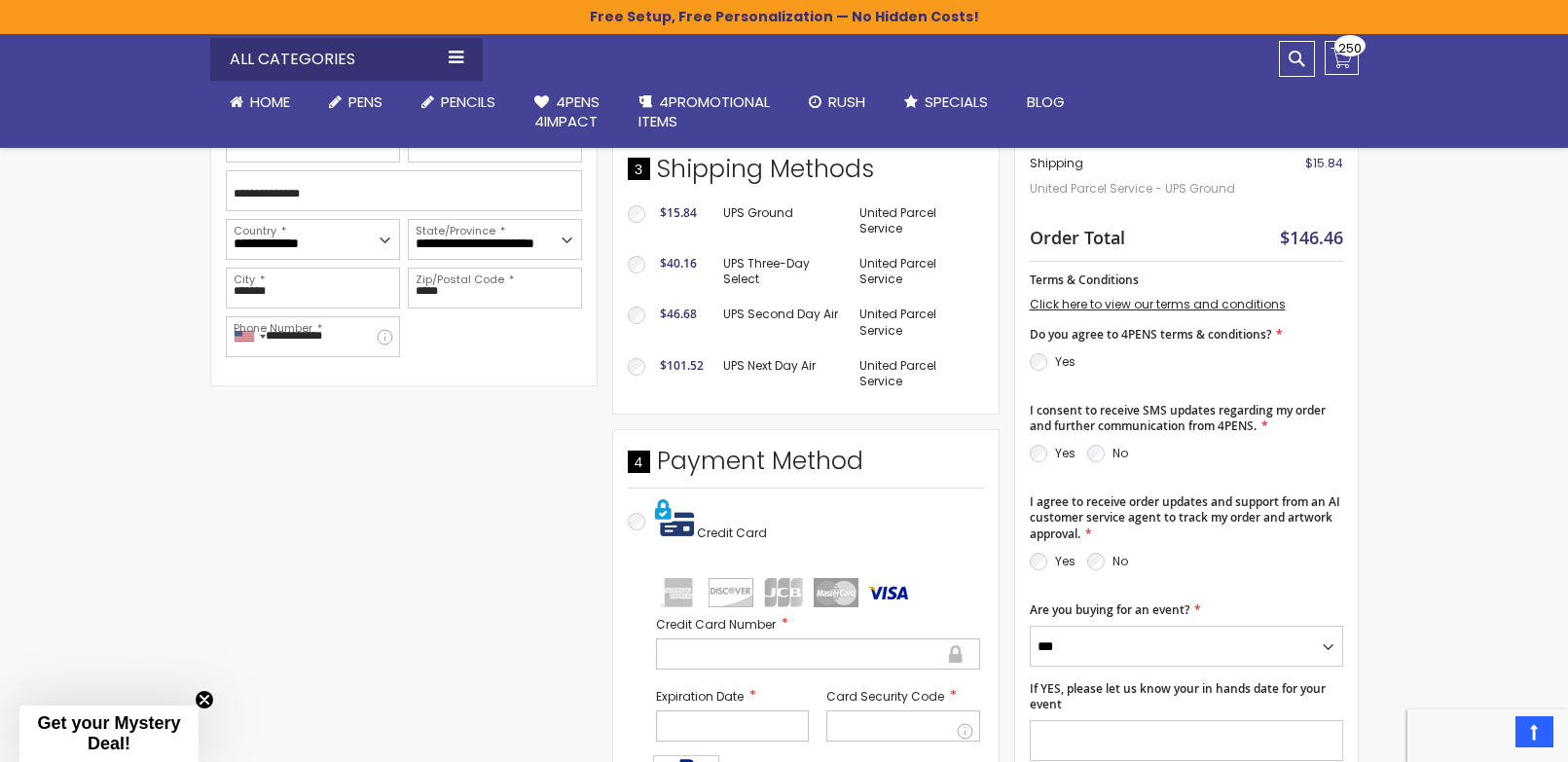 scroll, scrollTop: 507, scrollLeft: 0, axis: vertical 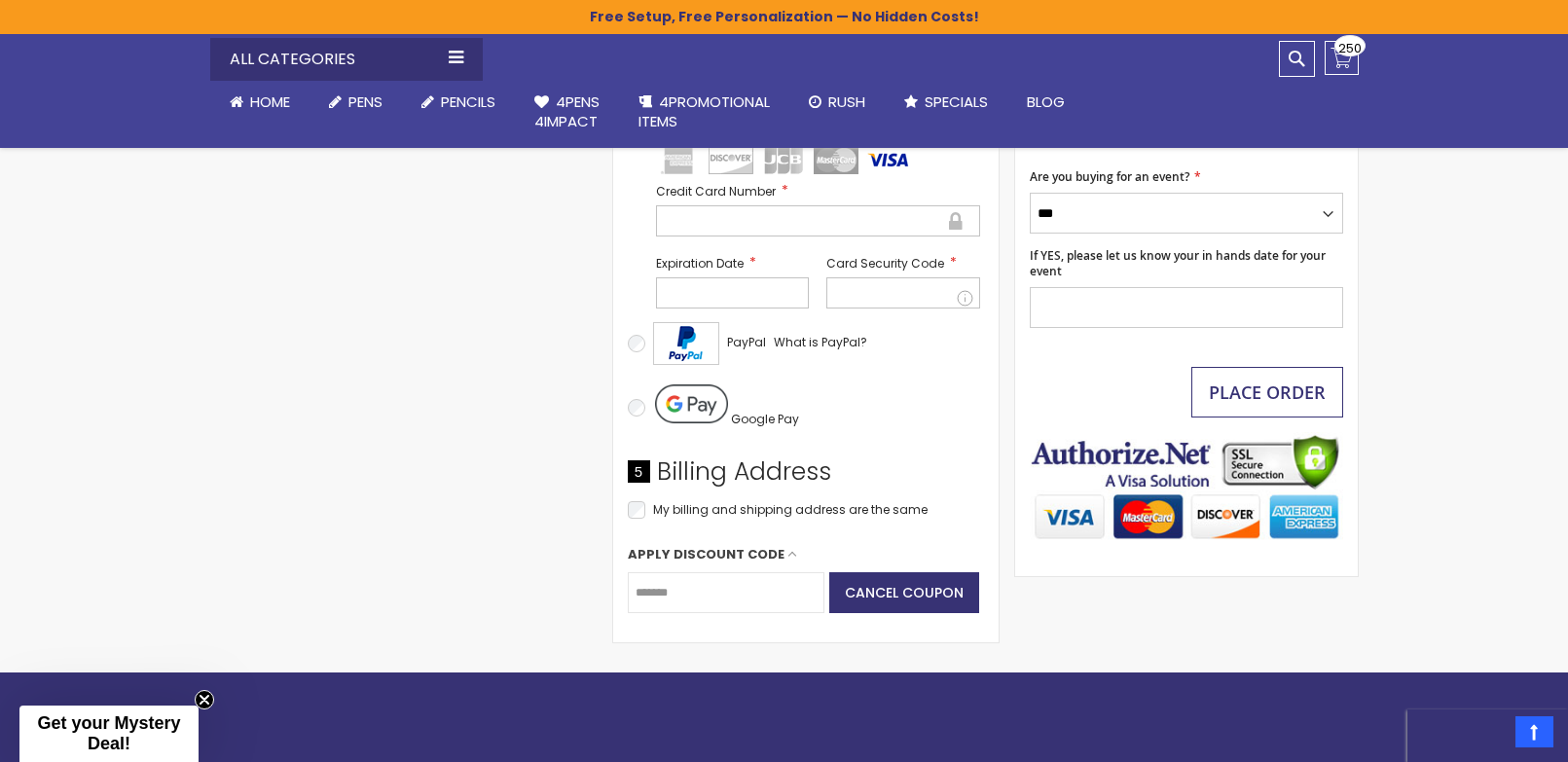click on "Place Order" at bounding box center [1267, 392] 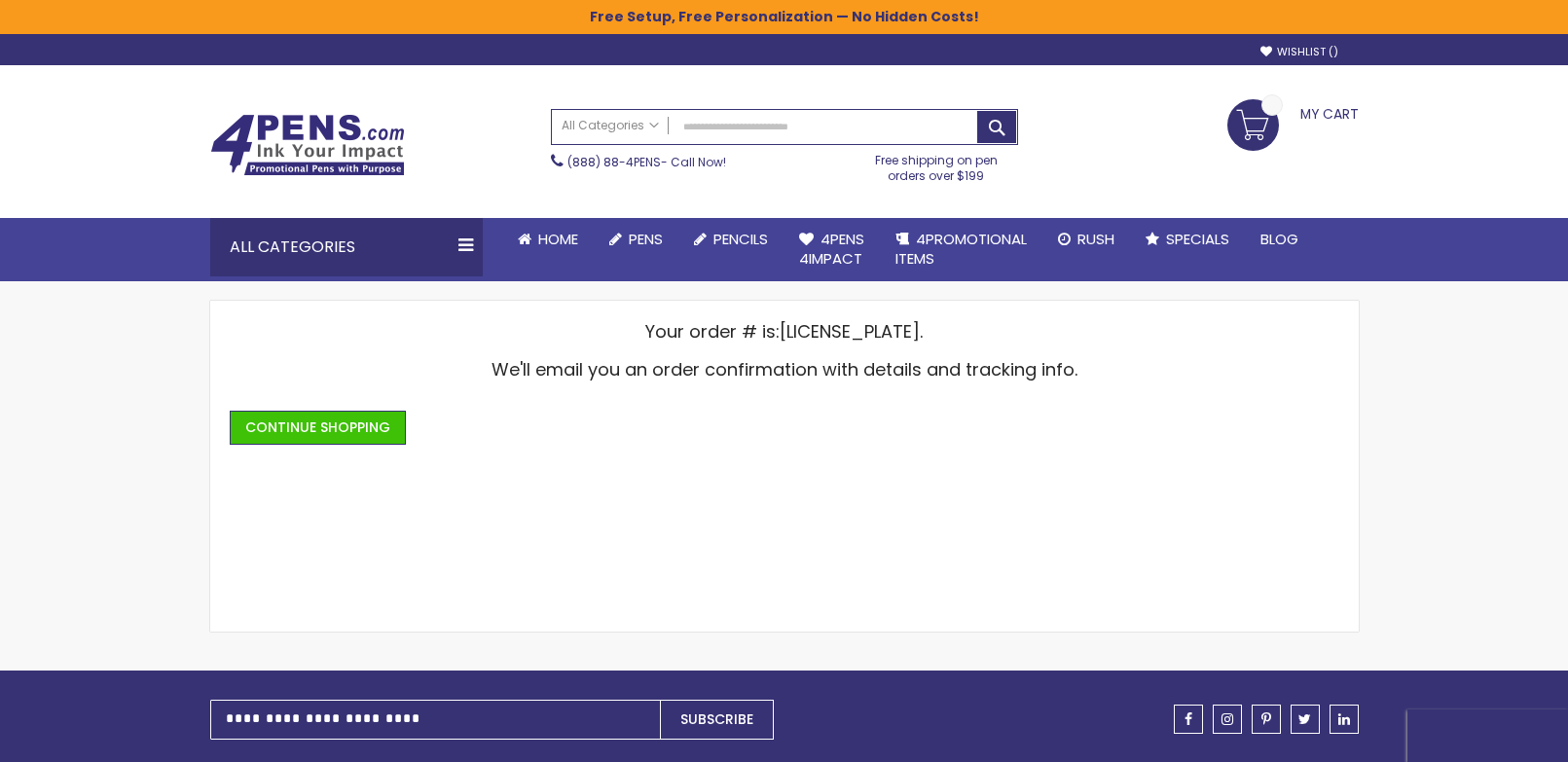 scroll, scrollTop: 0, scrollLeft: 0, axis: both 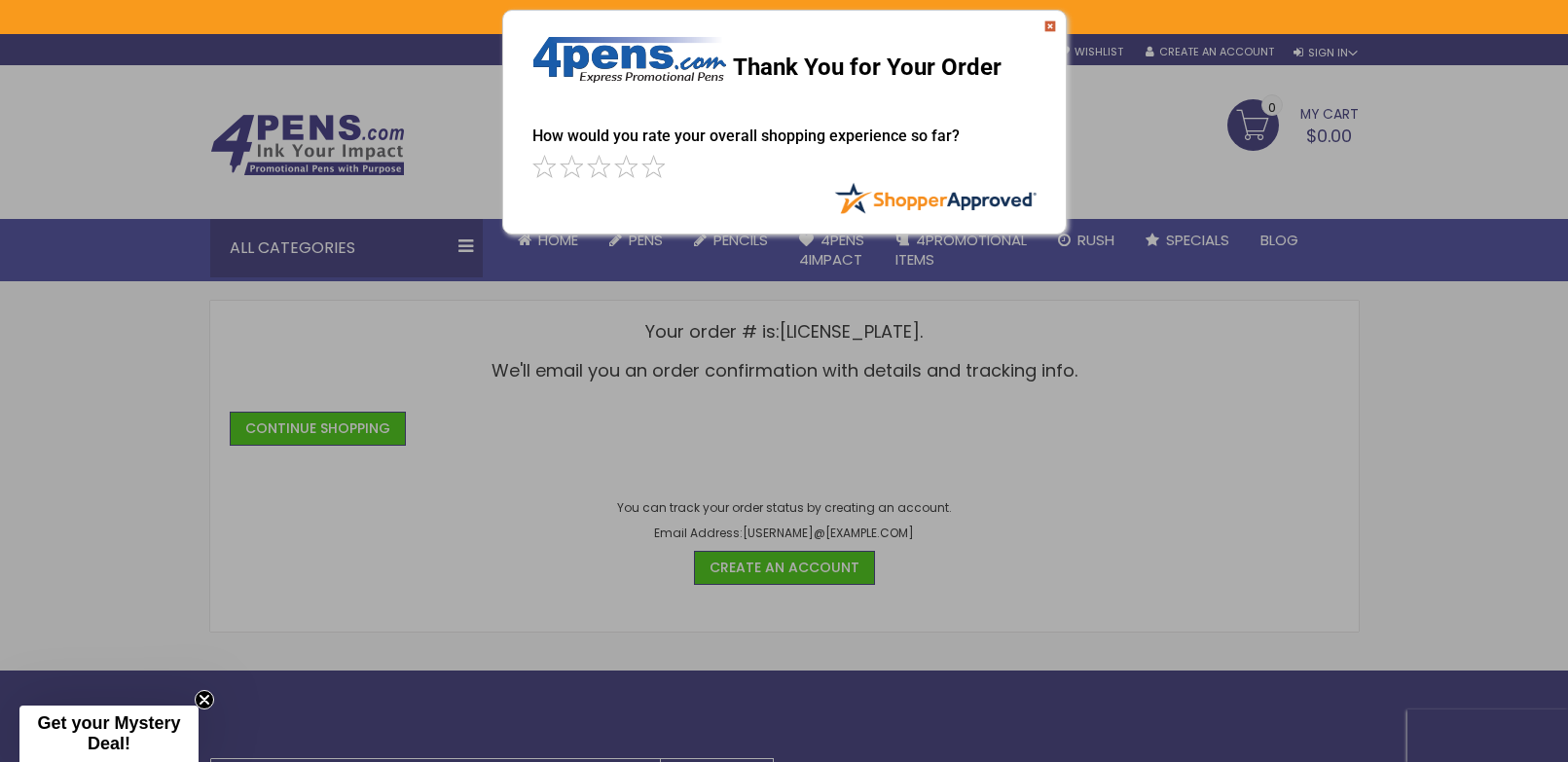 click at bounding box center (1050, 26) 